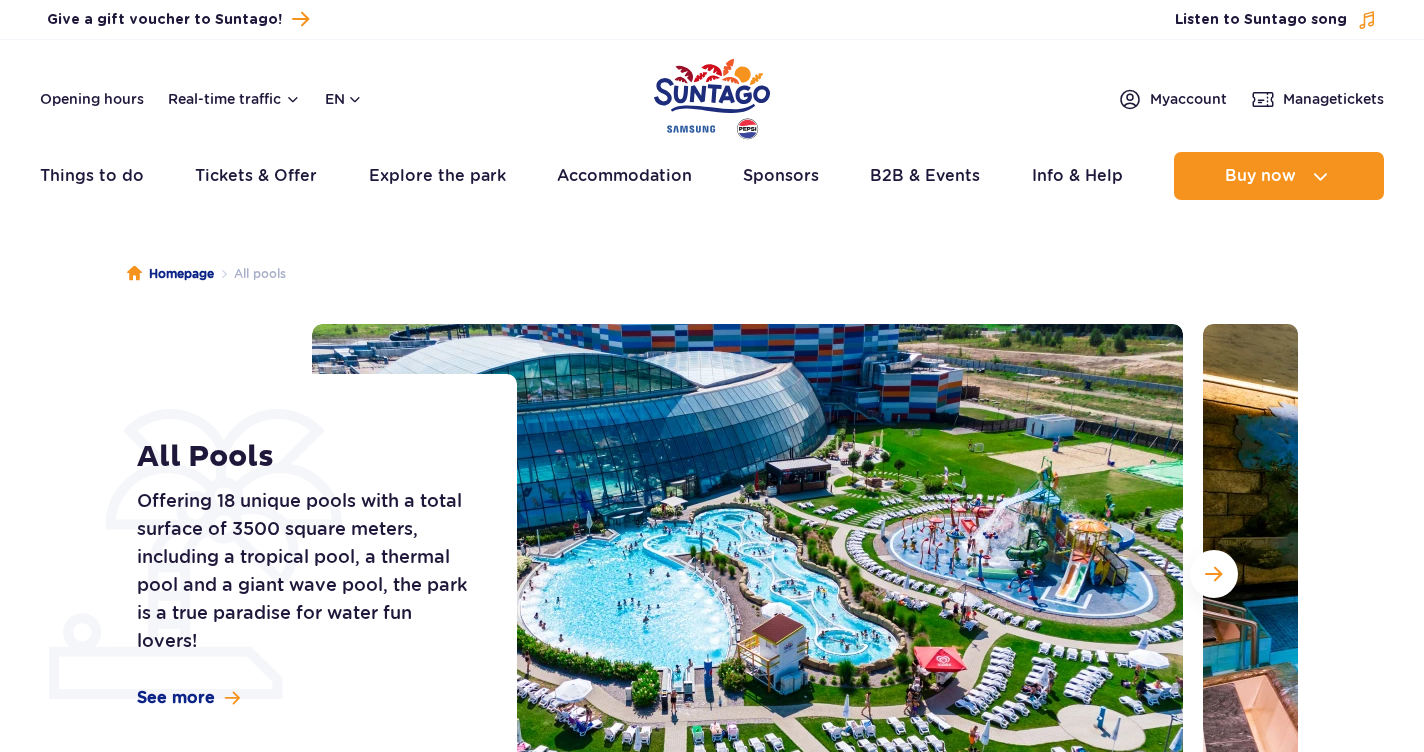scroll, scrollTop: 0, scrollLeft: 0, axis: both 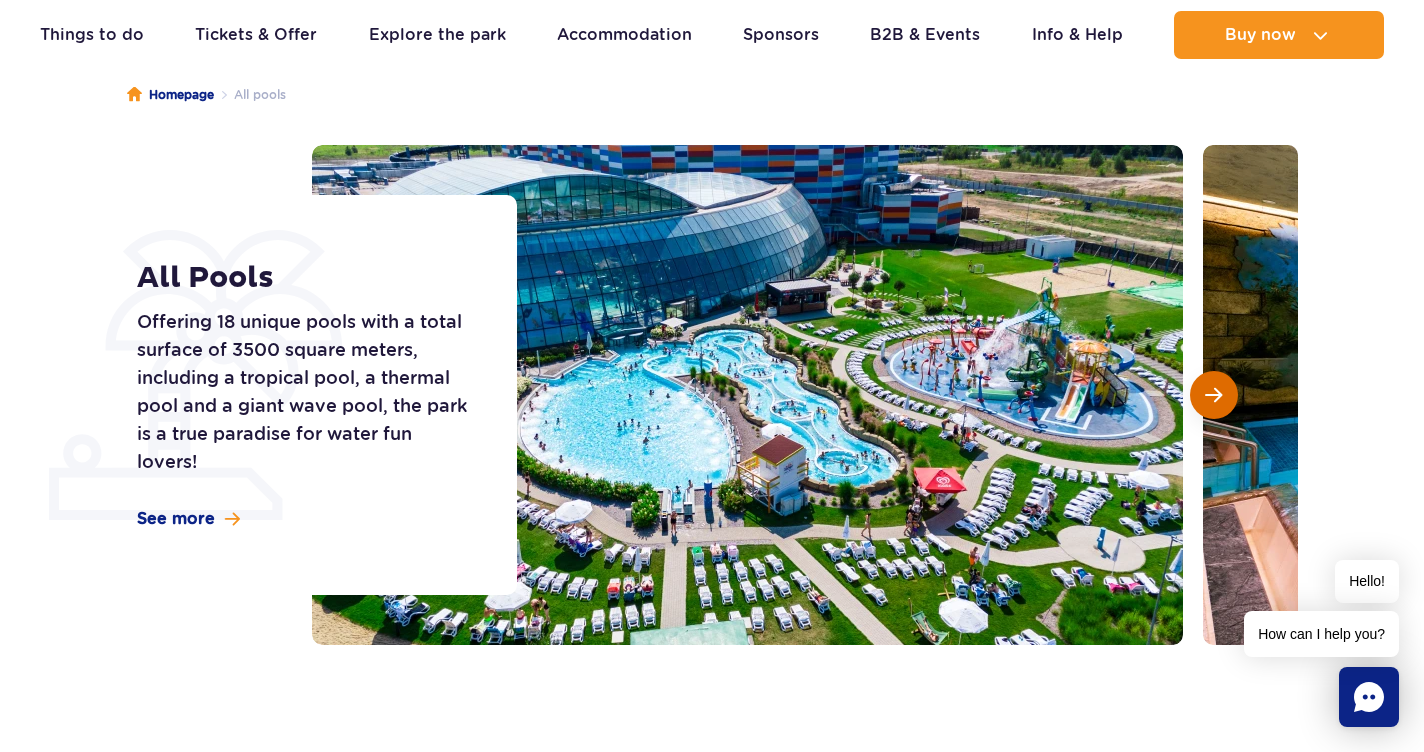 click at bounding box center [1213, 395] 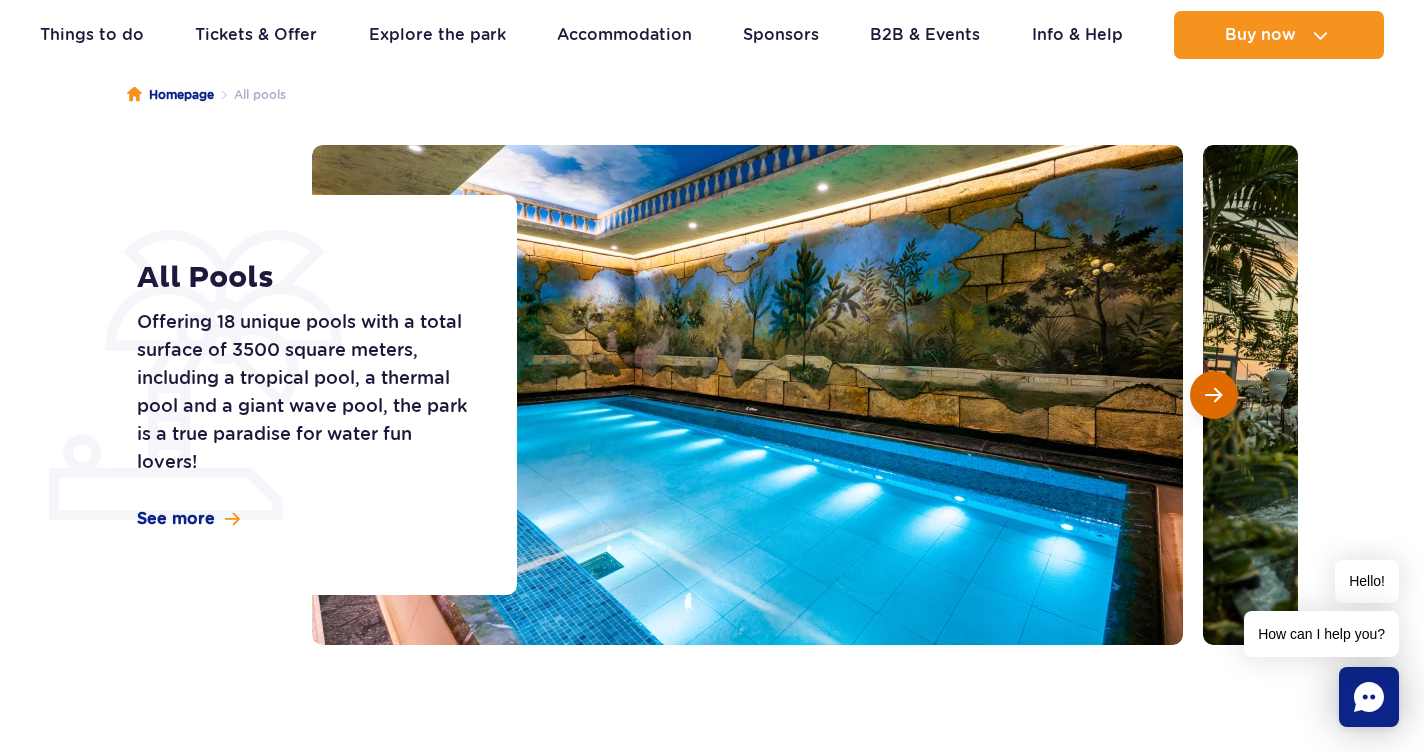 click at bounding box center [1213, 395] 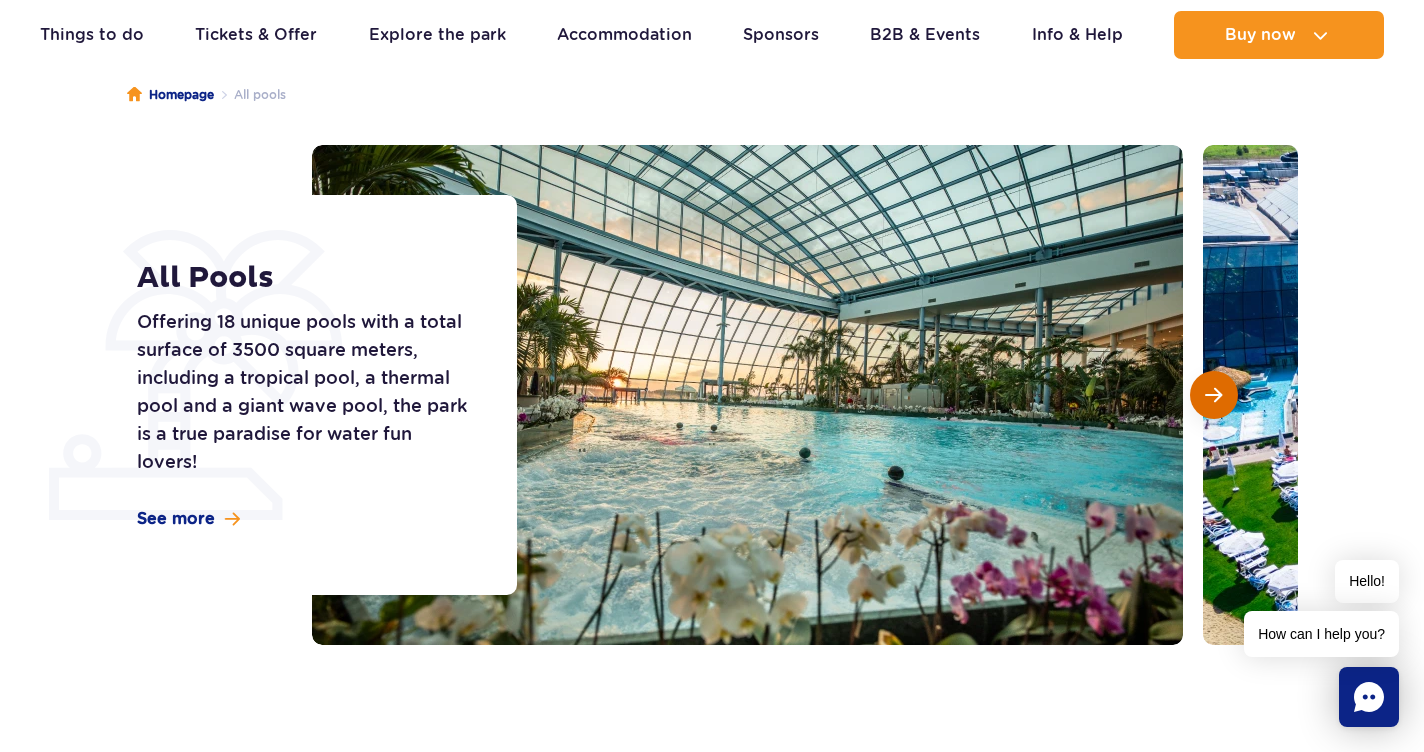 click at bounding box center [1213, 395] 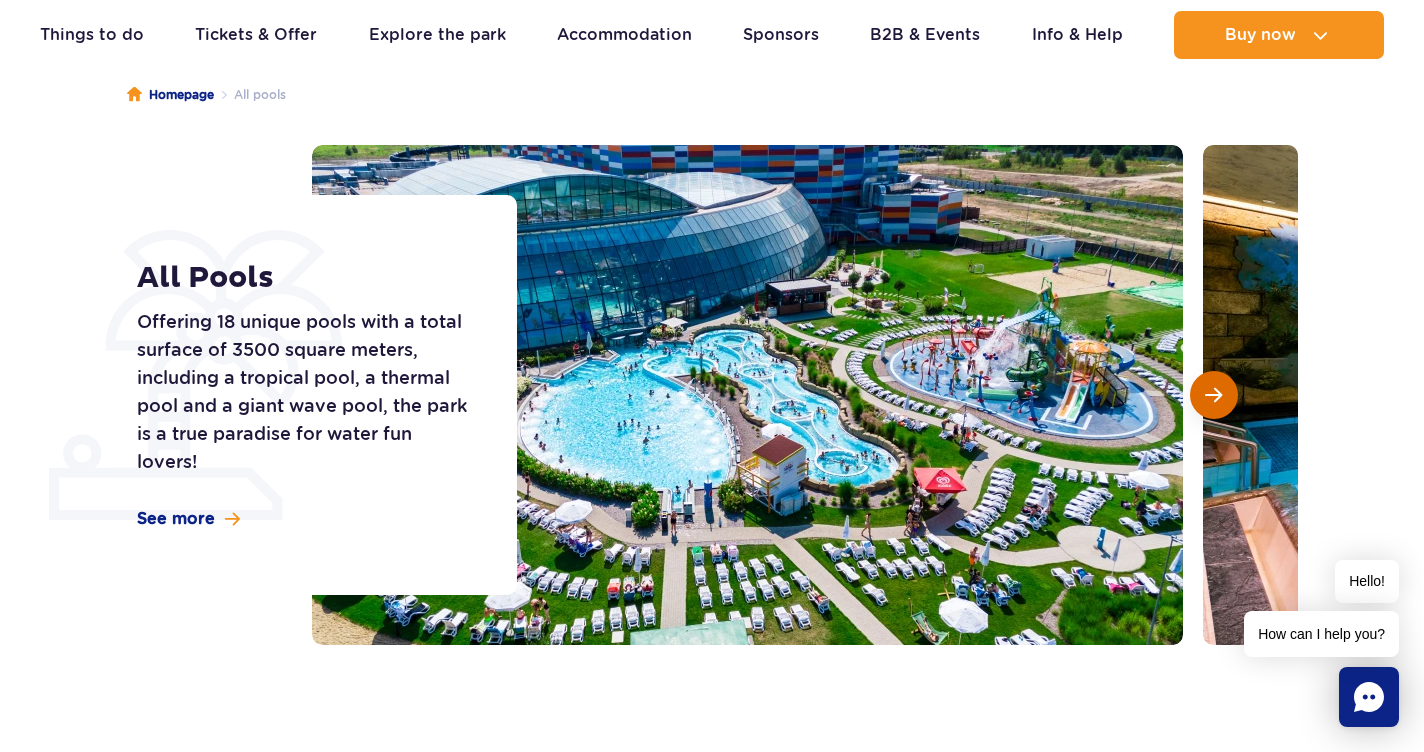 click at bounding box center (1213, 395) 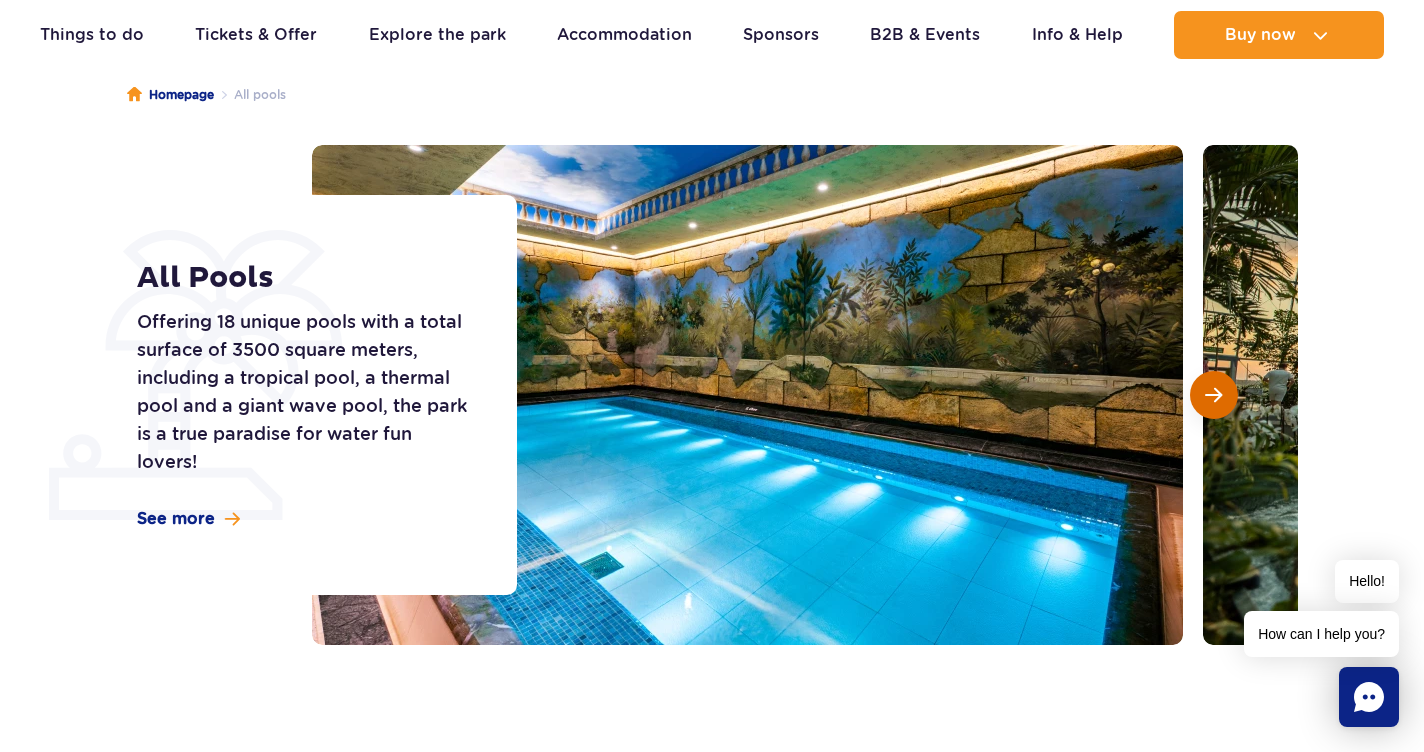 click at bounding box center [1213, 395] 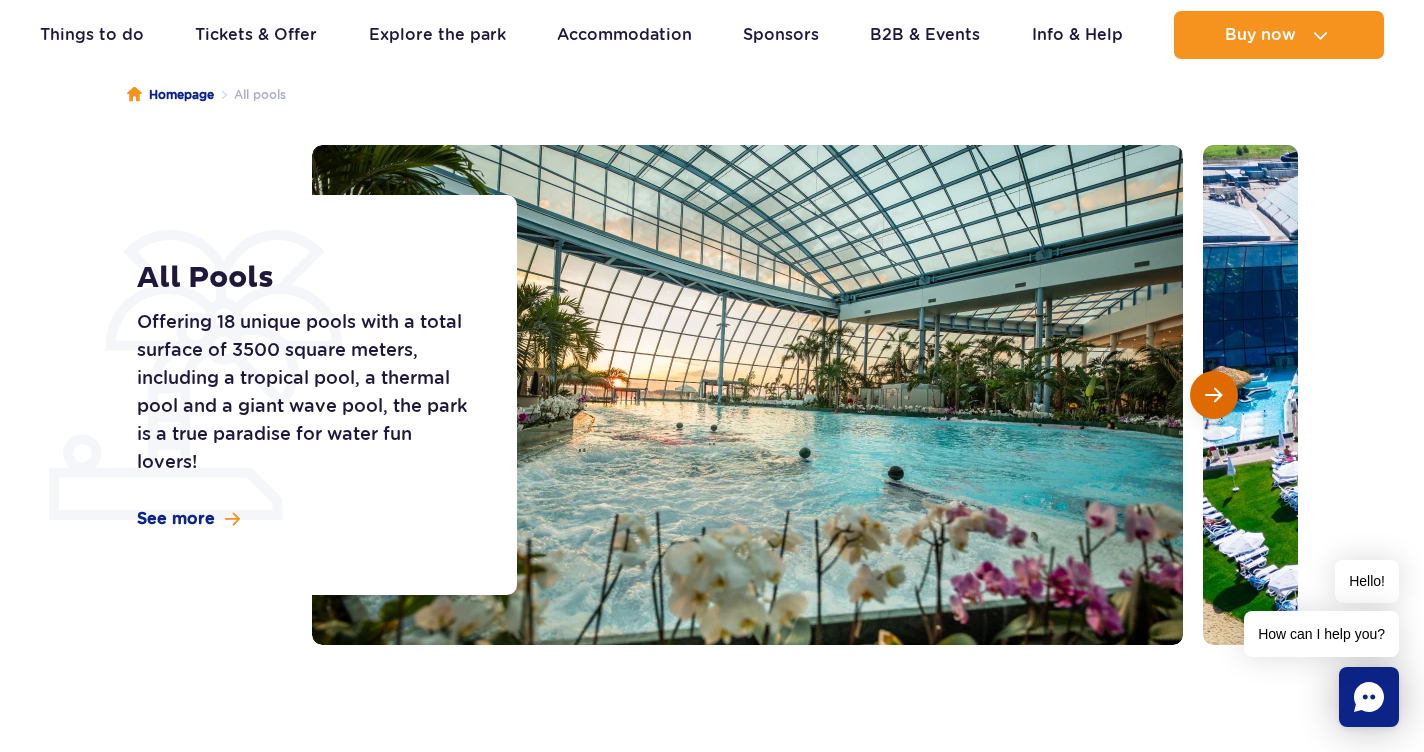click at bounding box center [1213, 395] 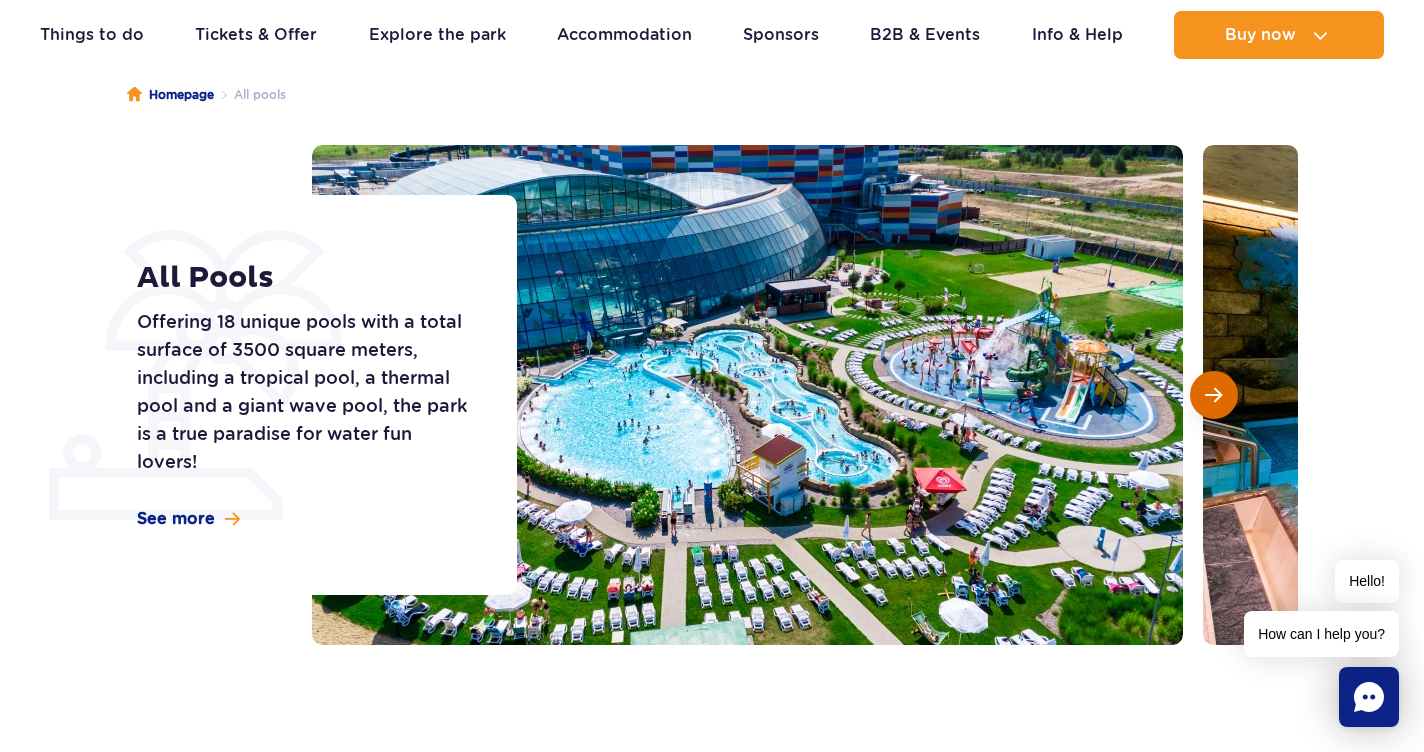 click at bounding box center (1213, 395) 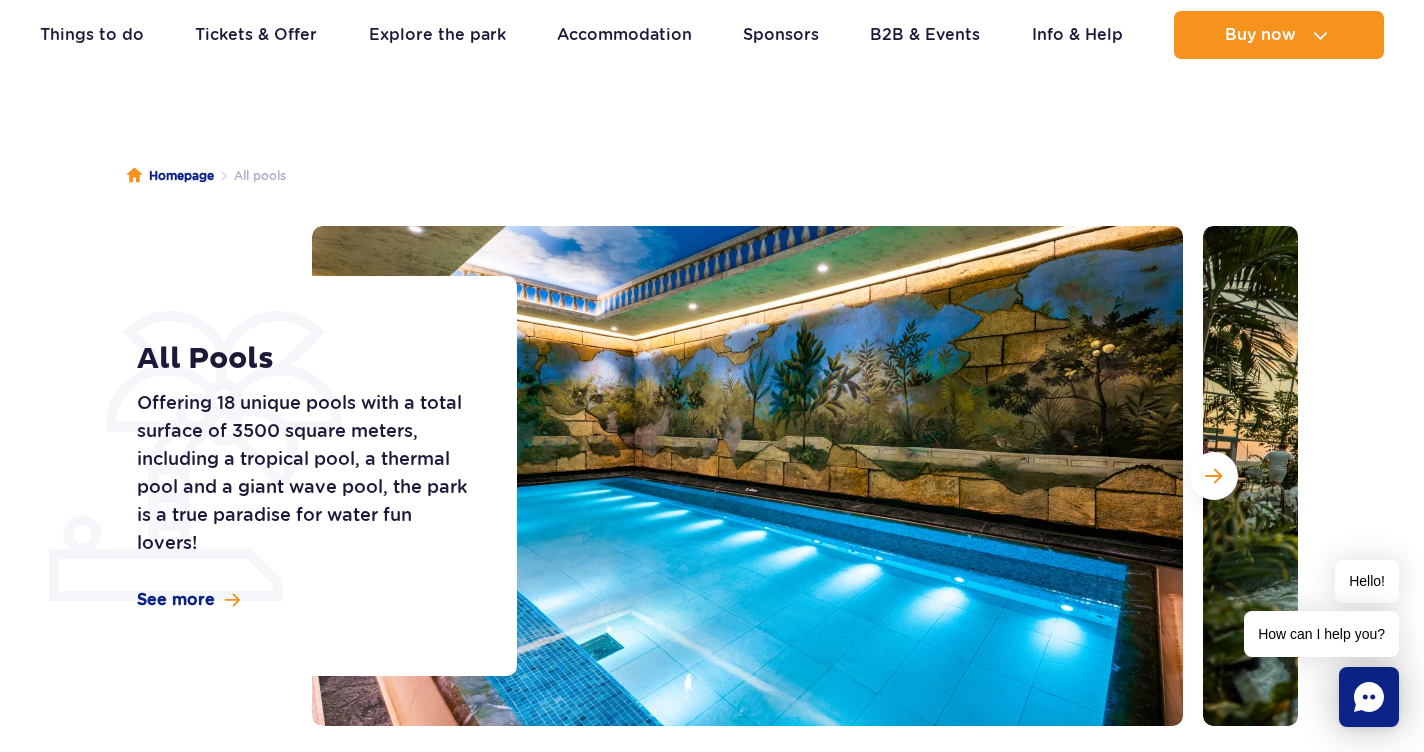 scroll, scrollTop: 99, scrollLeft: 0, axis: vertical 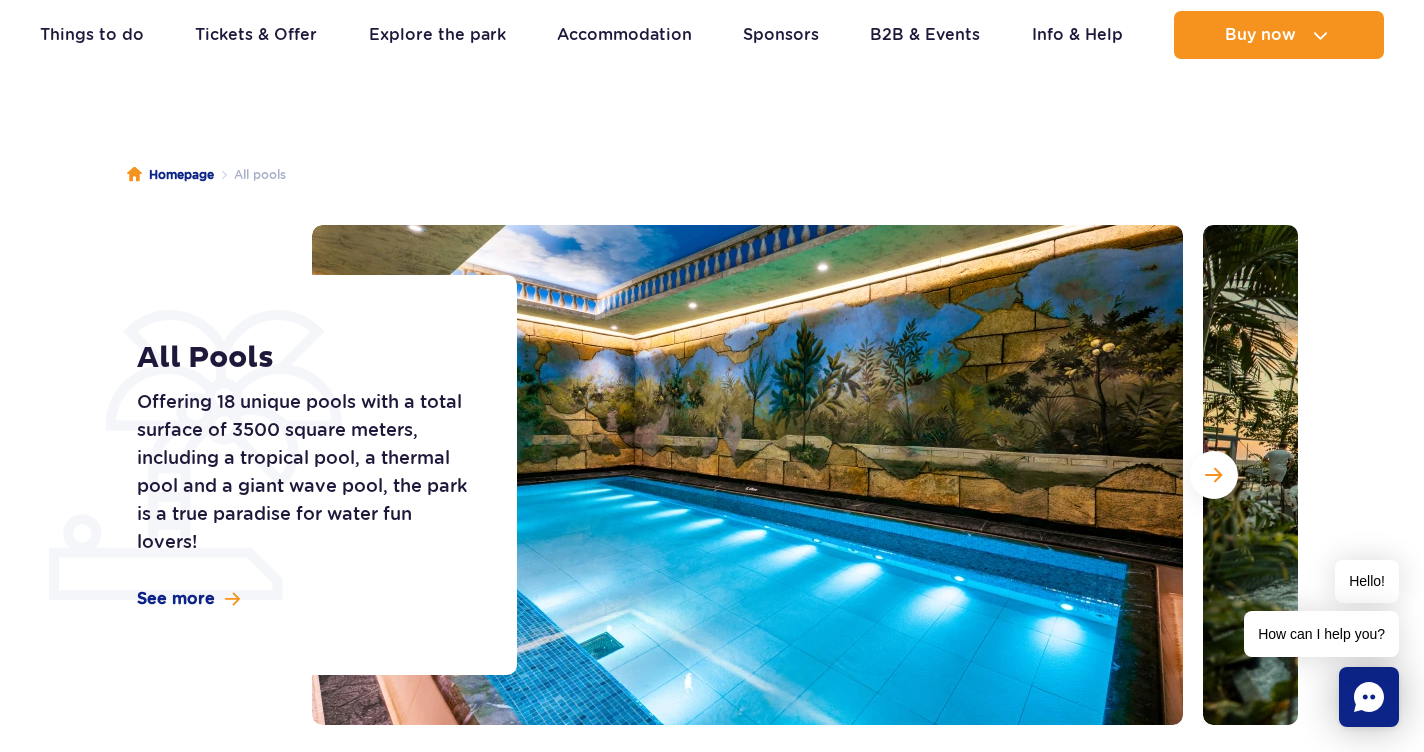 click on "All Pools
Offering 18 unique pools with a total surface of 3500 square meters, including a tropical pool, a thermal pool and a giant wave pool, the park is a true paradise for water fun lovers!
See more" at bounding box center (712, 475) 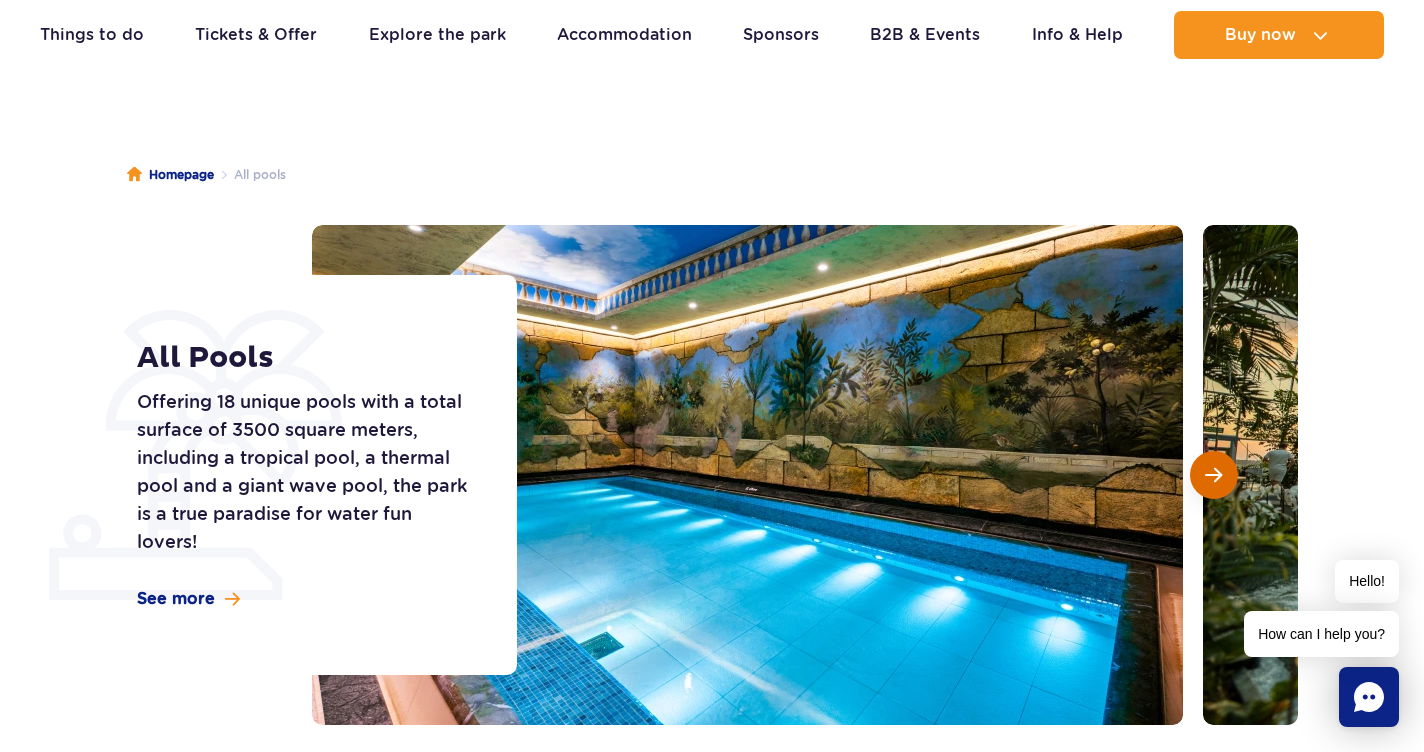 click at bounding box center (1213, 475) 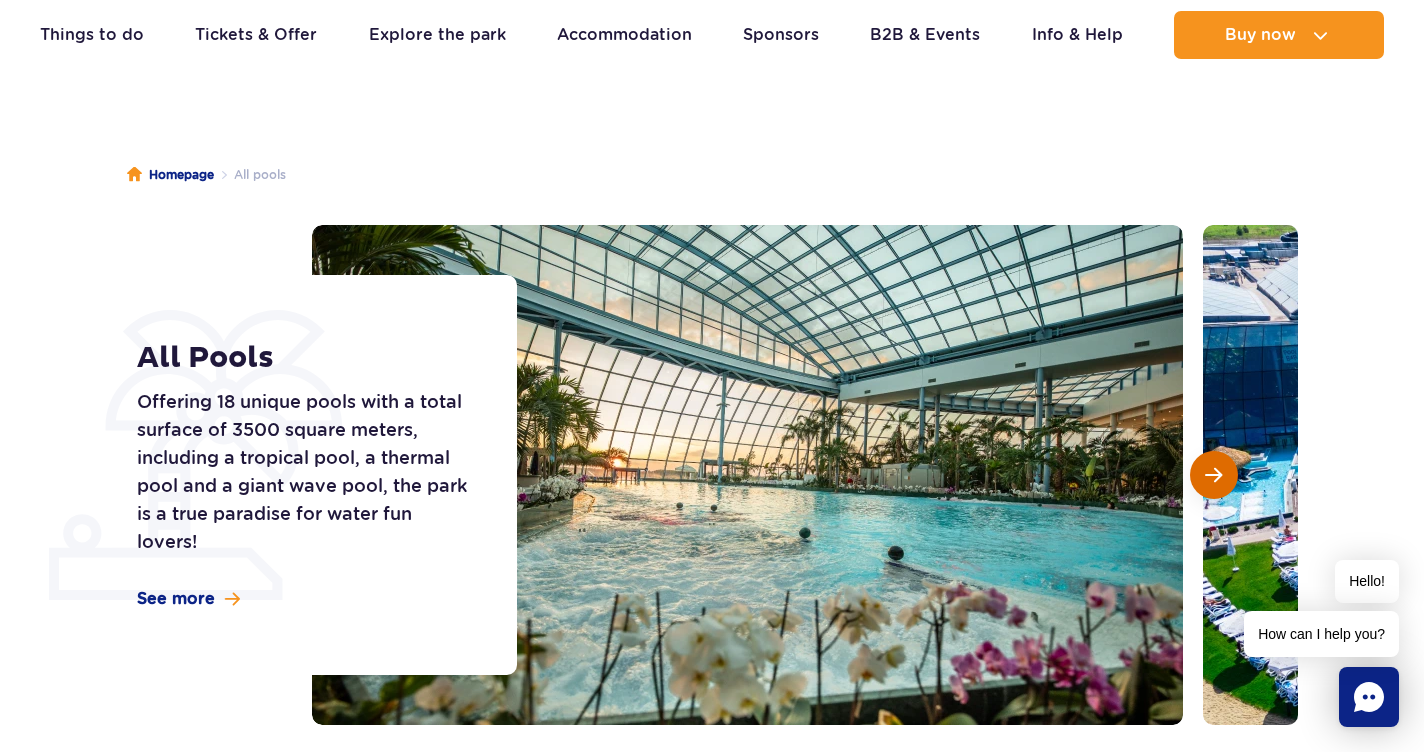 click at bounding box center [1213, 475] 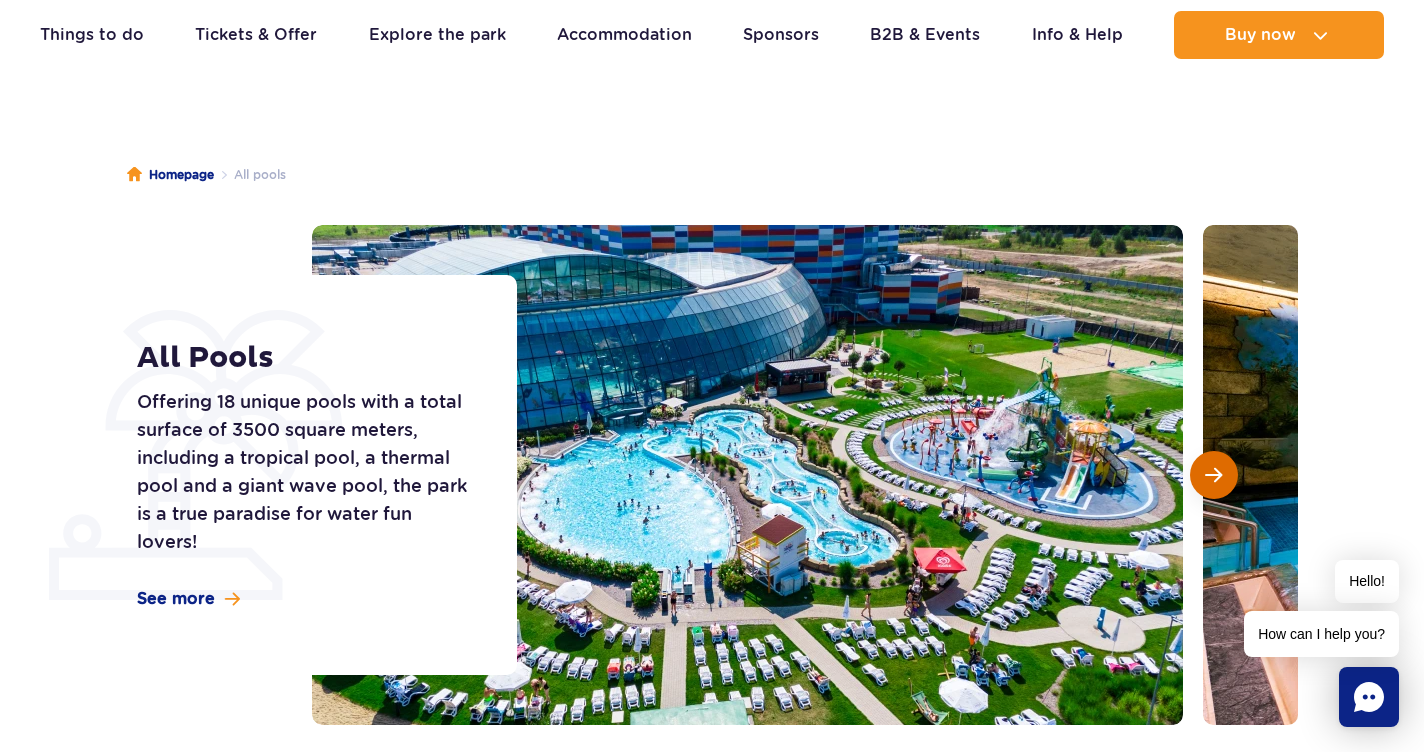 click at bounding box center (1213, 475) 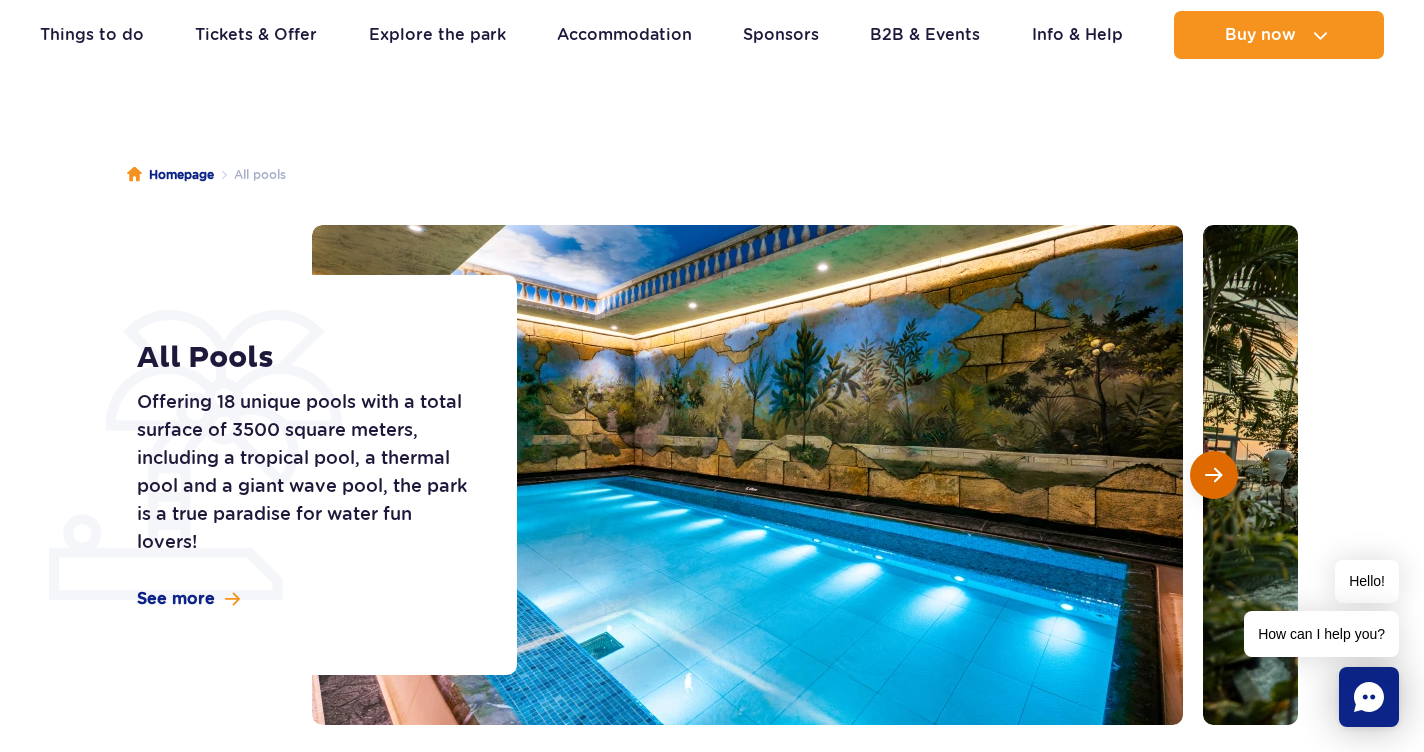 click at bounding box center [1213, 475] 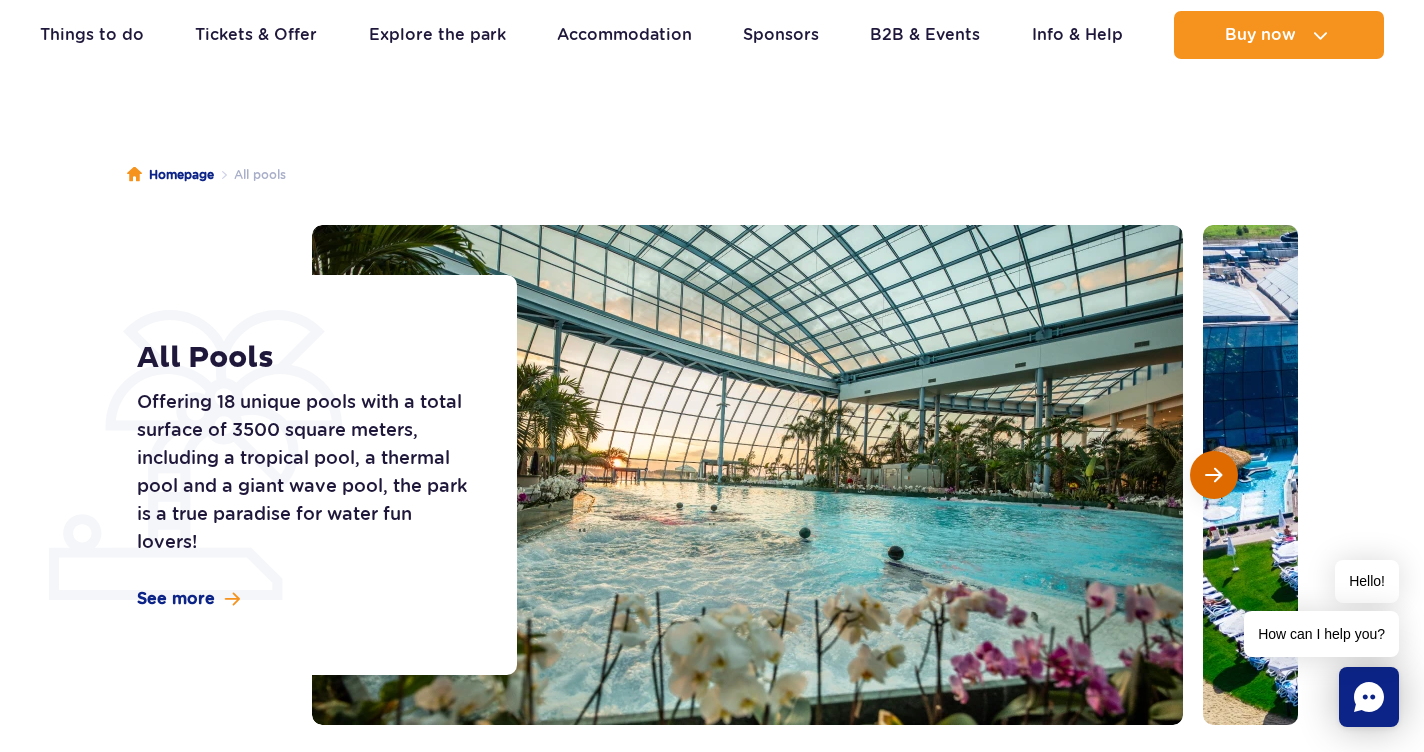 click at bounding box center [1213, 475] 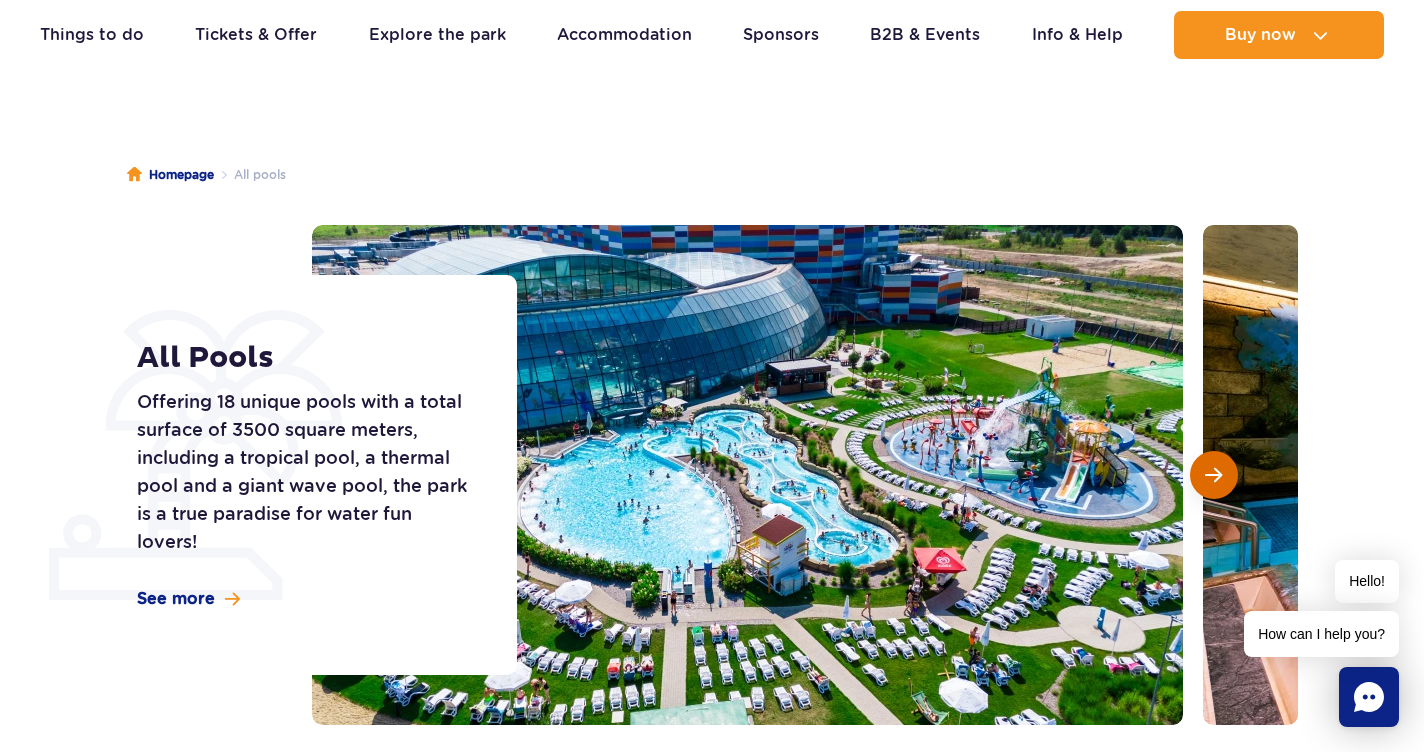 click at bounding box center (1213, 475) 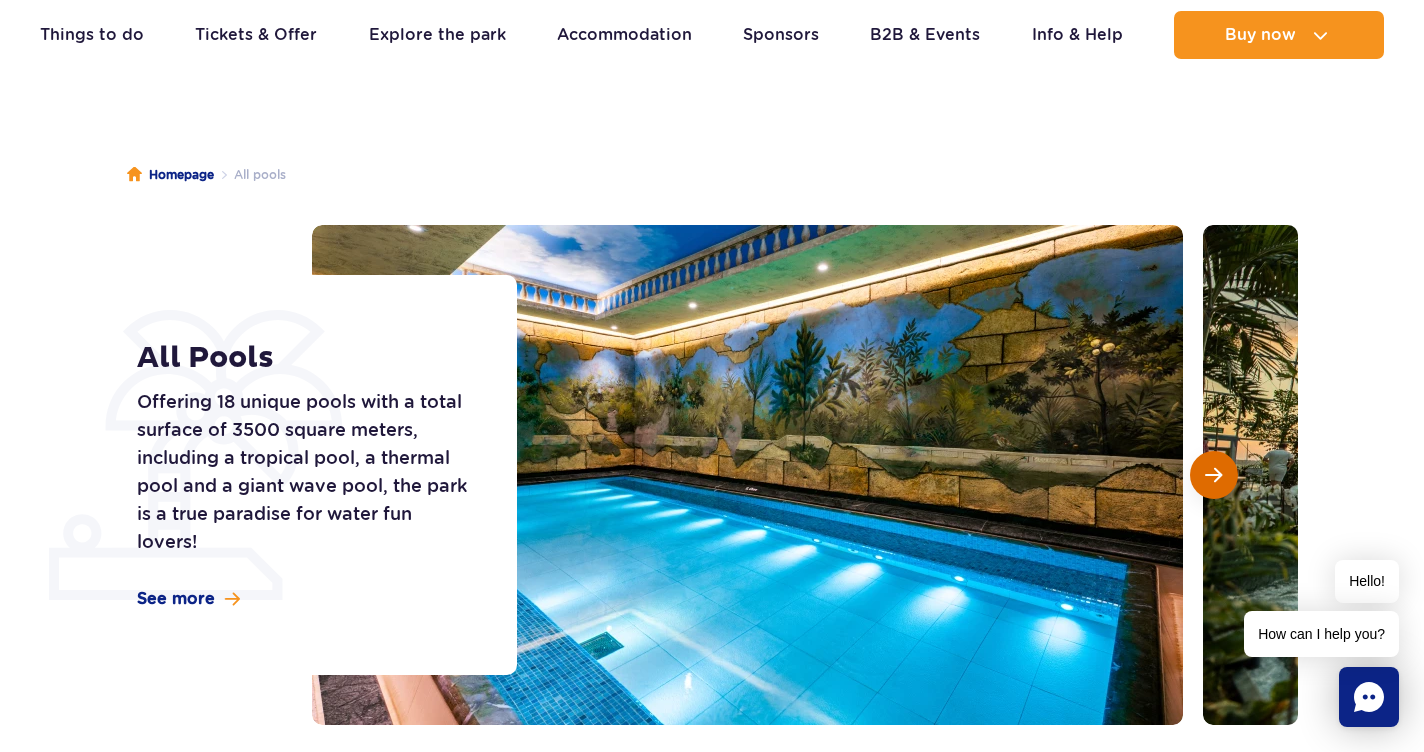 click at bounding box center (1213, 475) 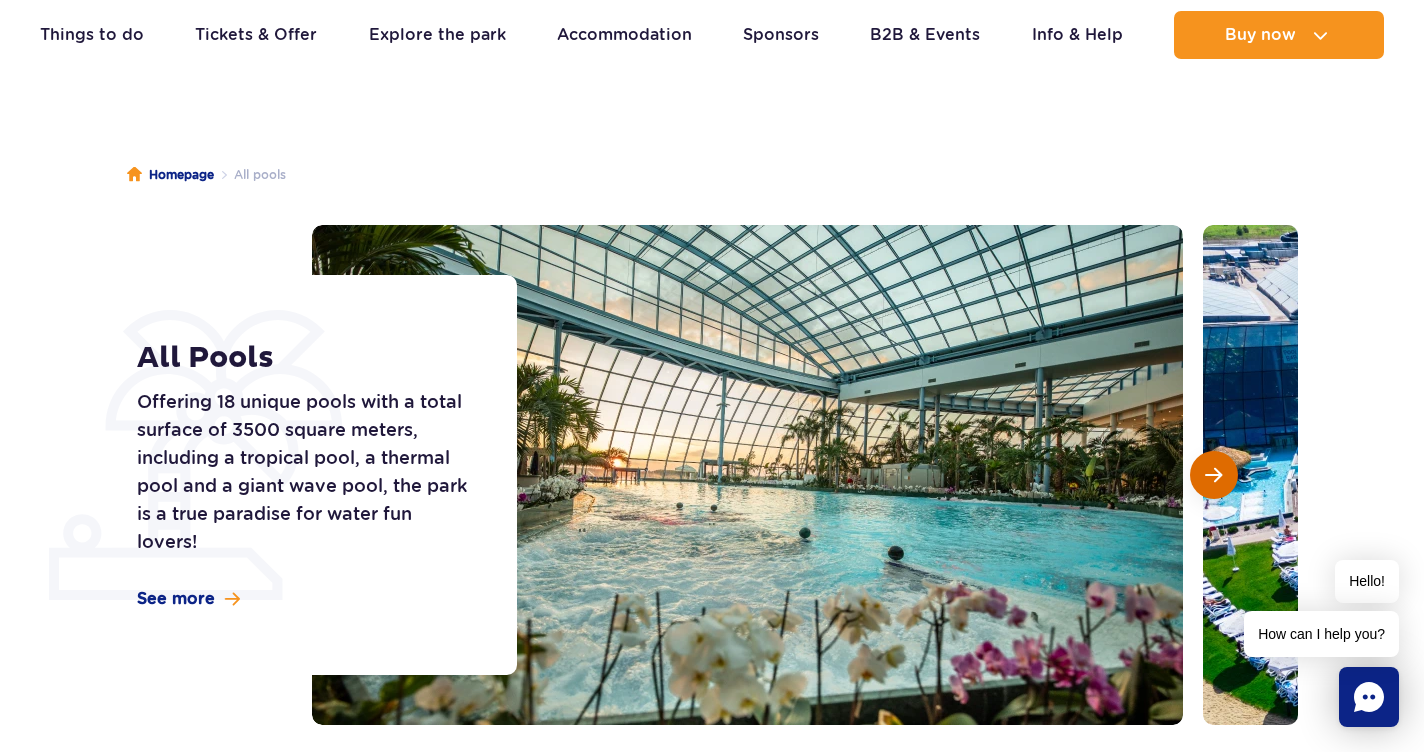 click at bounding box center (1213, 475) 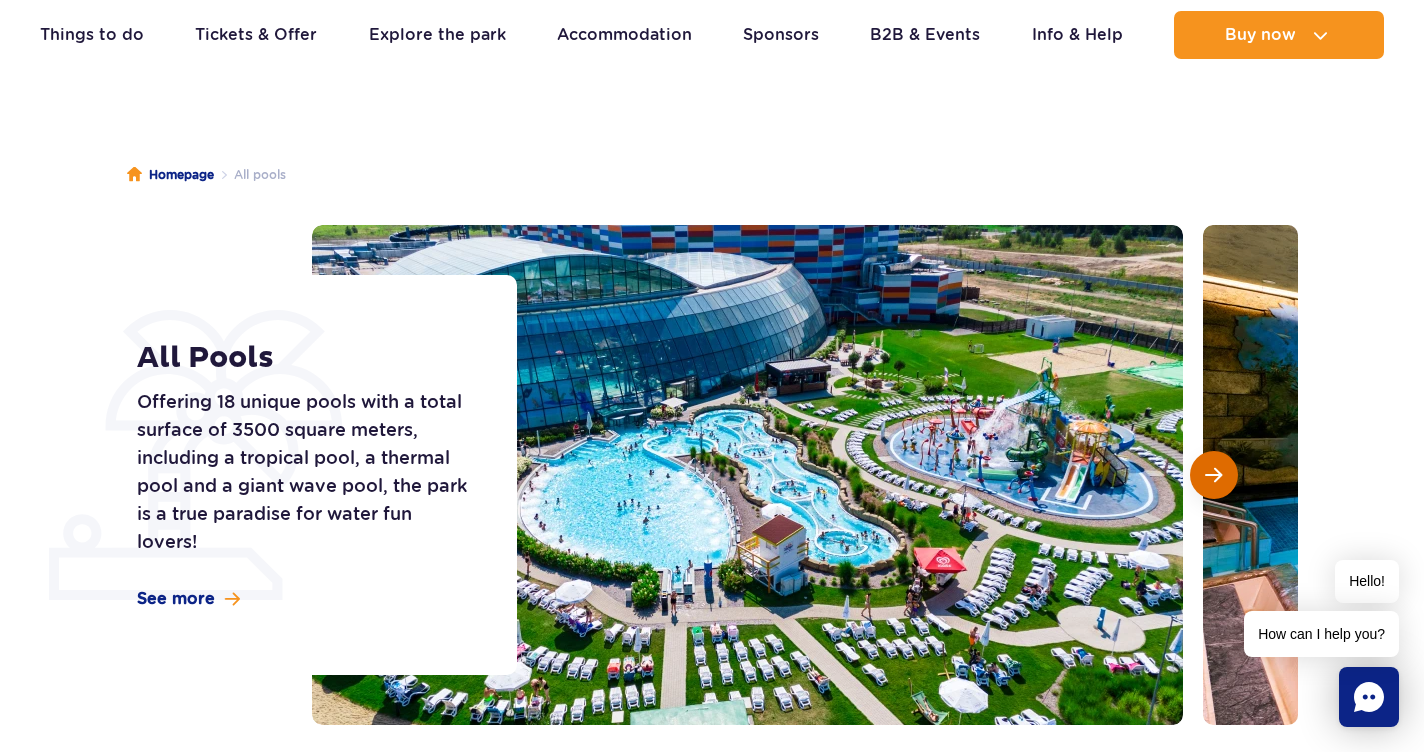 click at bounding box center [1213, 475] 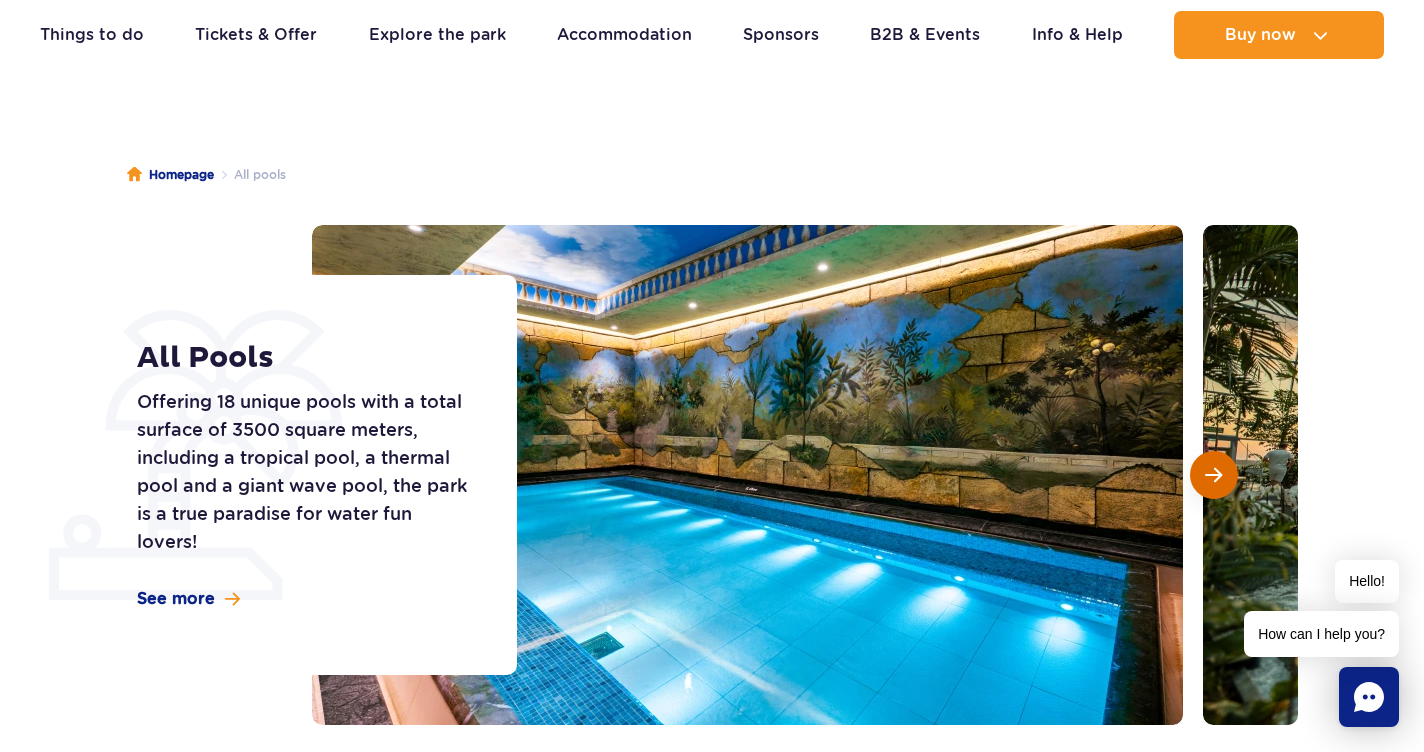 click at bounding box center (1213, 475) 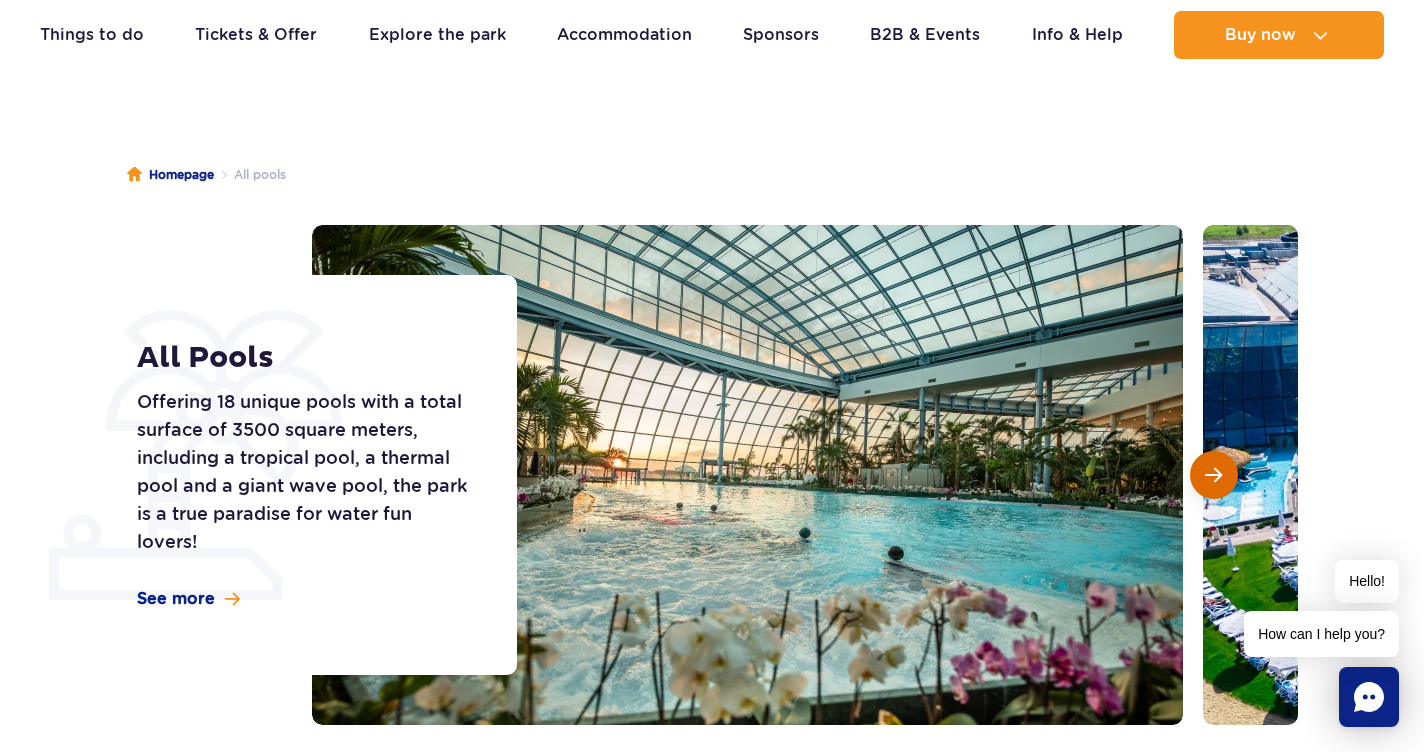 click at bounding box center [1213, 475] 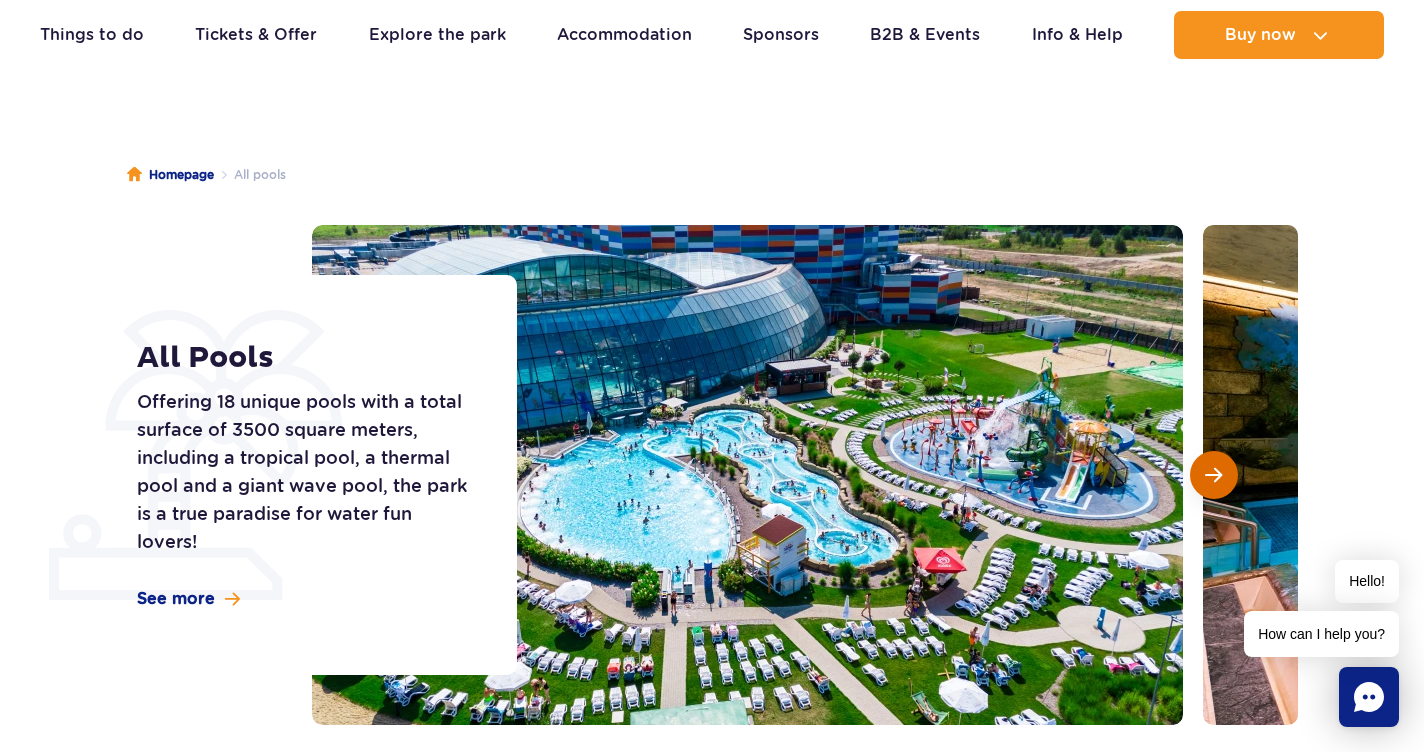 click at bounding box center (1213, 475) 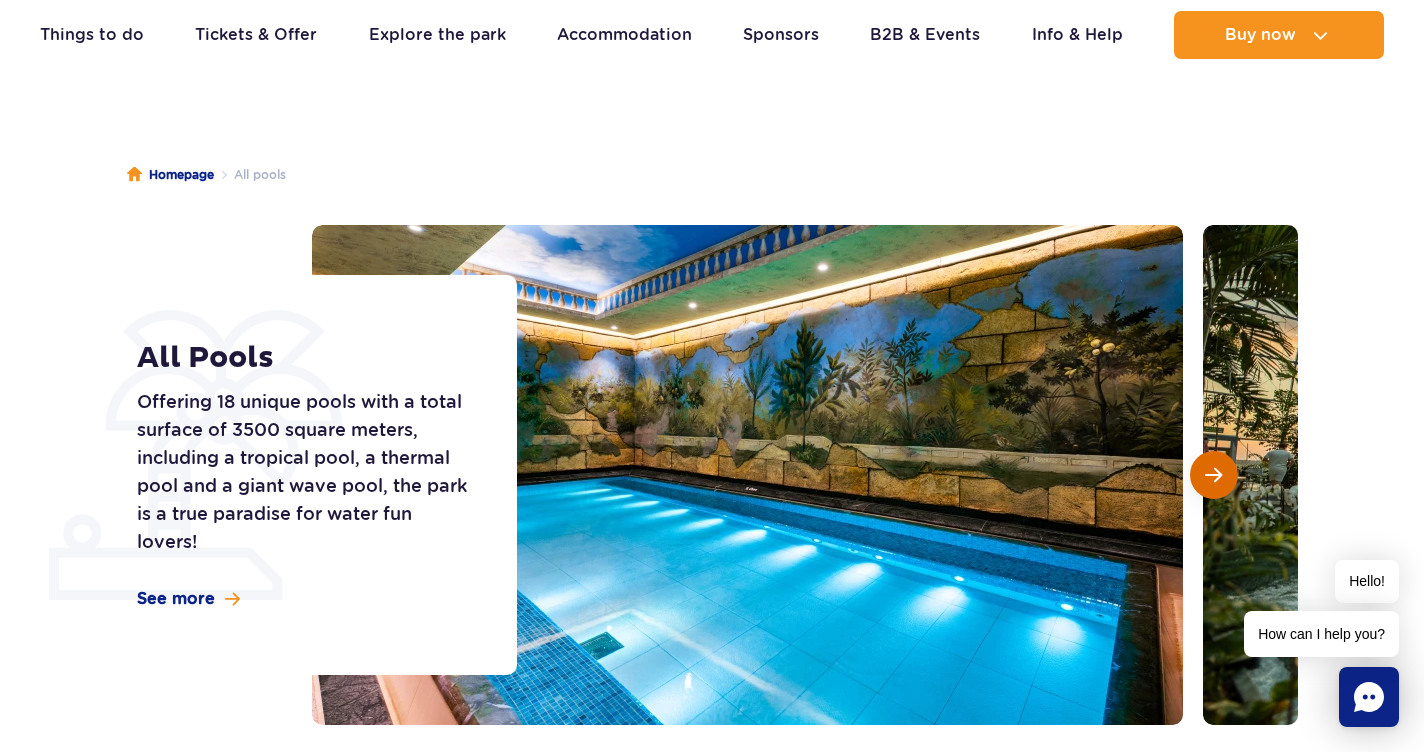 click at bounding box center (1213, 475) 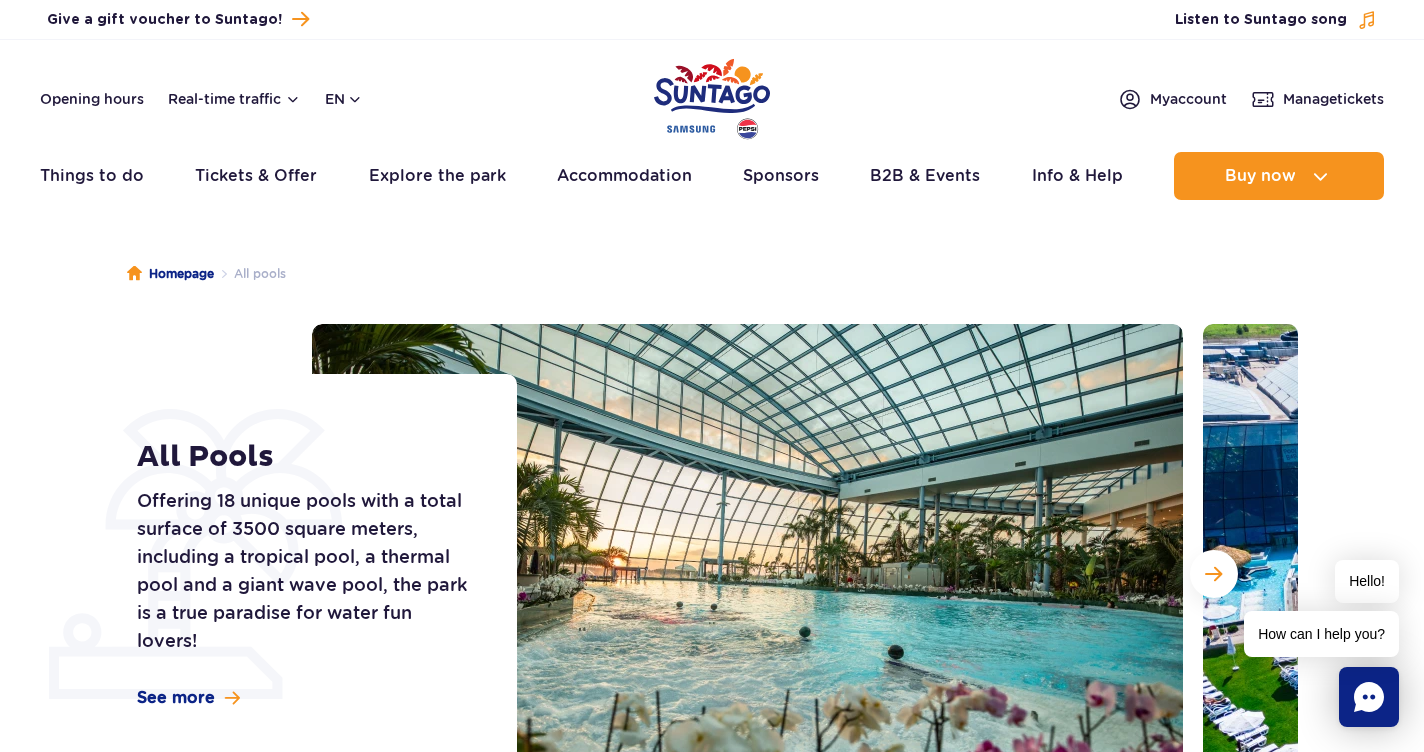 scroll, scrollTop: 0, scrollLeft: 0, axis: both 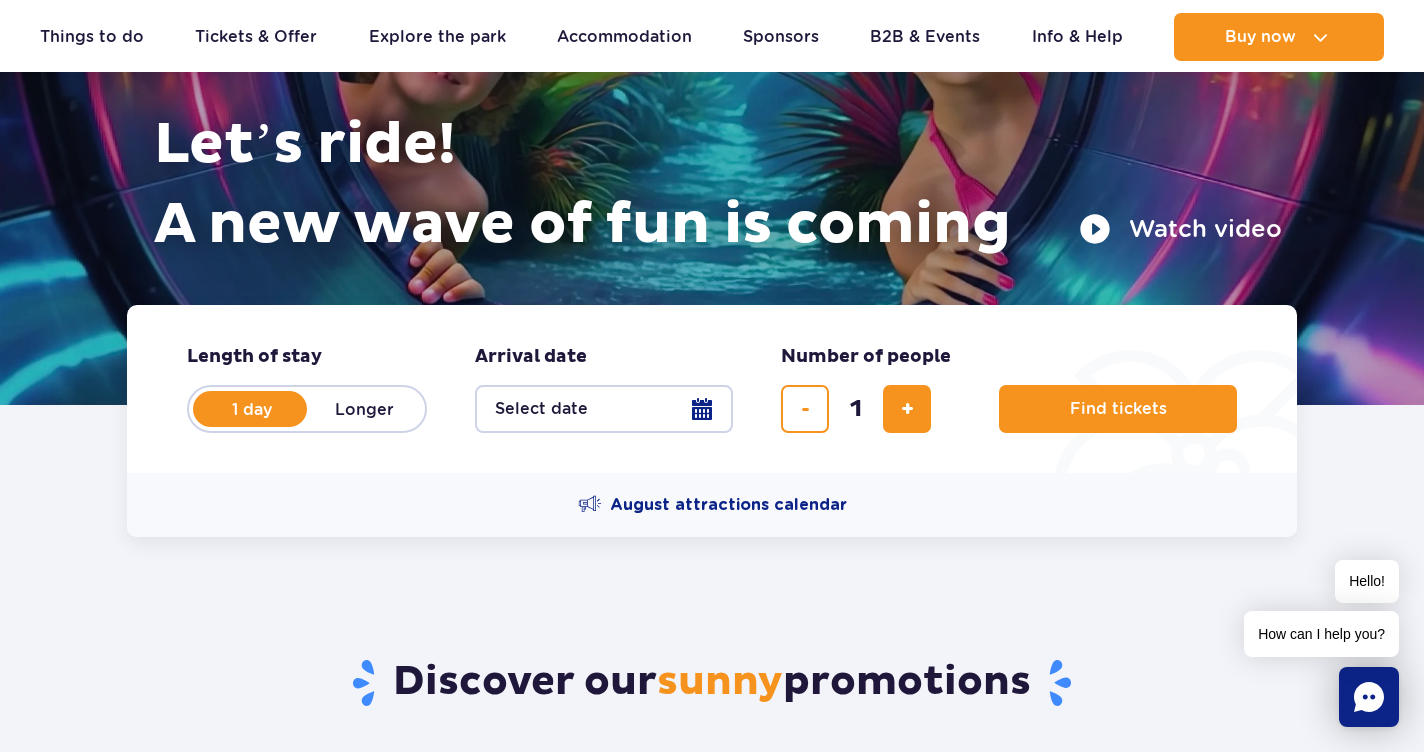click on "Select date" at bounding box center [604, 409] 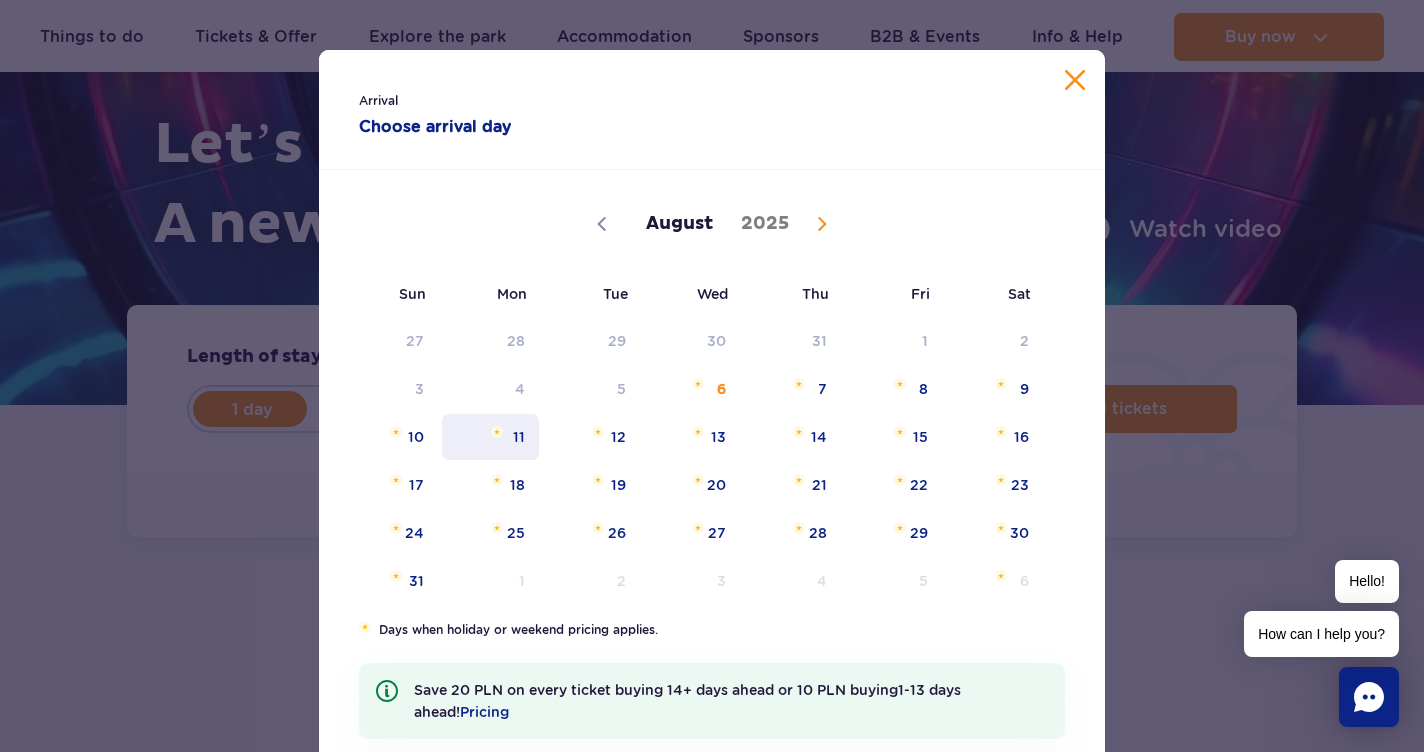 click on "11" at bounding box center (490, 437) 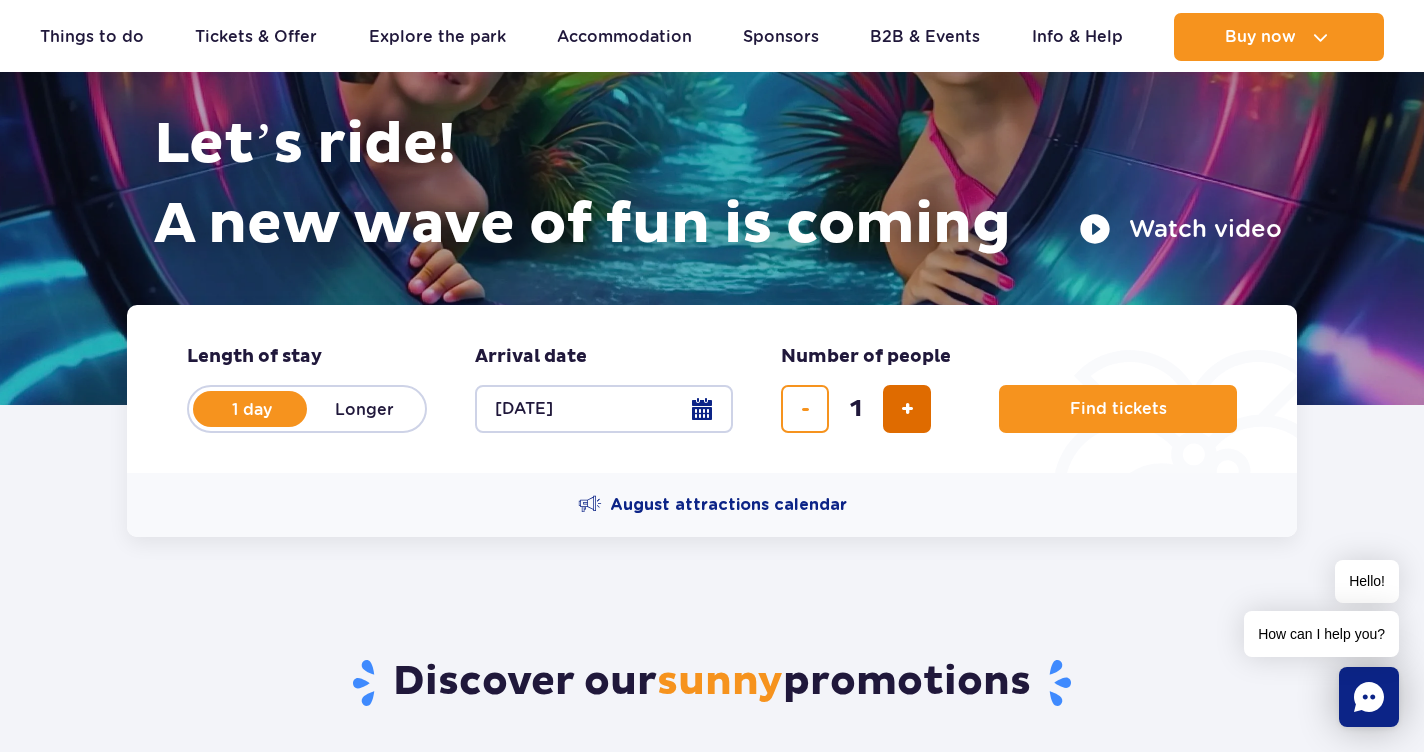 click at bounding box center [907, 409] 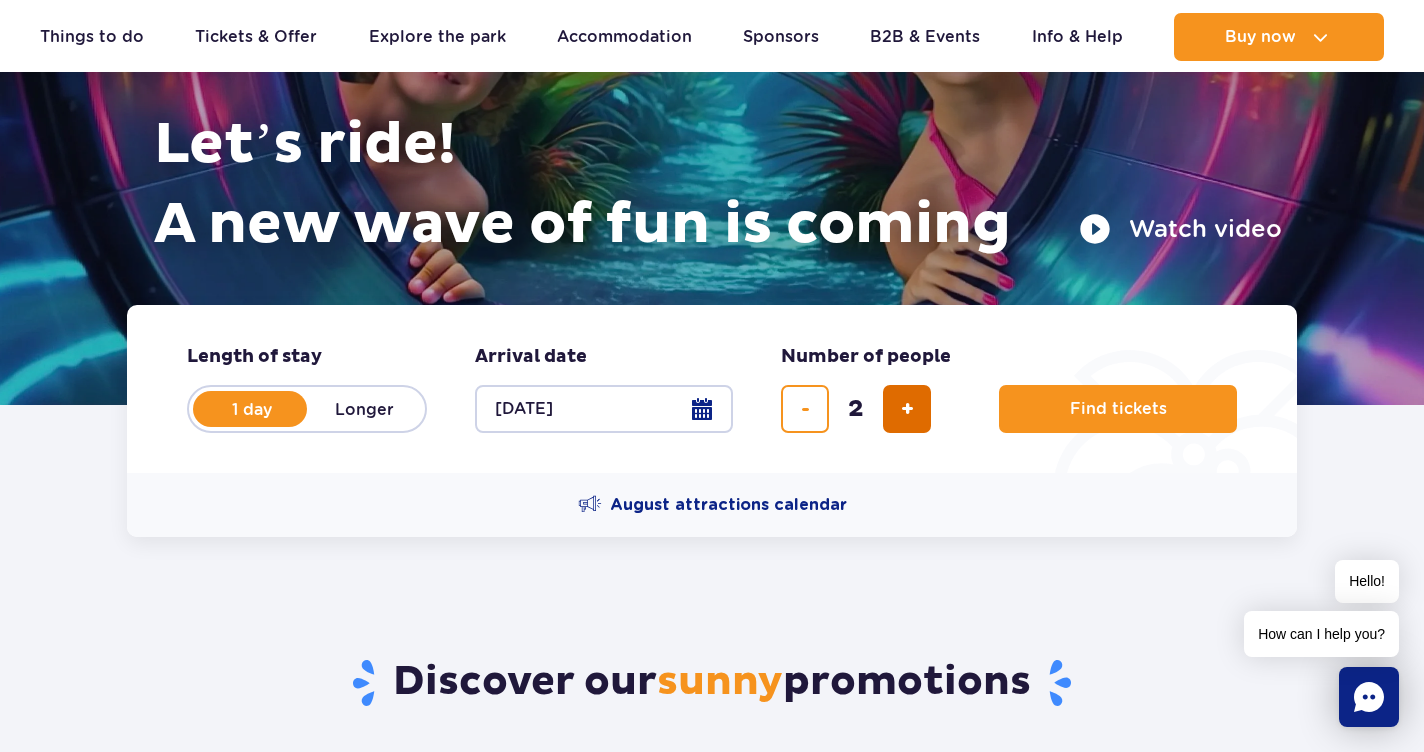 click at bounding box center (907, 409) 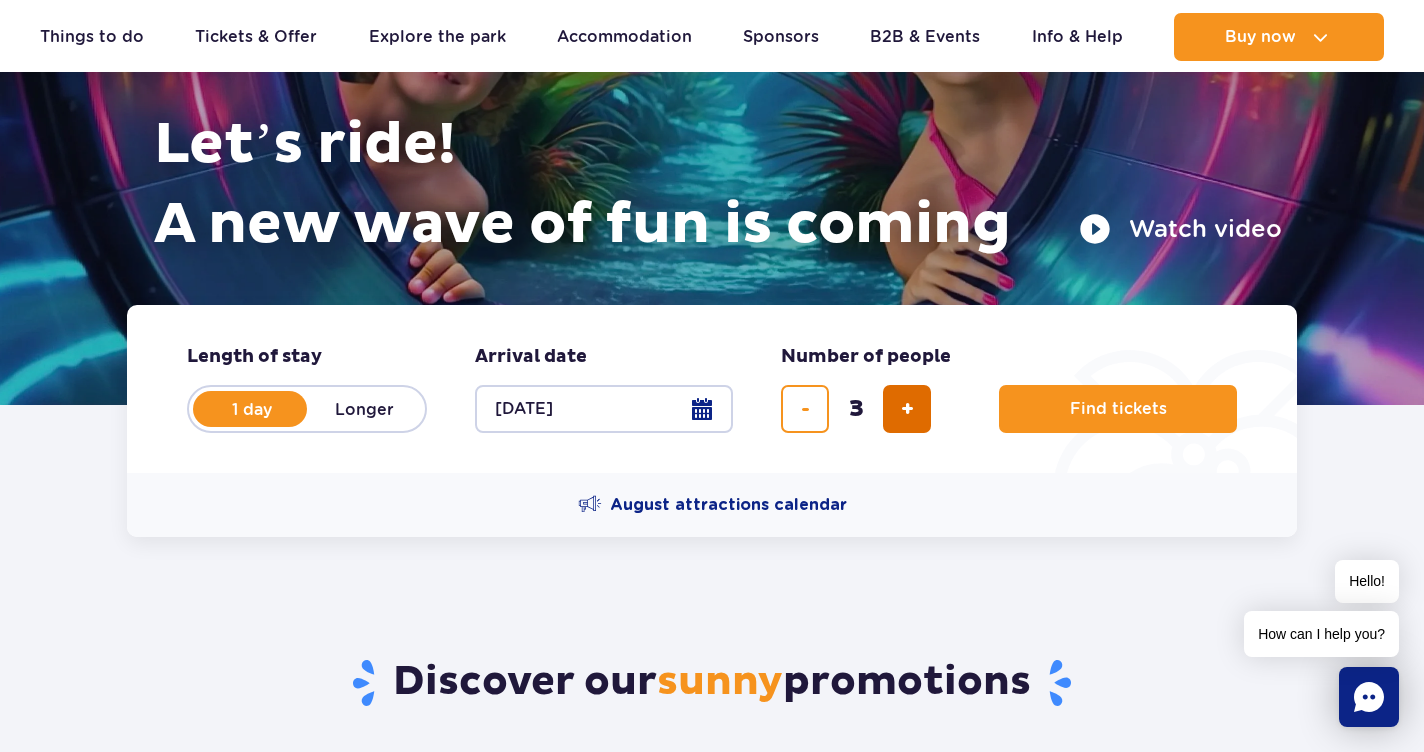 click at bounding box center (907, 409) 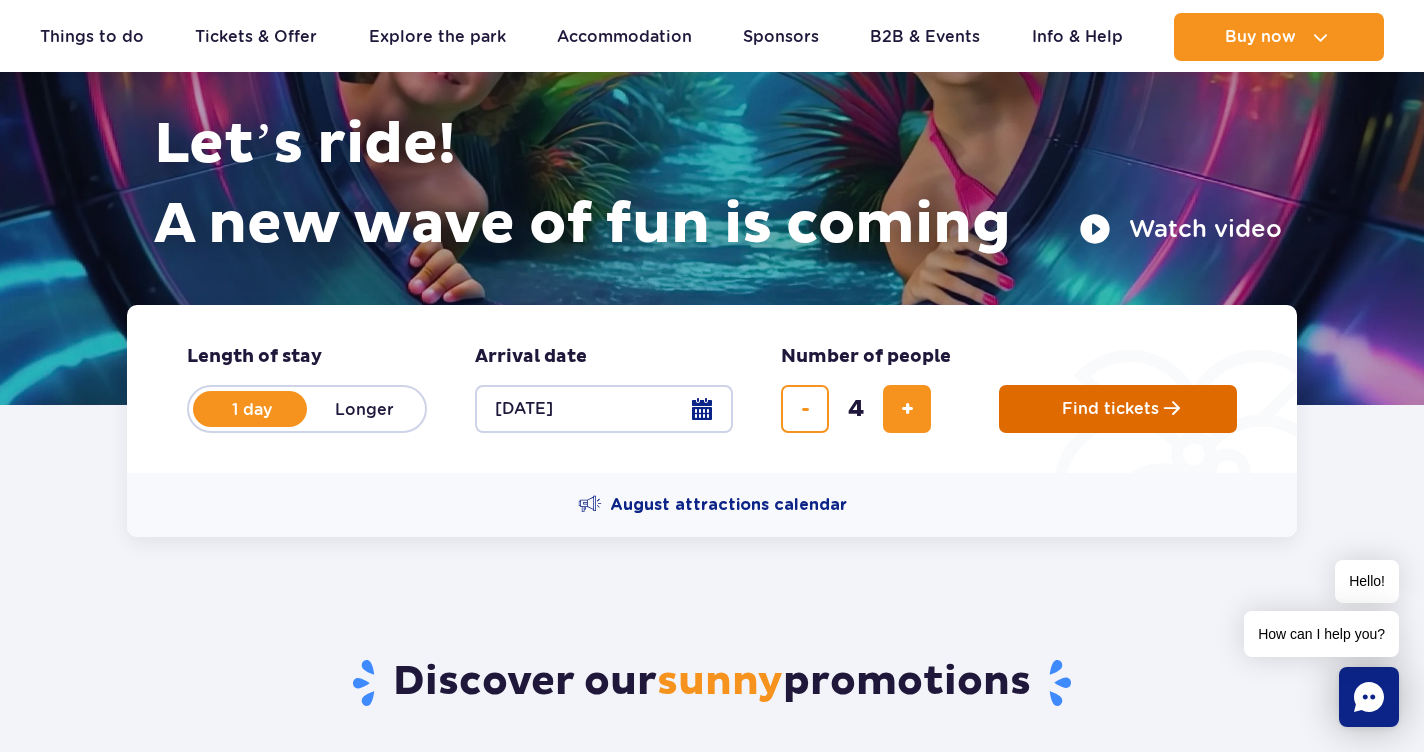 click on "Find tickets" at bounding box center (1110, 409) 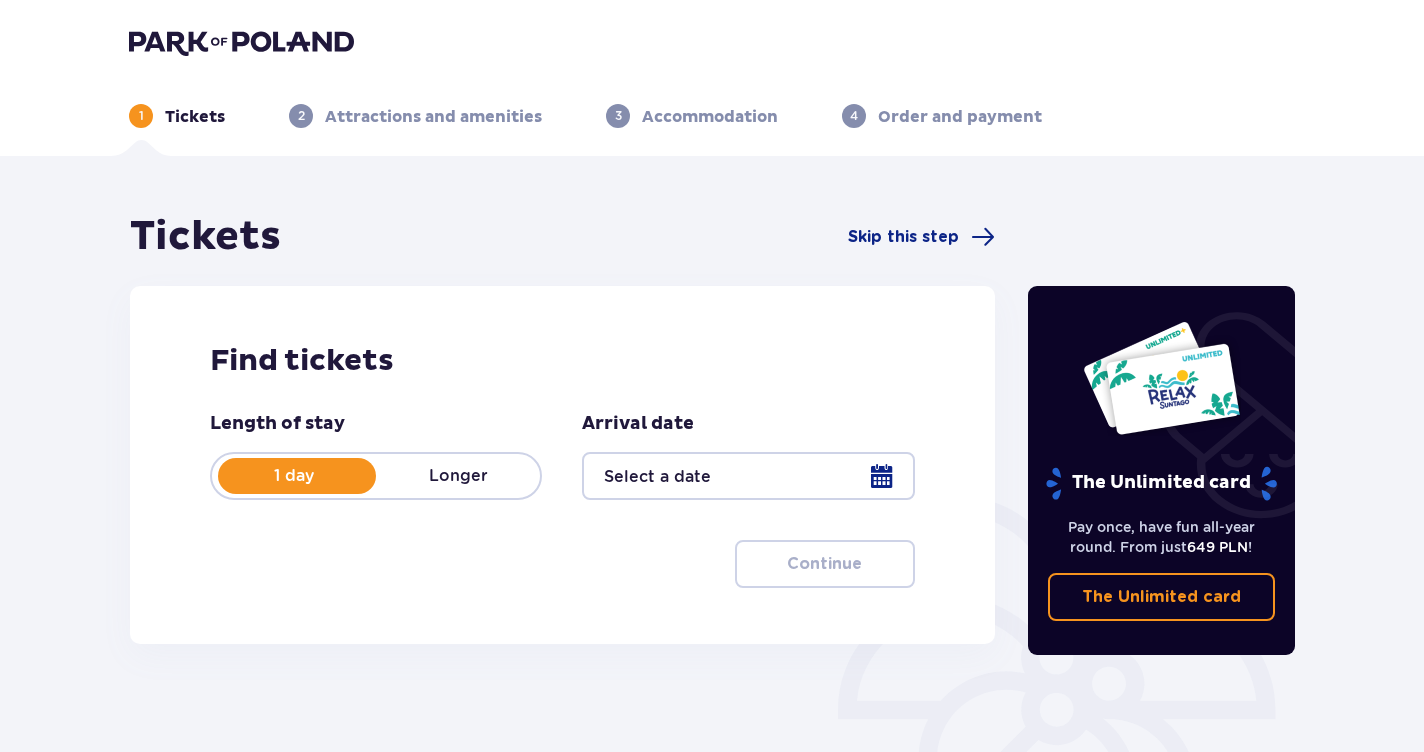 type on "[DATE]" 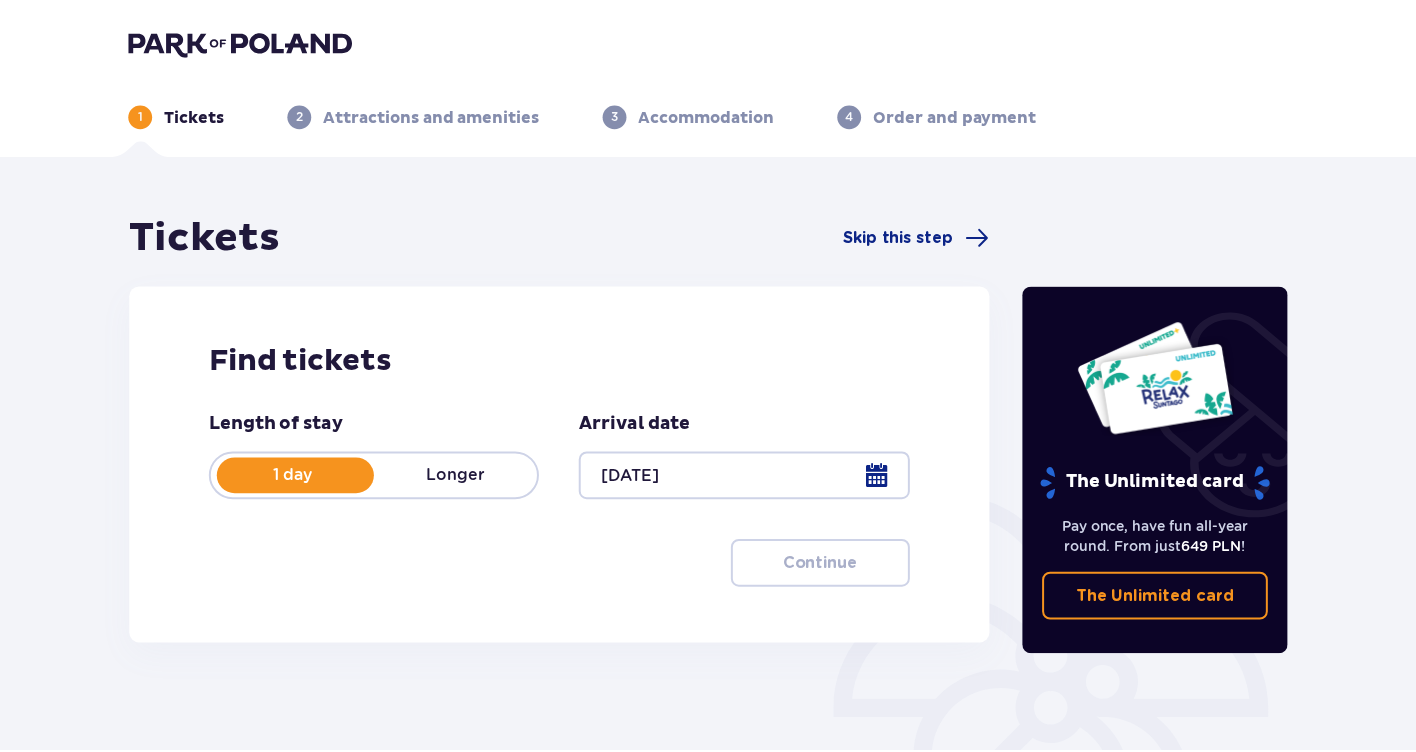 scroll, scrollTop: 0, scrollLeft: 0, axis: both 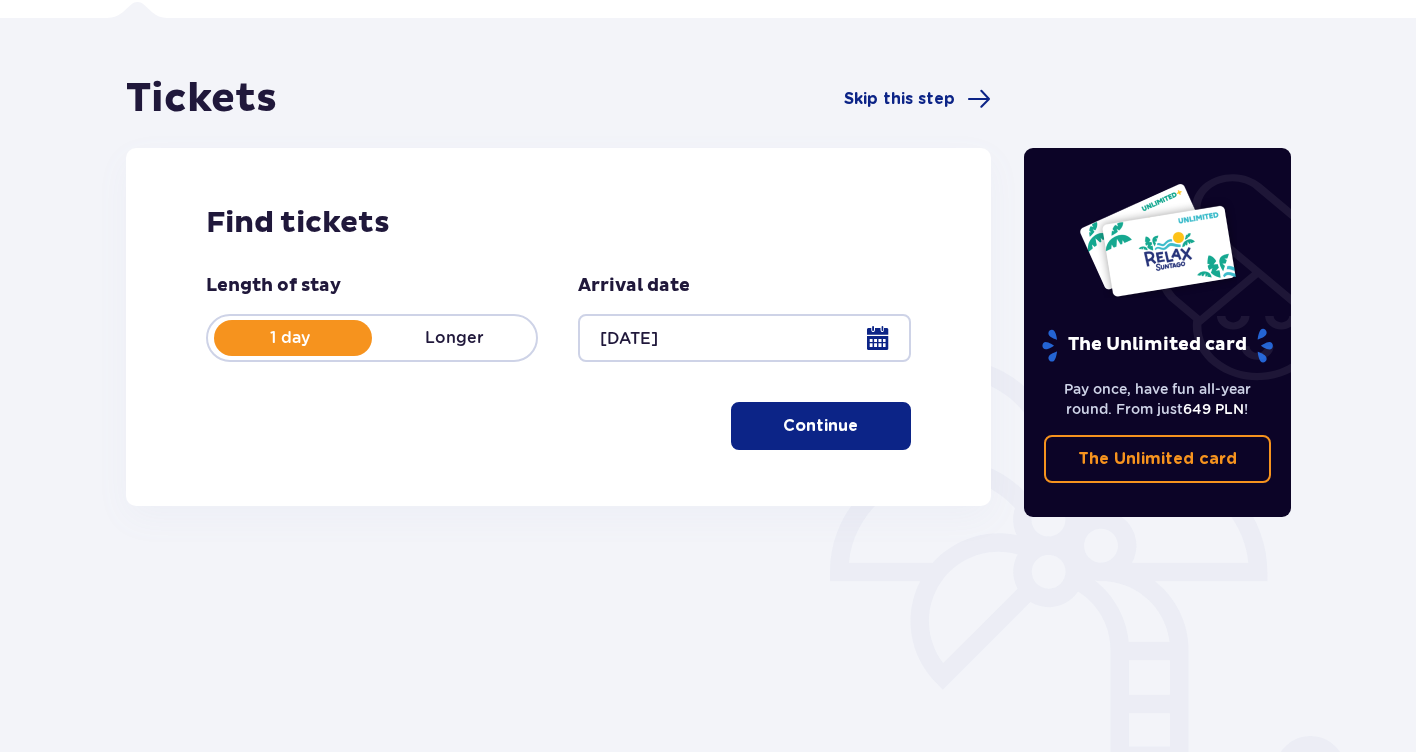 click on "Continue" at bounding box center (820, 426) 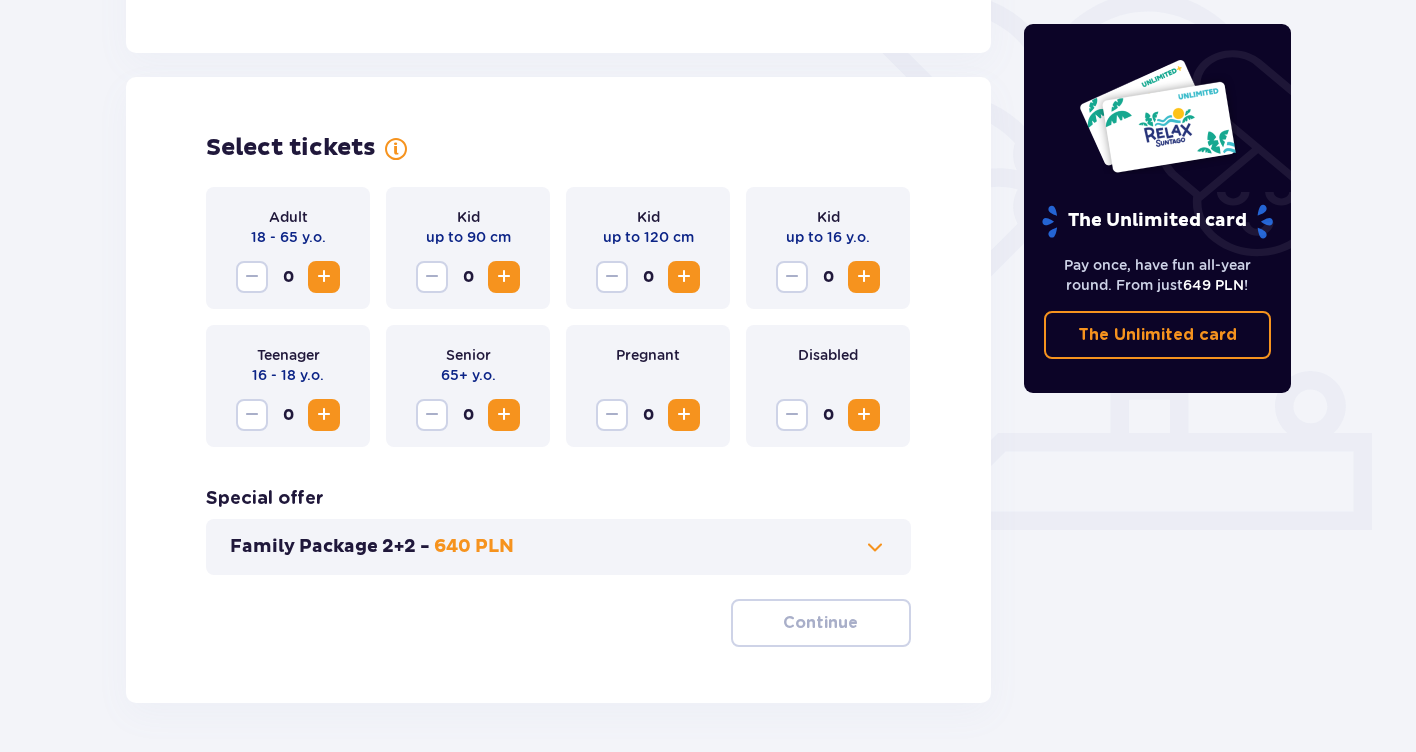 scroll, scrollTop: 556, scrollLeft: 0, axis: vertical 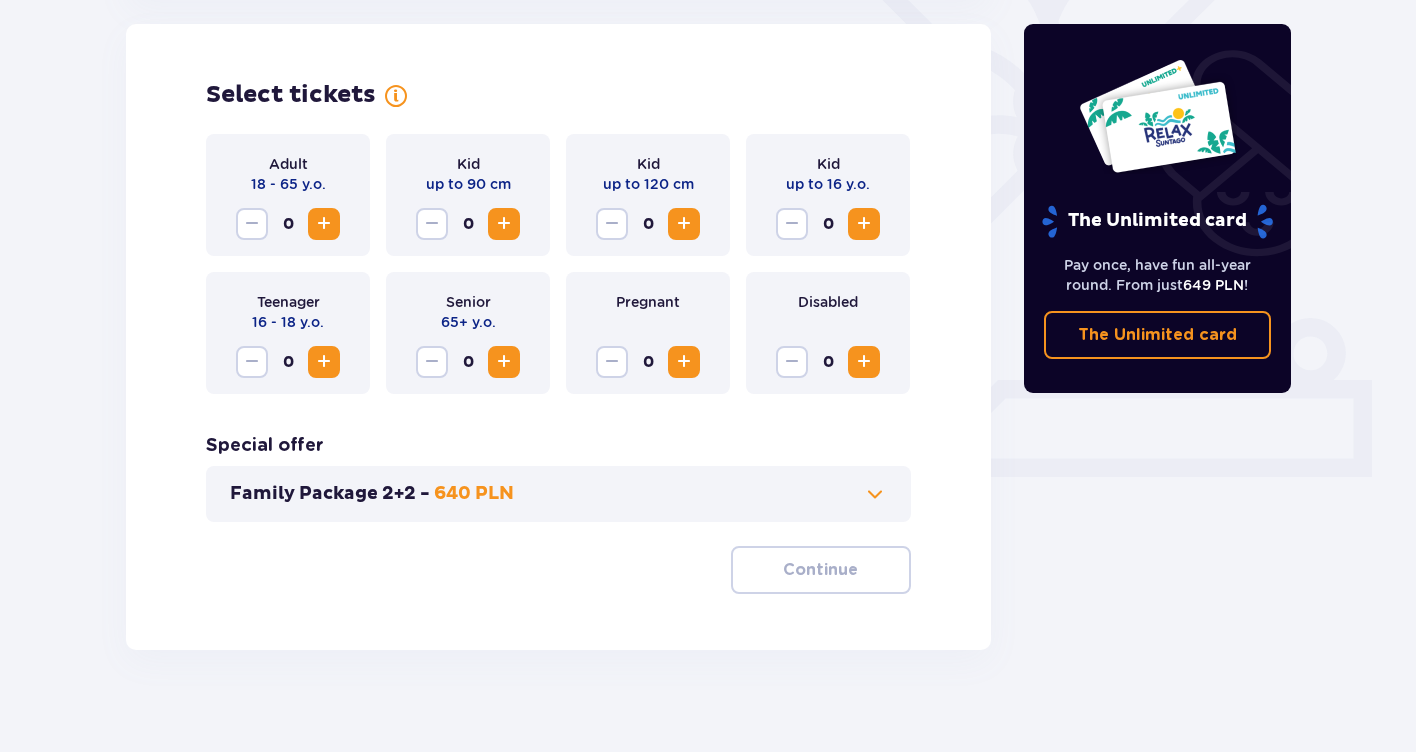 click at bounding box center (324, 224) 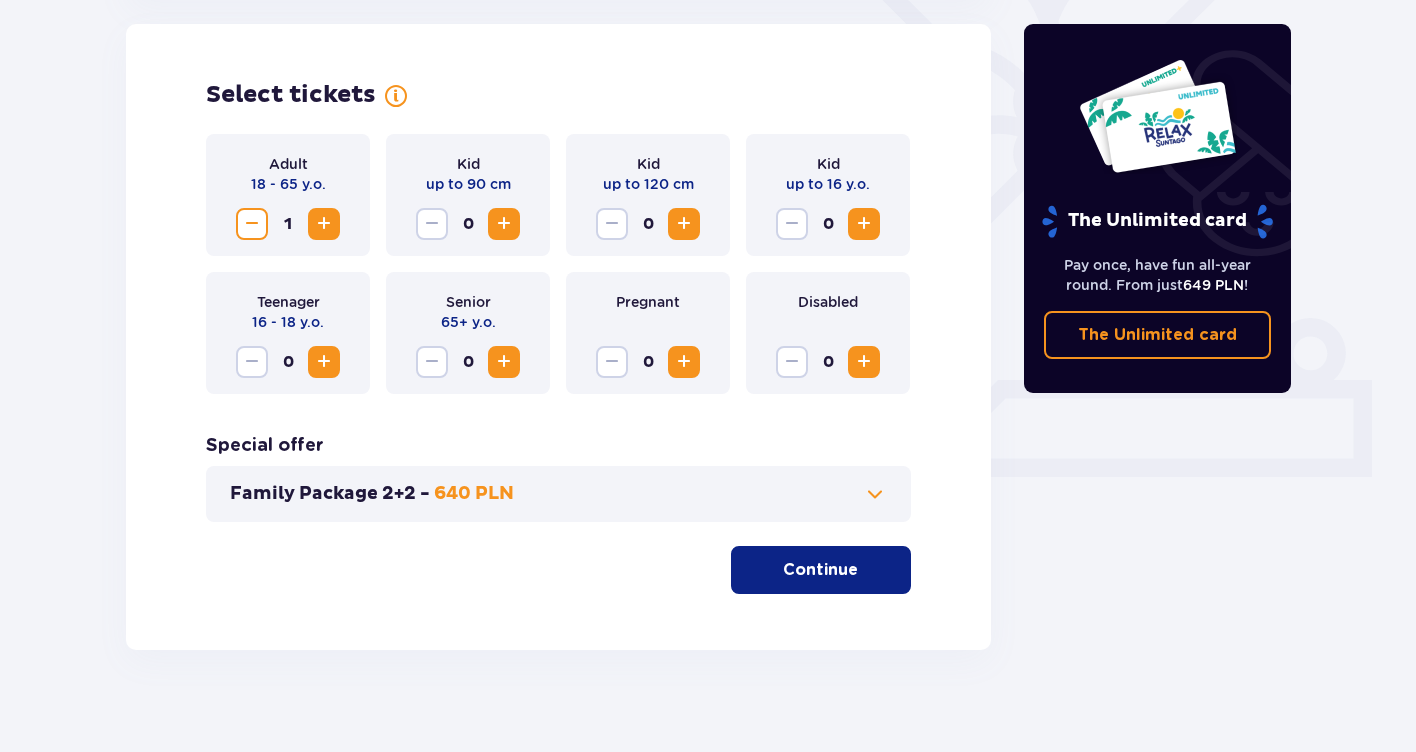 click at bounding box center [324, 224] 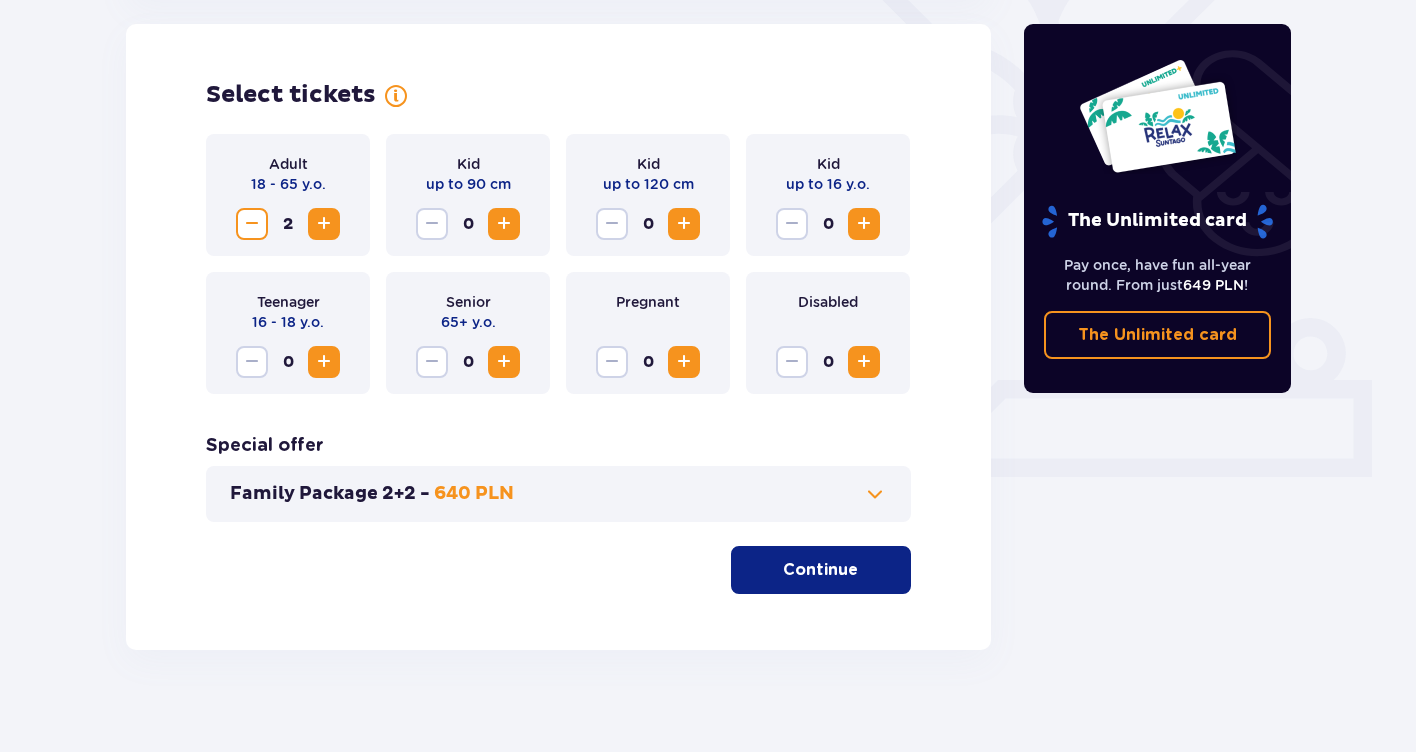 click at bounding box center [324, 224] 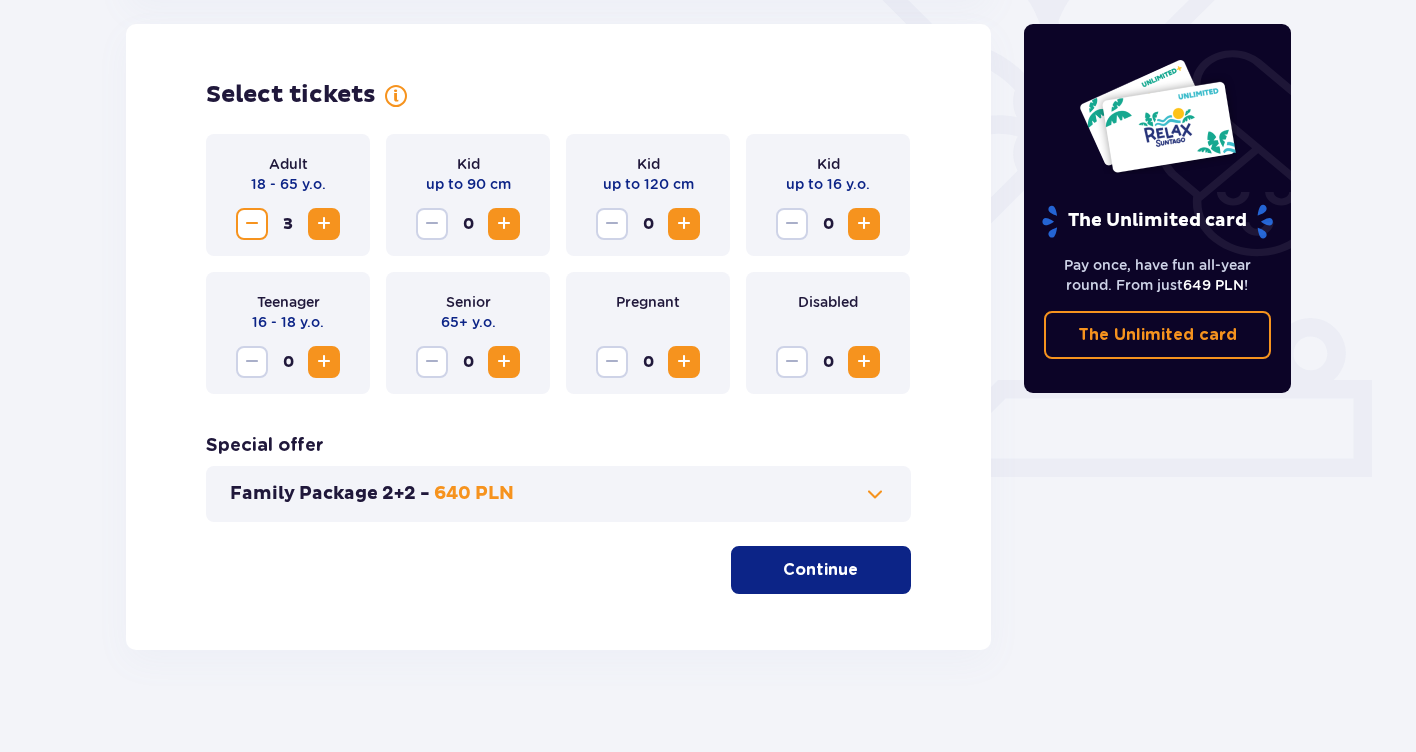 click at bounding box center [324, 362] 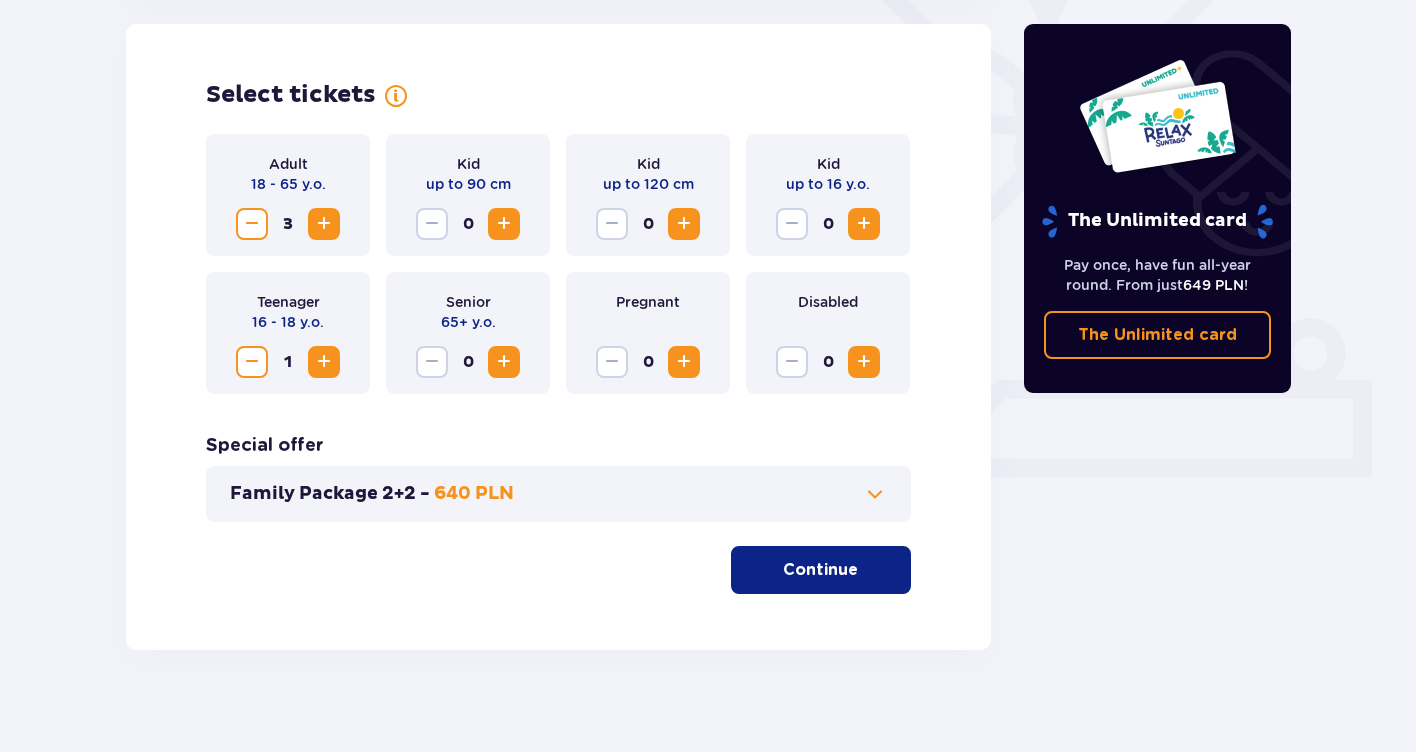 click on "Continue" at bounding box center [820, 570] 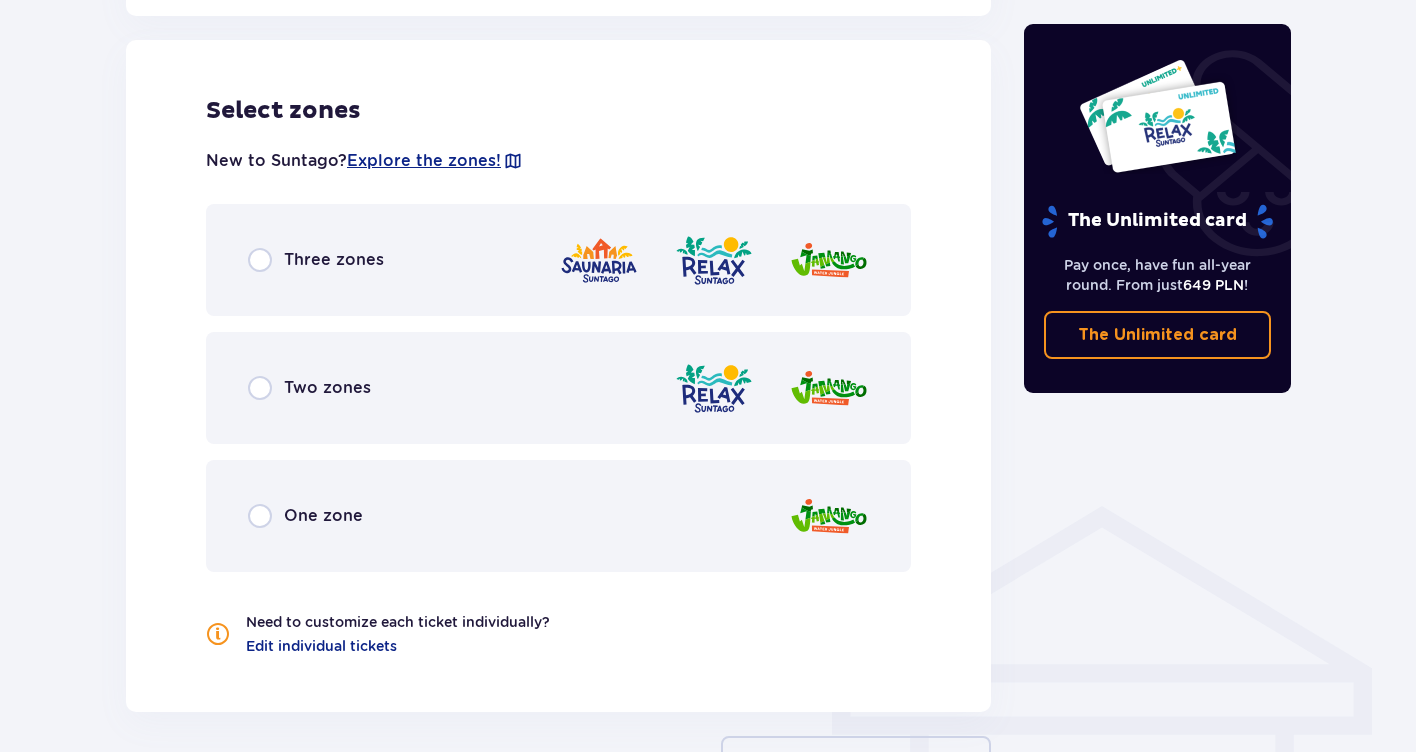 scroll, scrollTop: 1125, scrollLeft: 0, axis: vertical 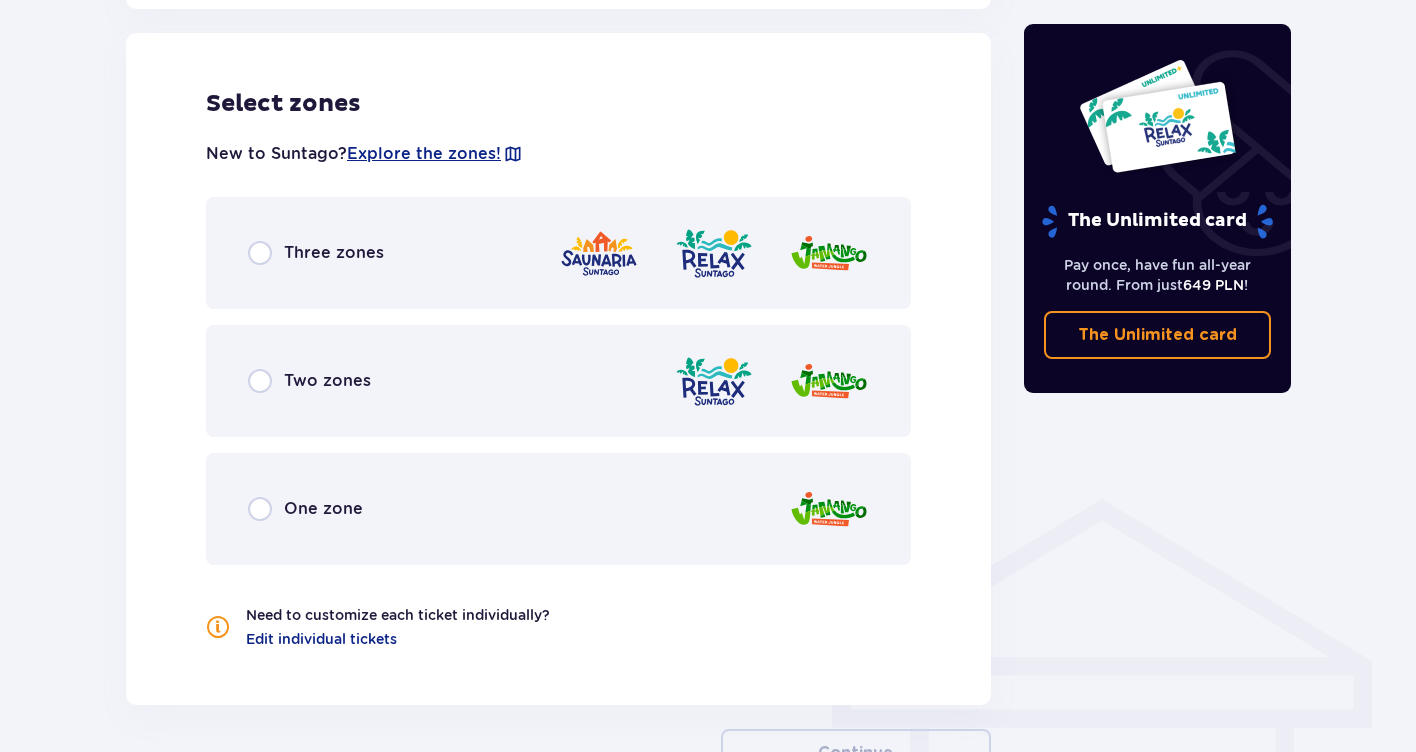 click at bounding box center (260, 253) 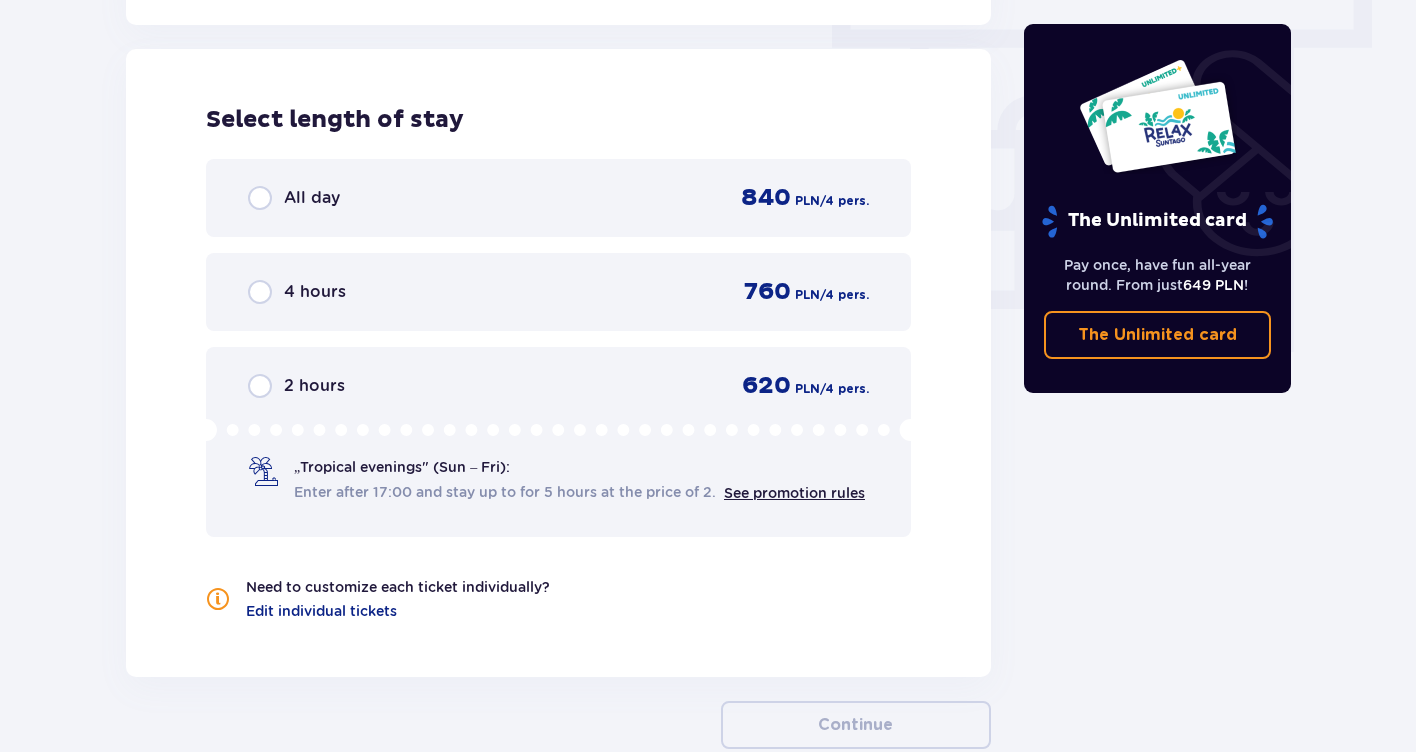 scroll, scrollTop: 1806, scrollLeft: 0, axis: vertical 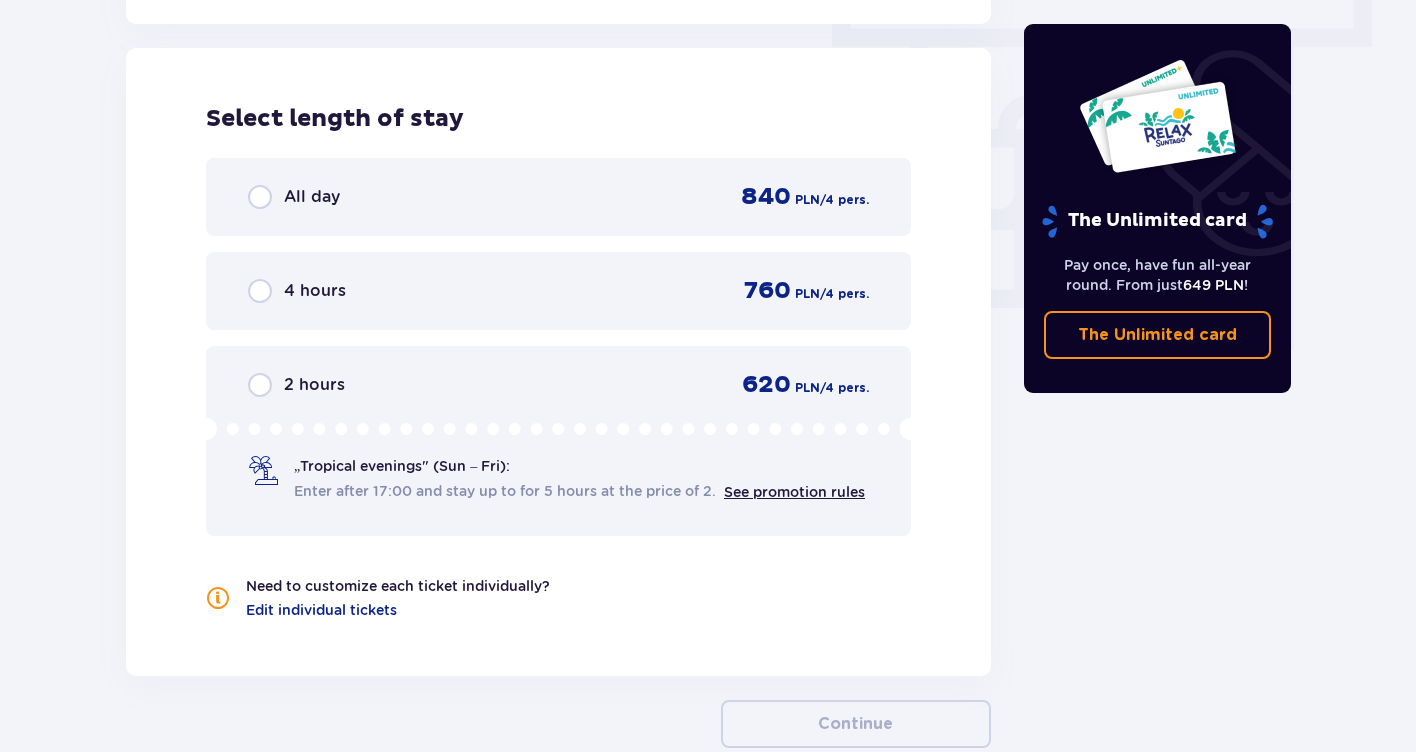 click at bounding box center [260, 291] 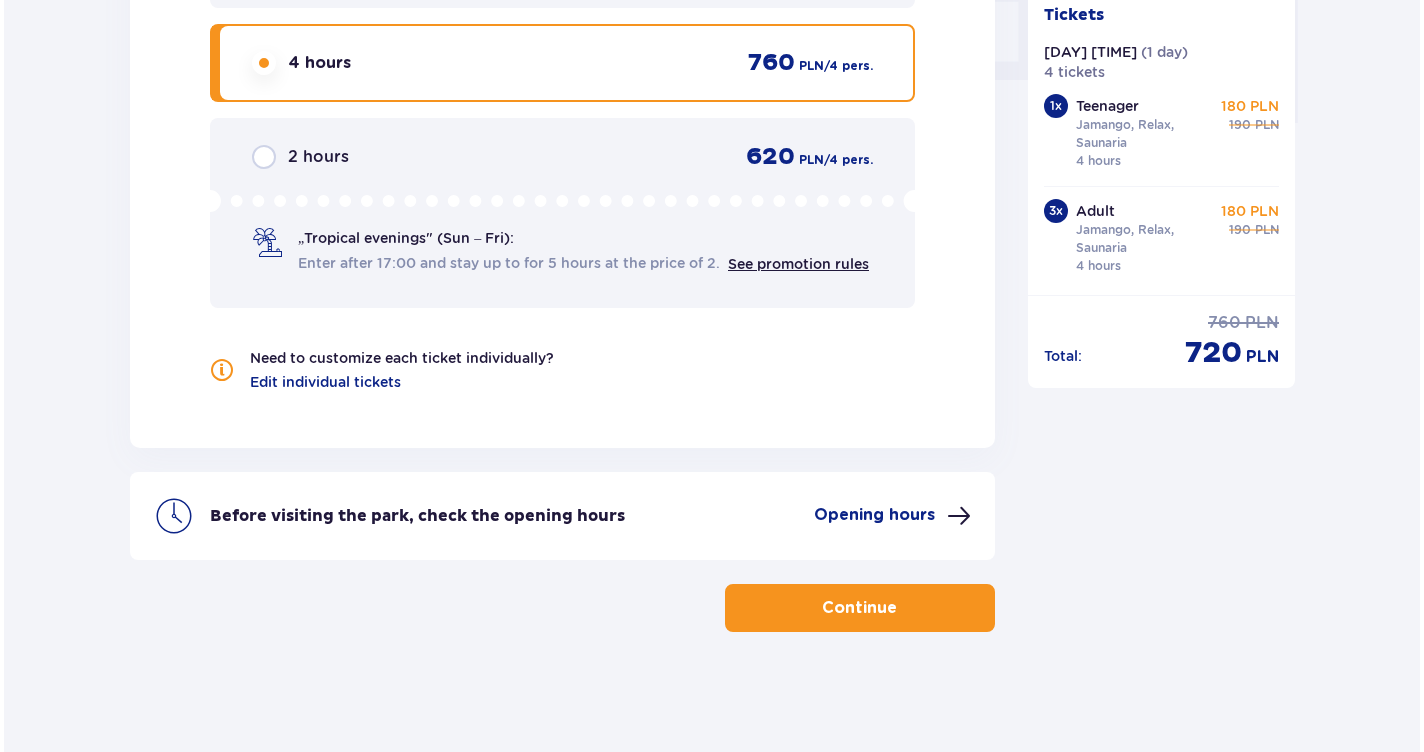 scroll, scrollTop: 2034, scrollLeft: 0, axis: vertical 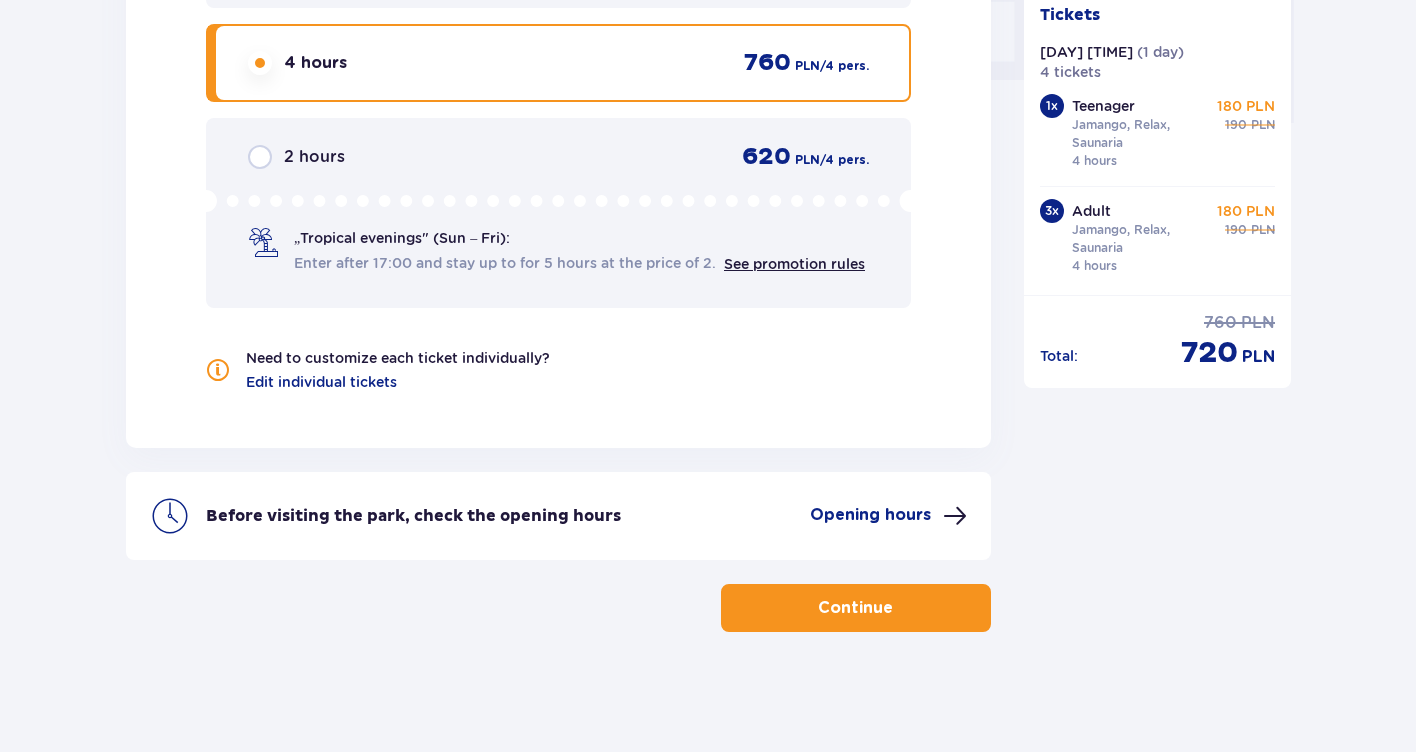 click on "Opening hours" at bounding box center [870, 515] 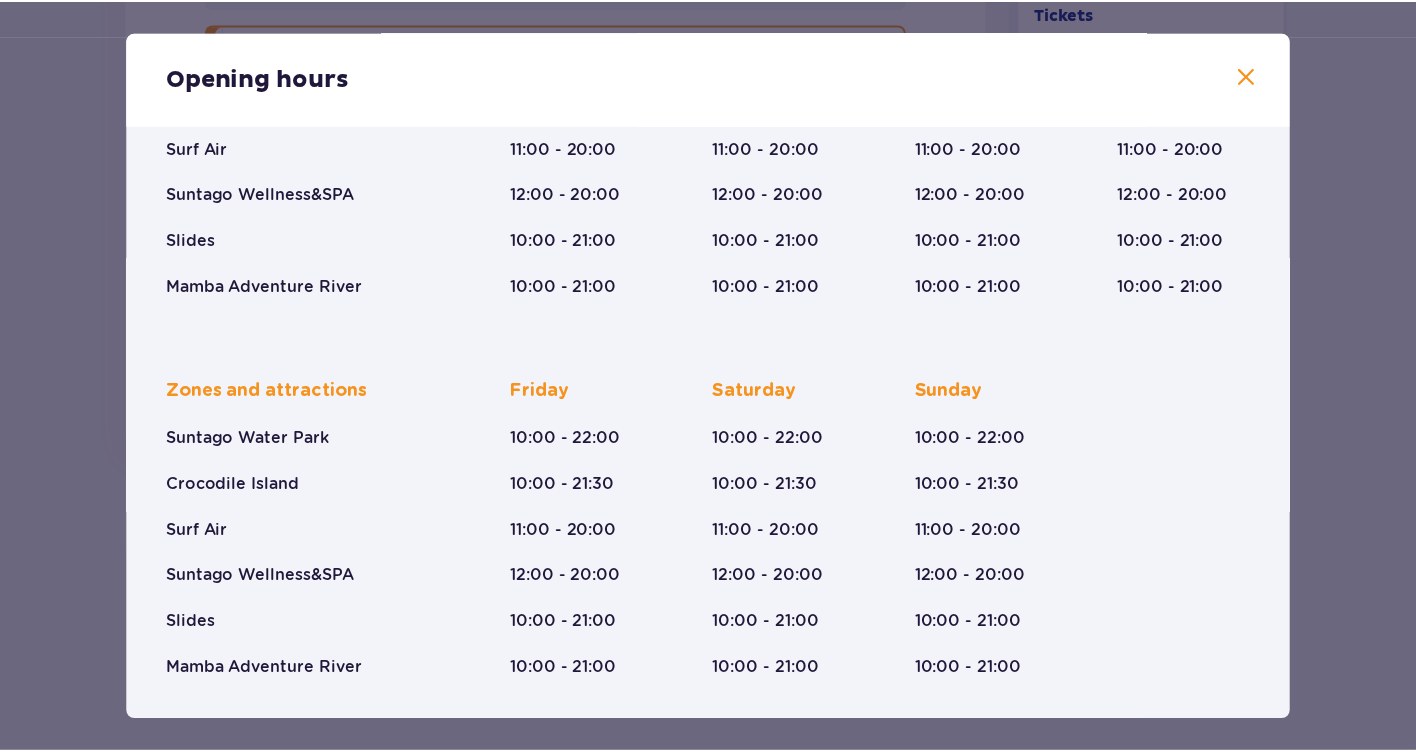 scroll, scrollTop: 286, scrollLeft: 0, axis: vertical 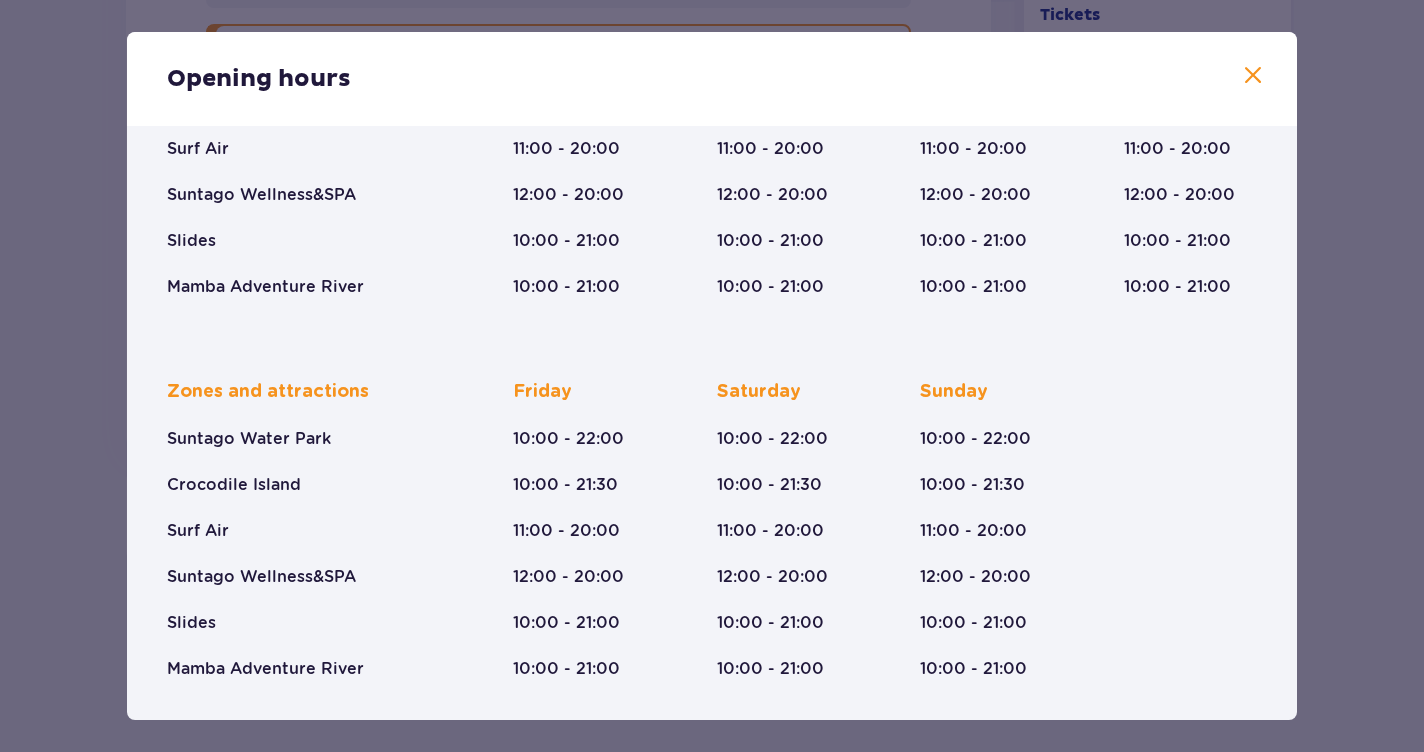 click at bounding box center [1253, 76] 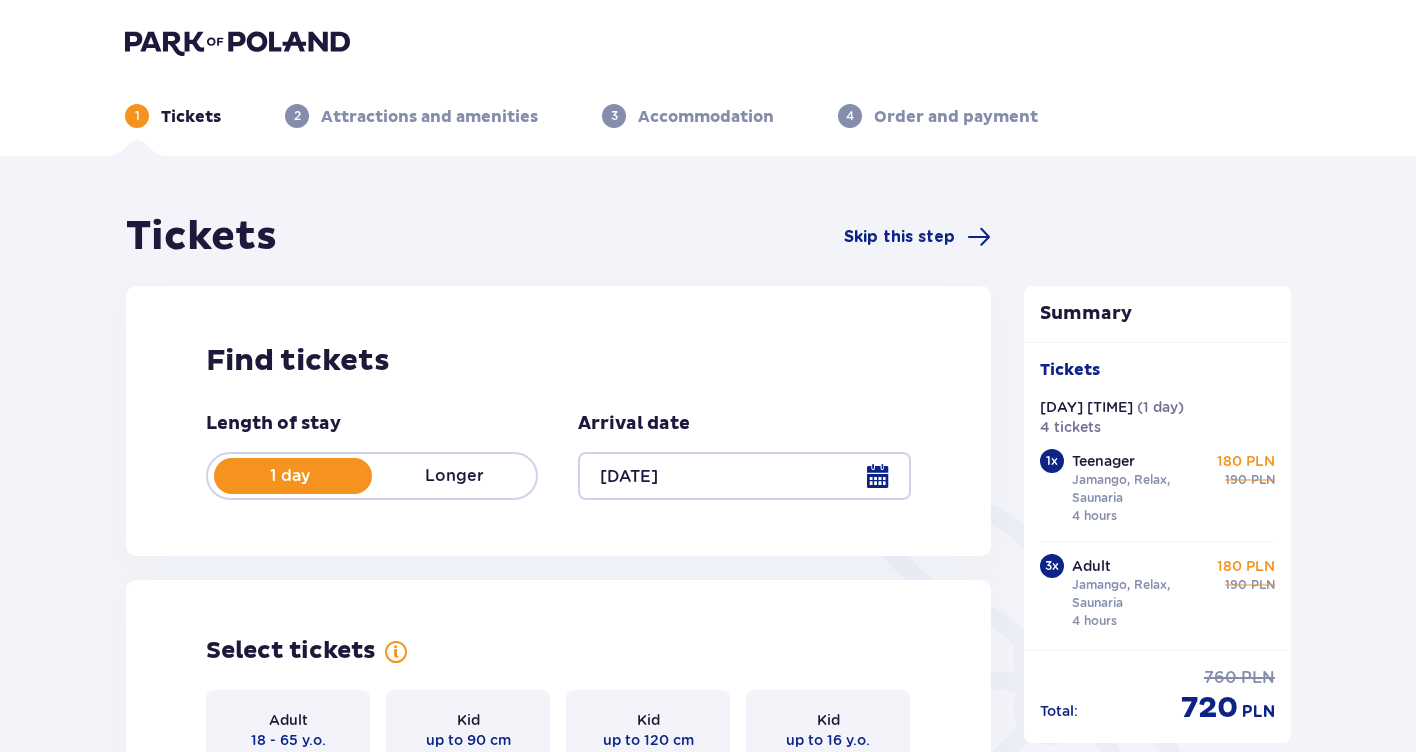 scroll, scrollTop: 0, scrollLeft: 0, axis: both 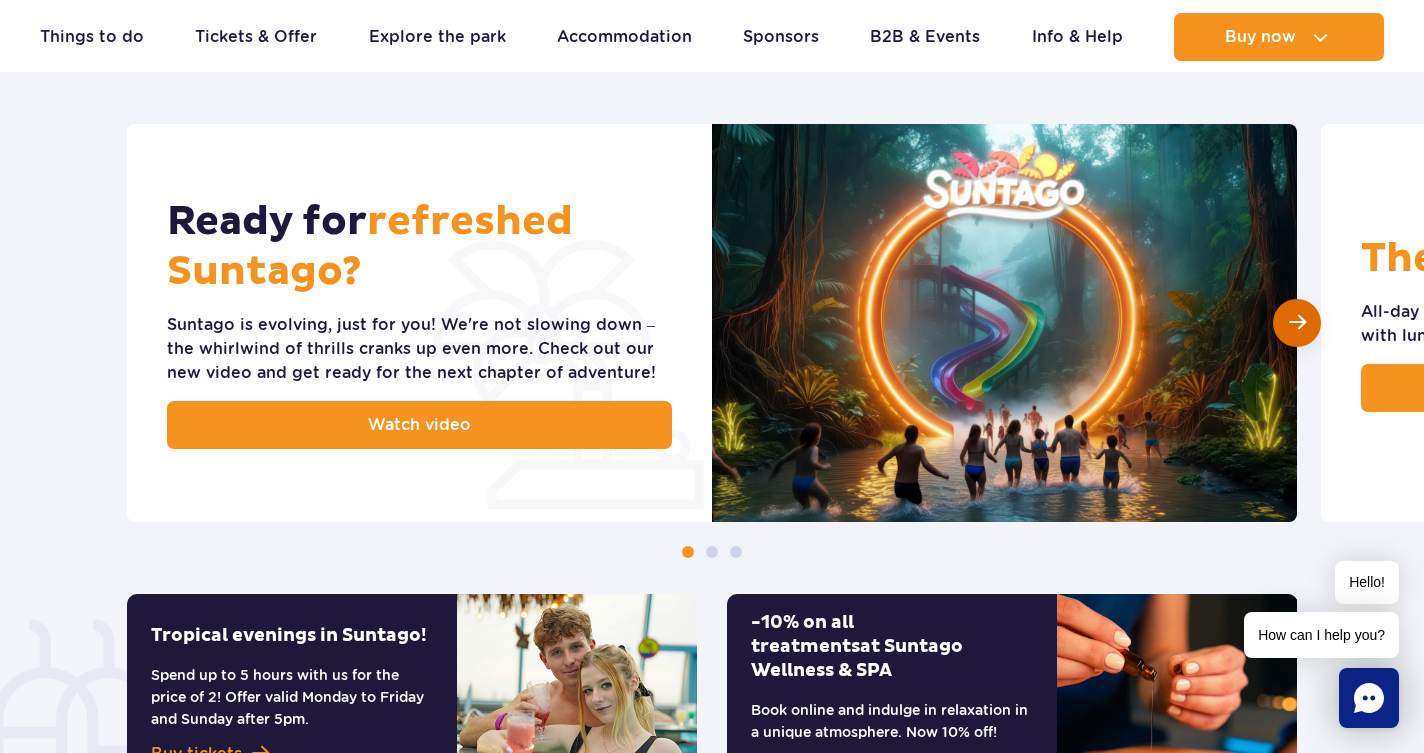 click at bounding box center [1297, 322] 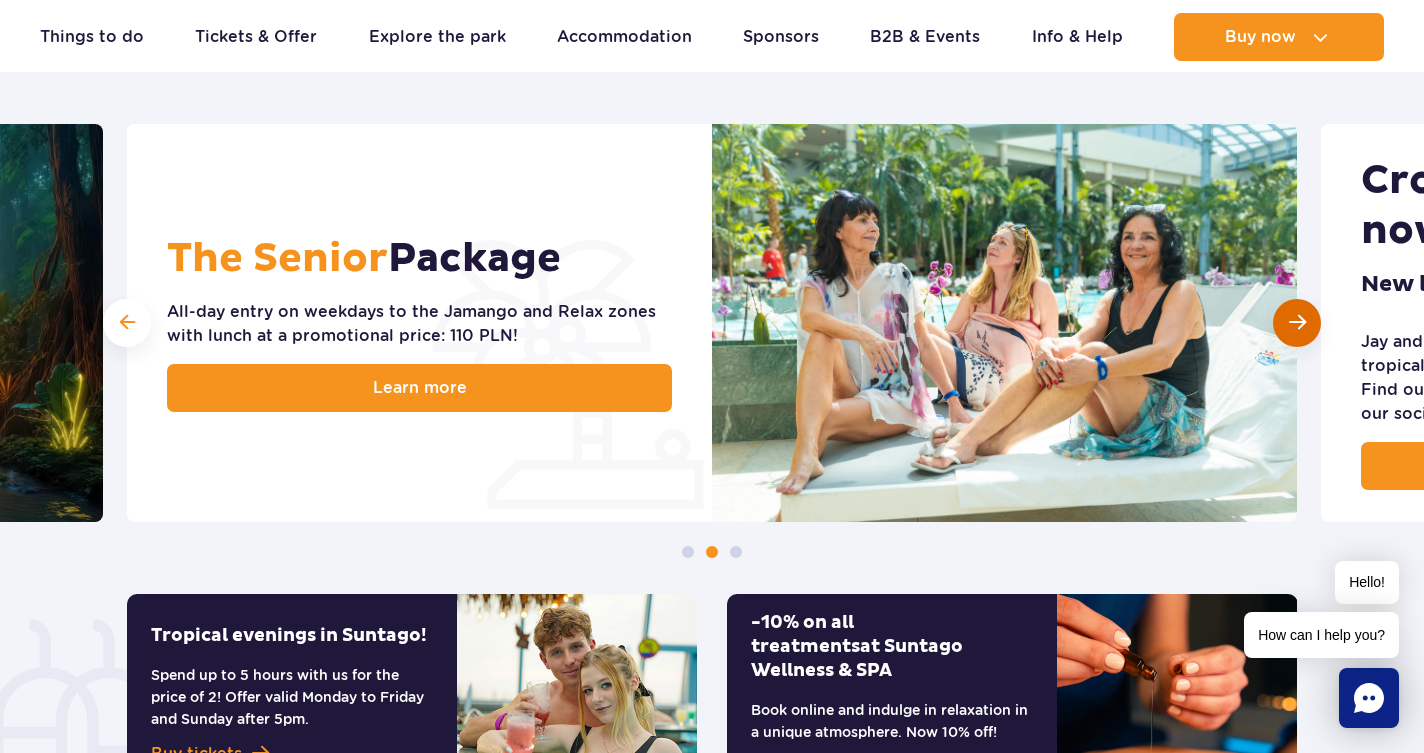 click at bounding box center (1297, 322) 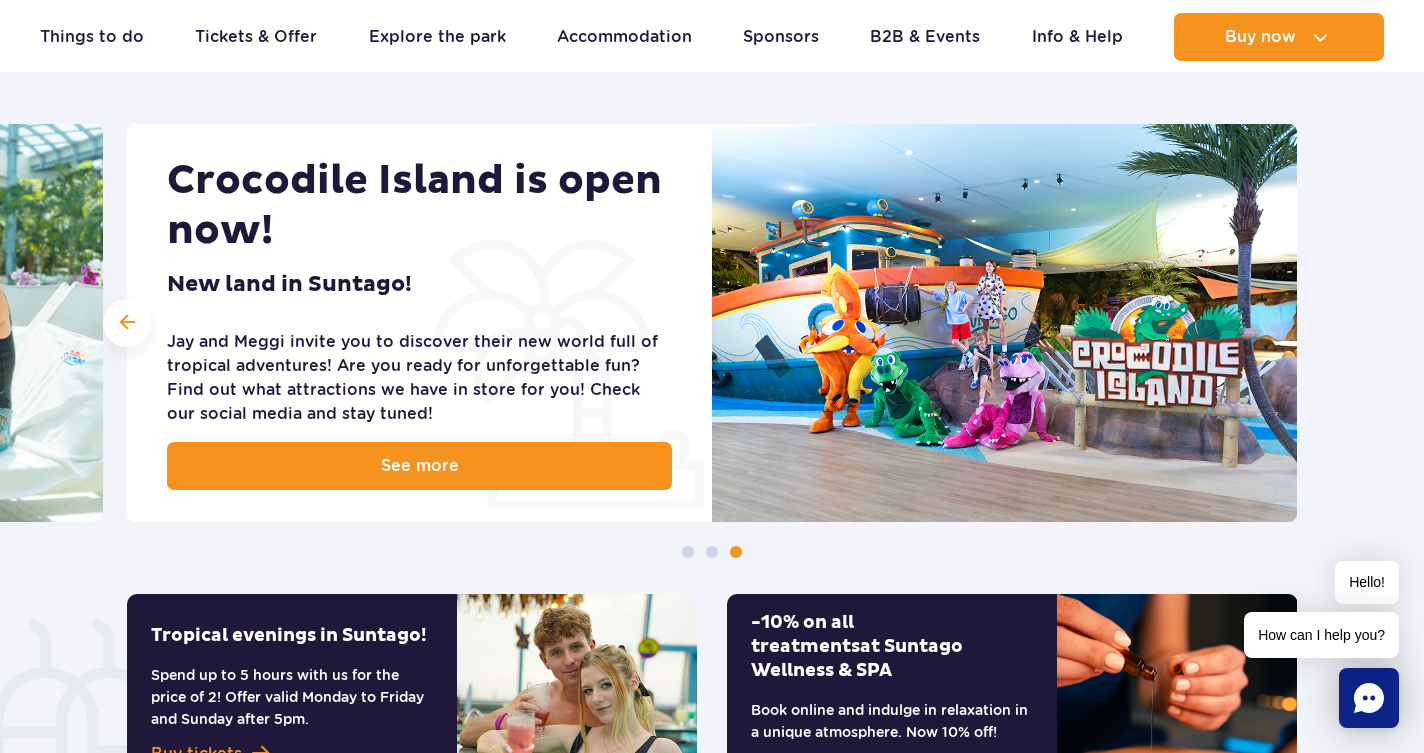 click at bounding box center [1004, 323] 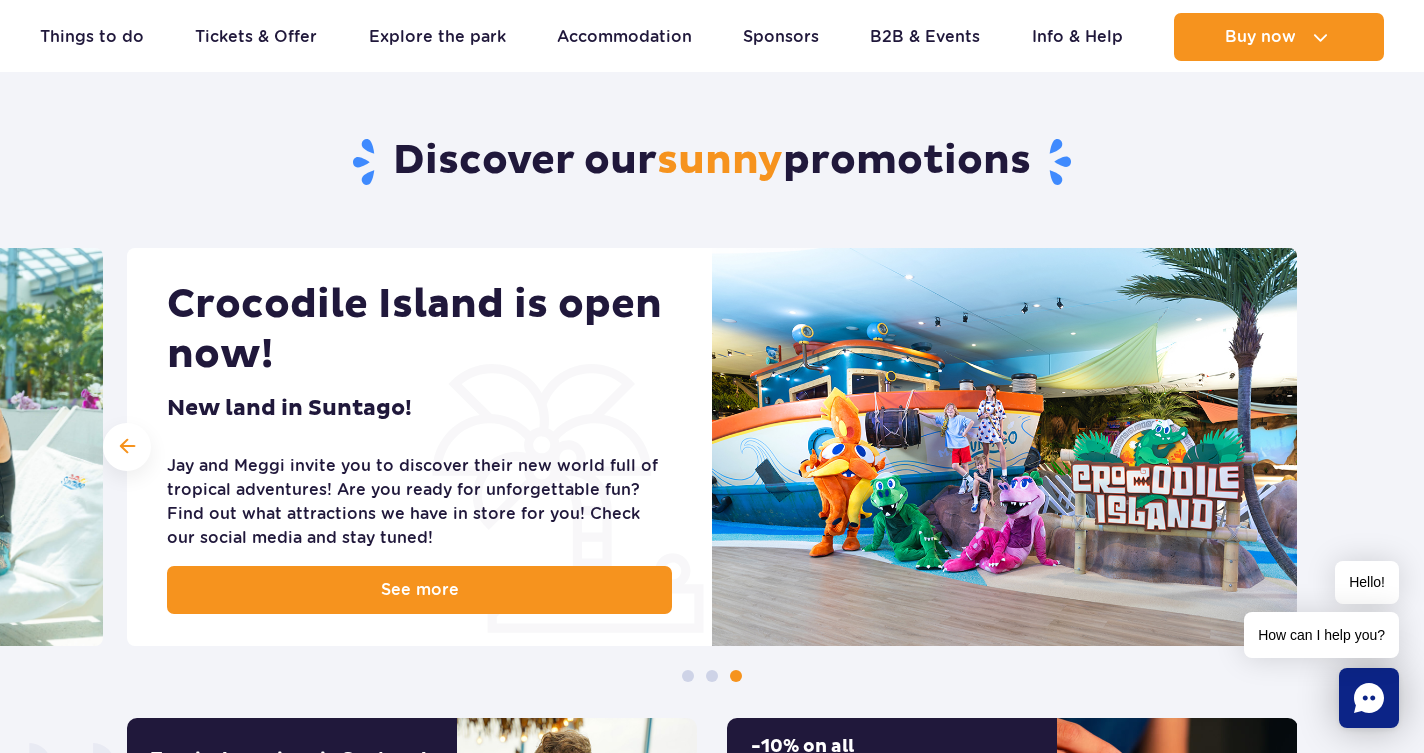 scroll, scrollTop: 727, scrollLeft: 0, axis: vertical 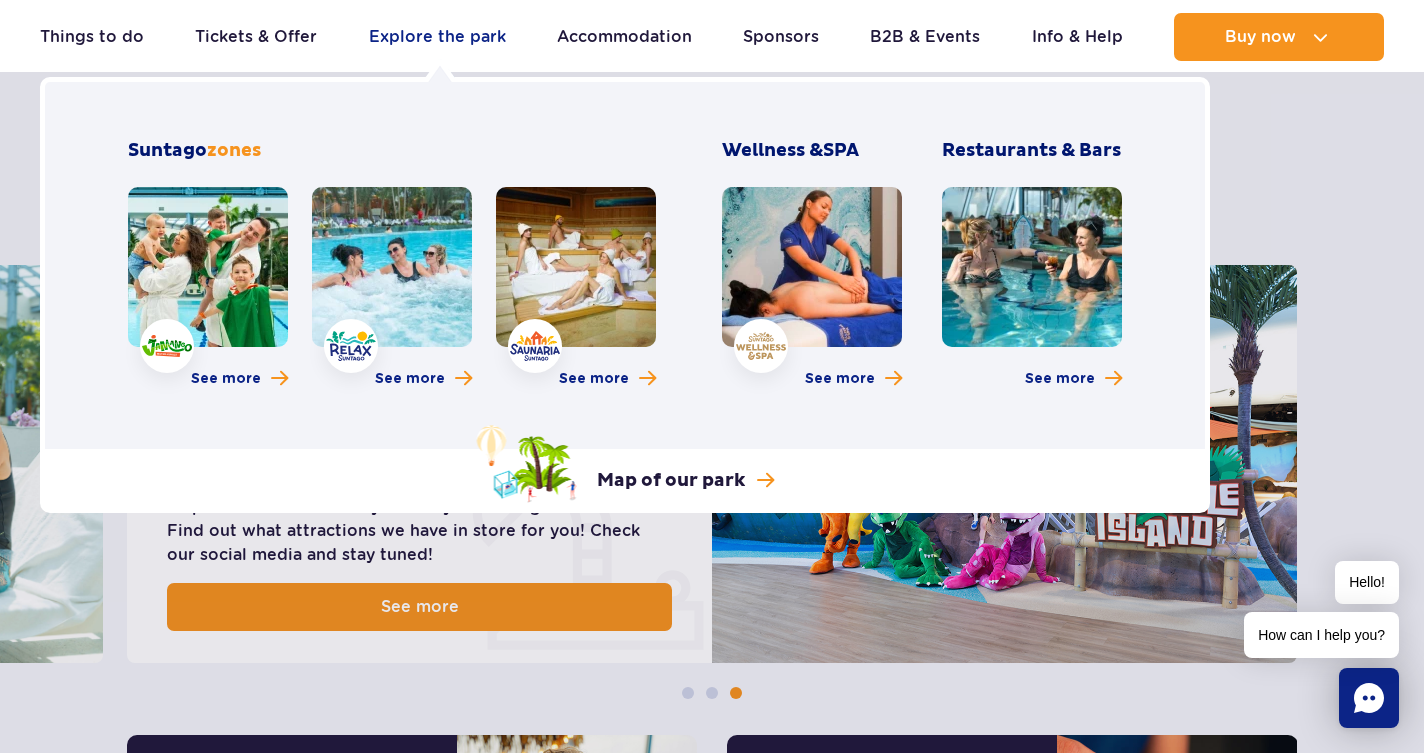 click on "Explore the park" at bounding box center (437, 37) 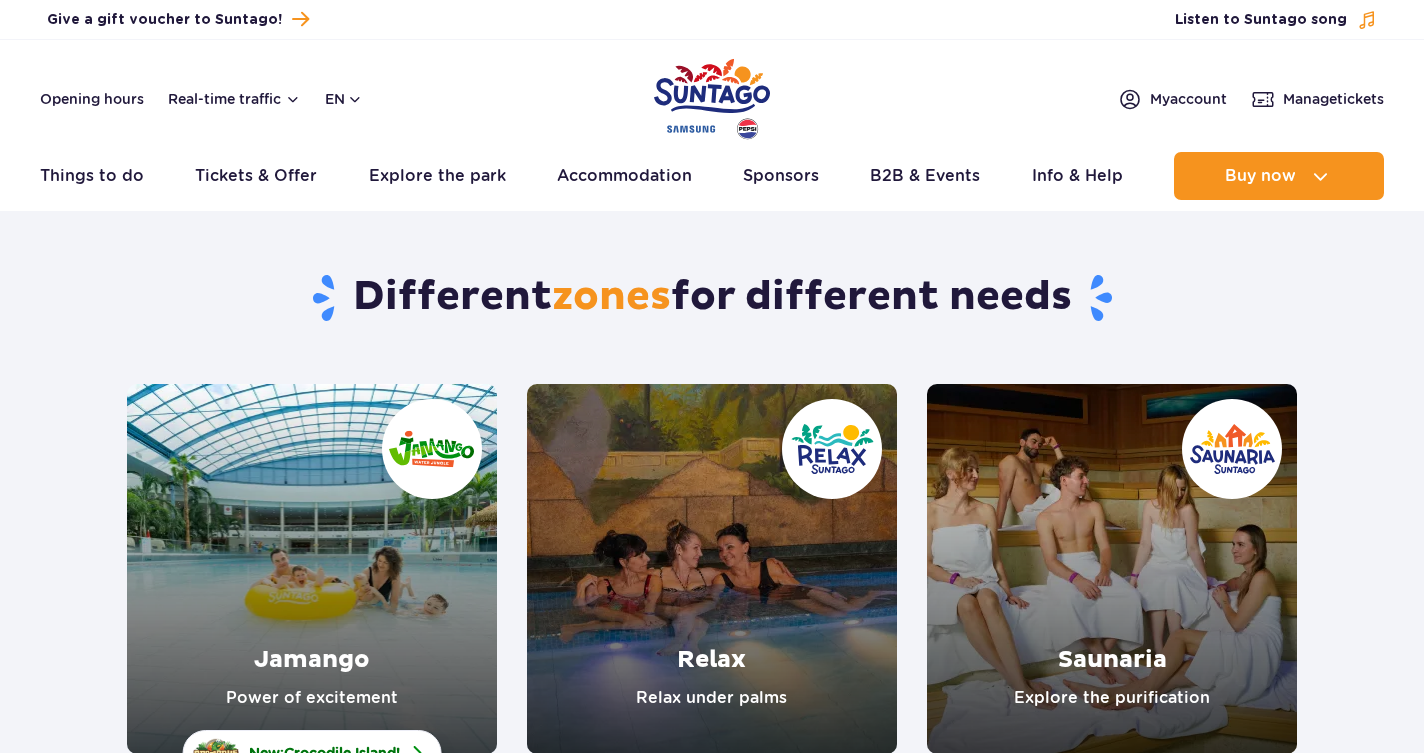 scroll, scrollTop: 0, scrollLeft: 0, axis: both 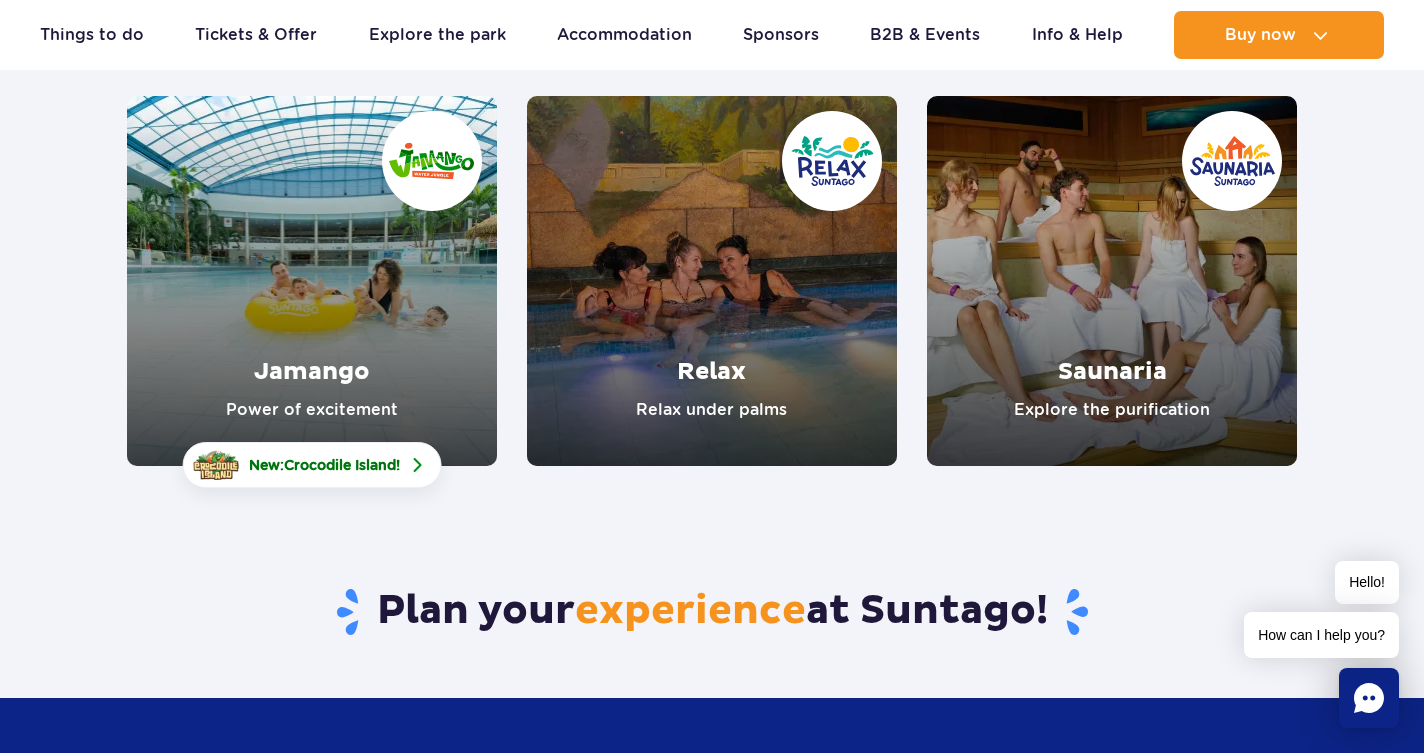 click at bounding box center [312, 281] 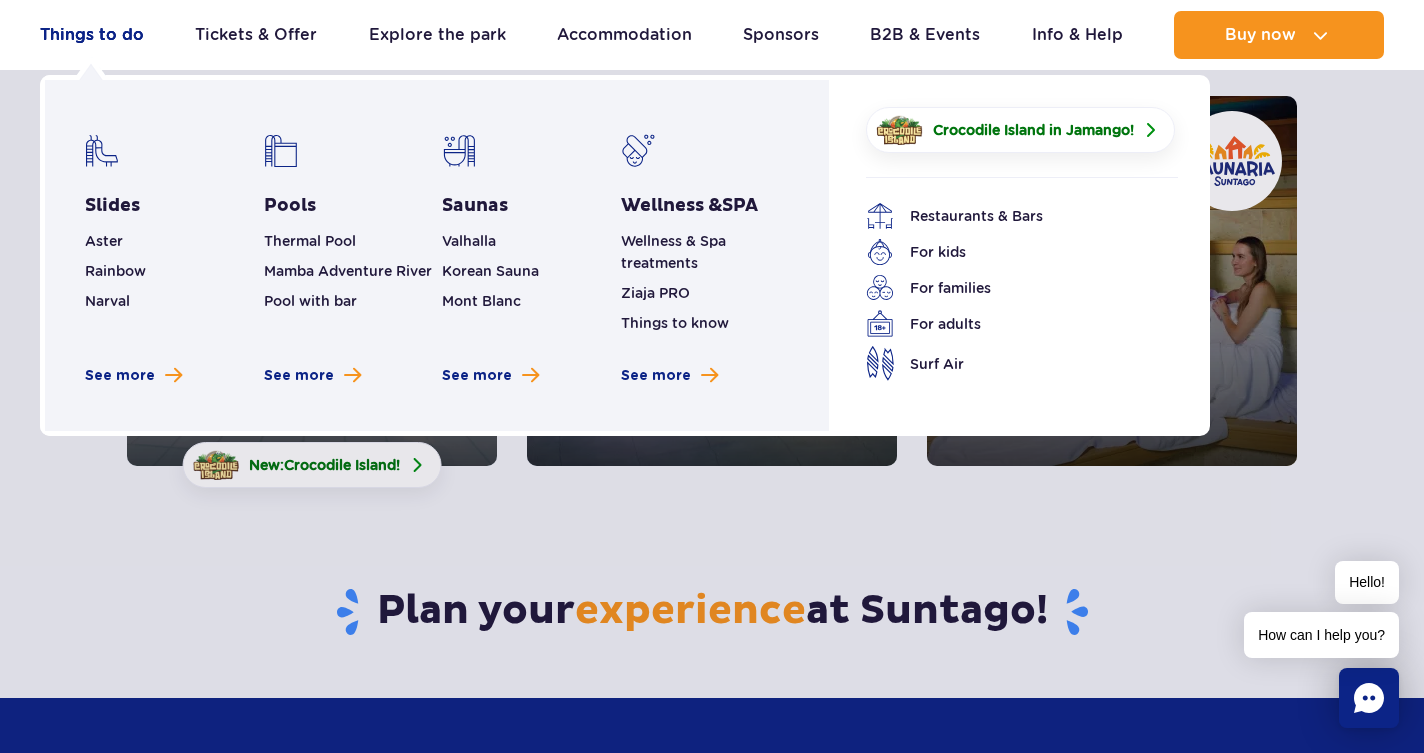 click on "Things to do" at bounding box center [92, 35] 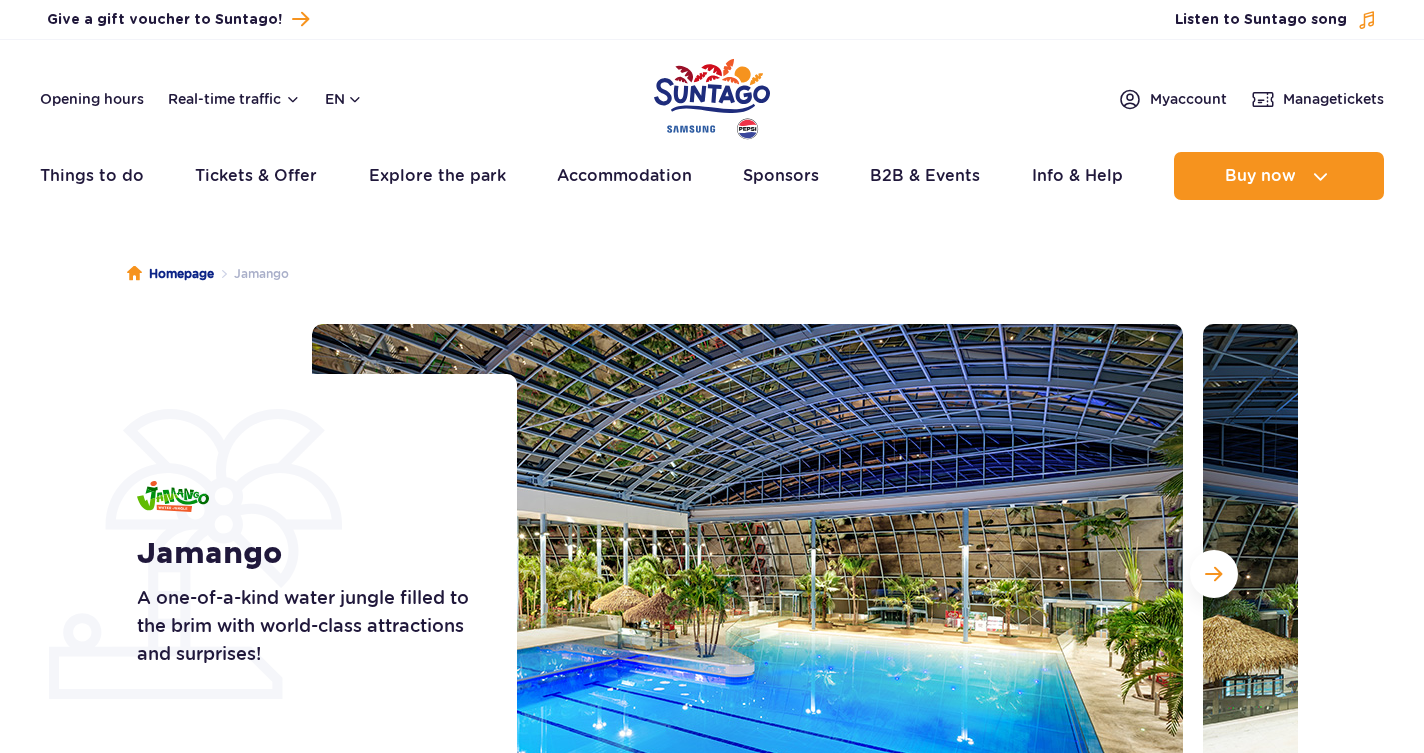 scroll, scrollTop: 0, scrollLeft: 0, axis: both 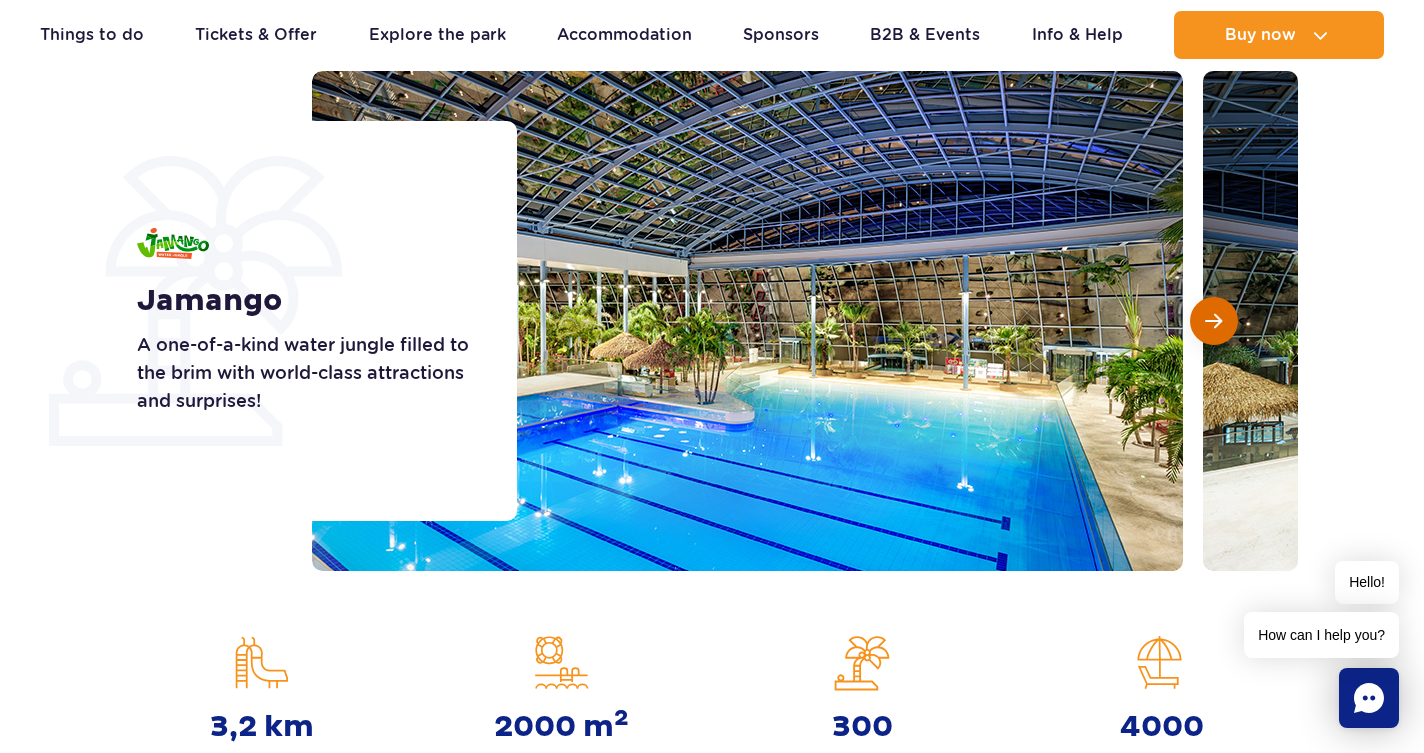 click at bounding box center [1213, 321] 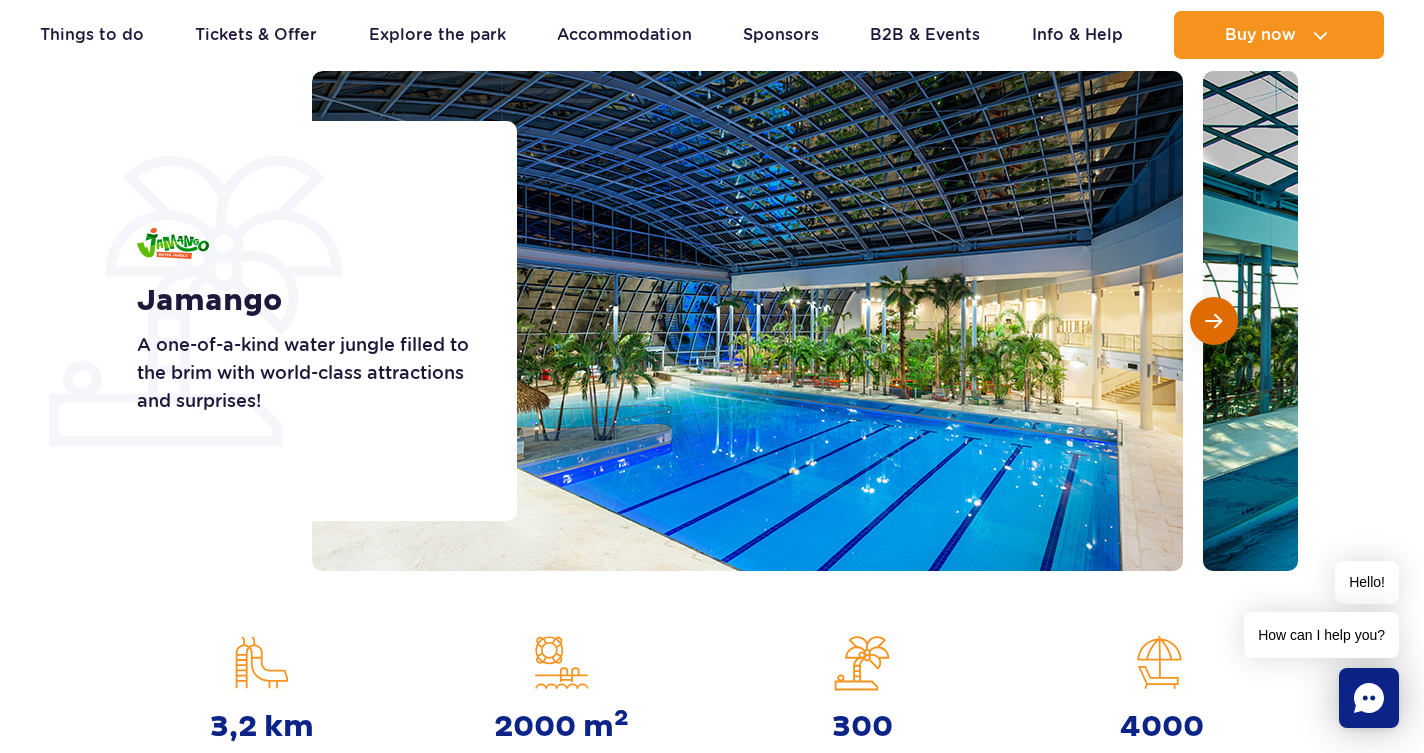click at bounding box center [1213, 321] 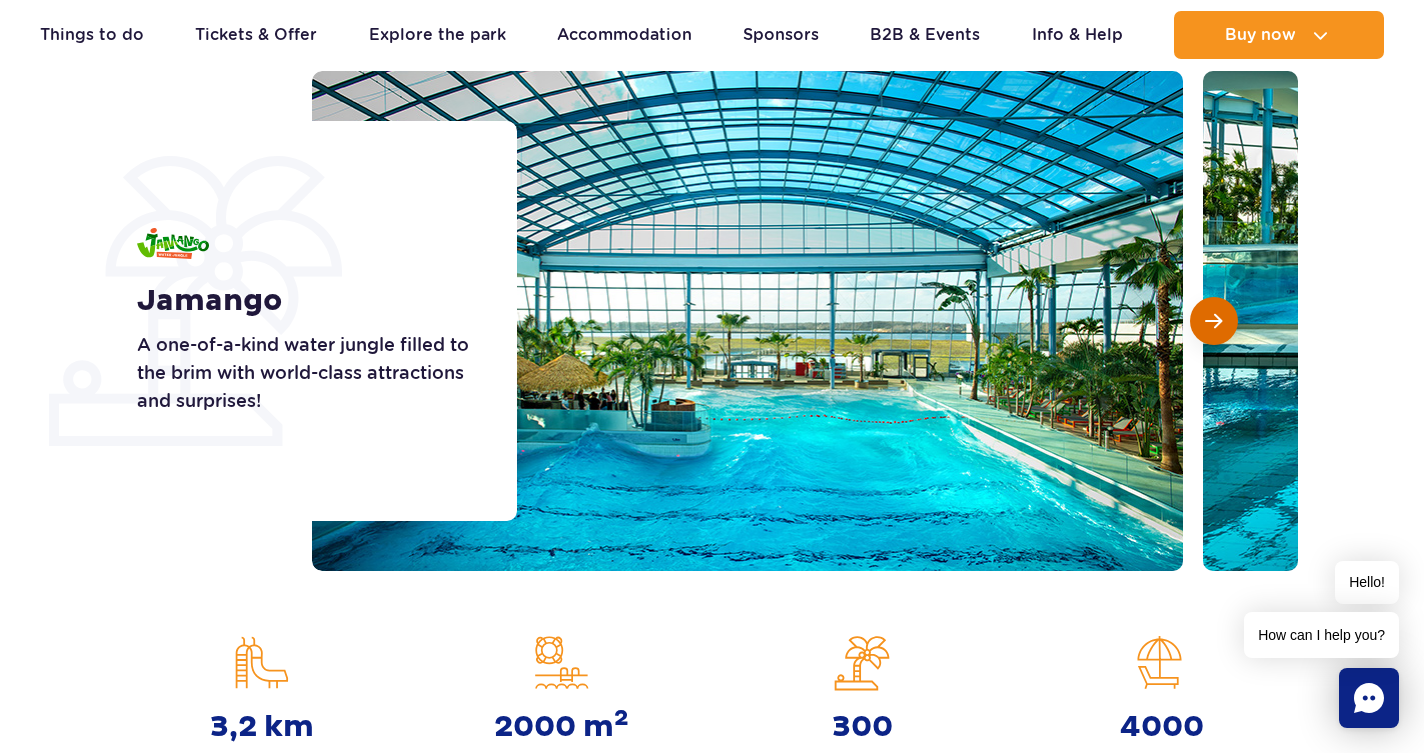 click at bounding box center (1213, 321) 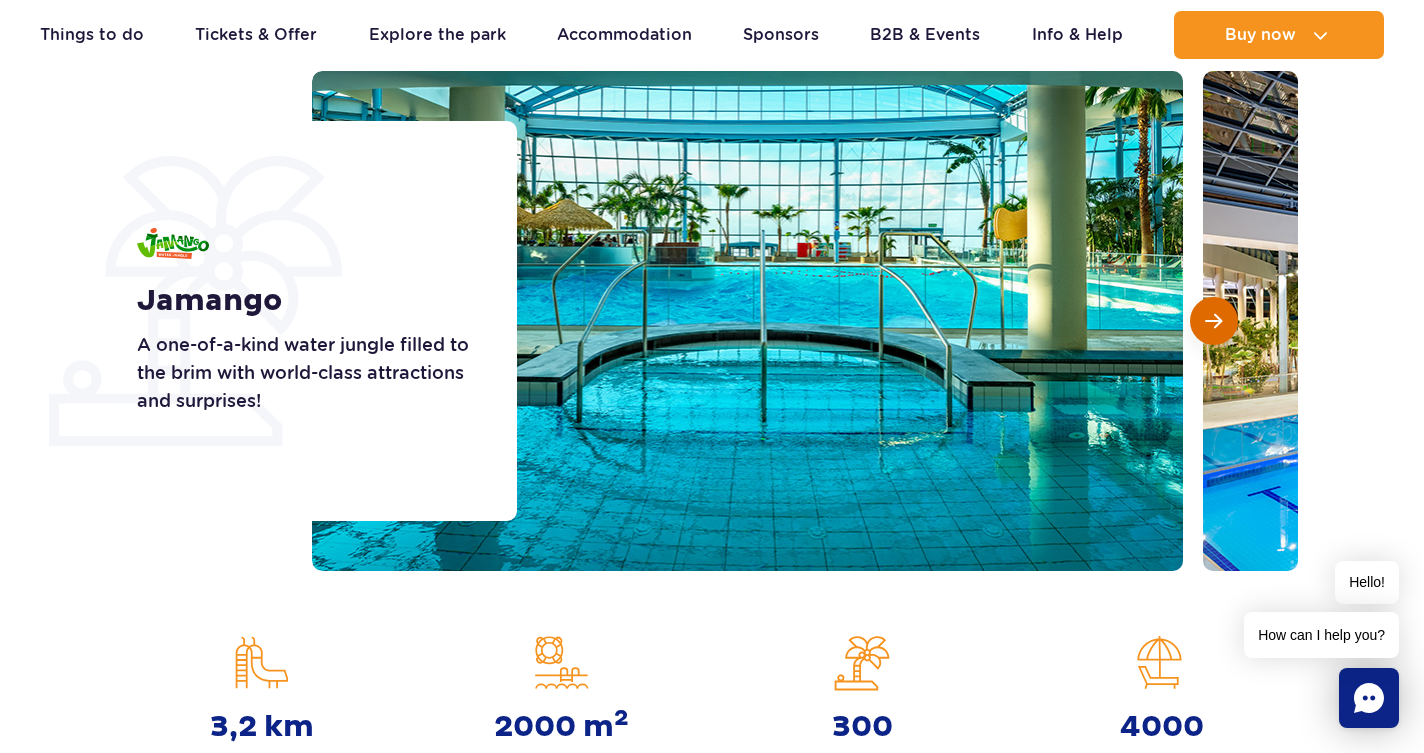 click at bounding box center (1213, 321) 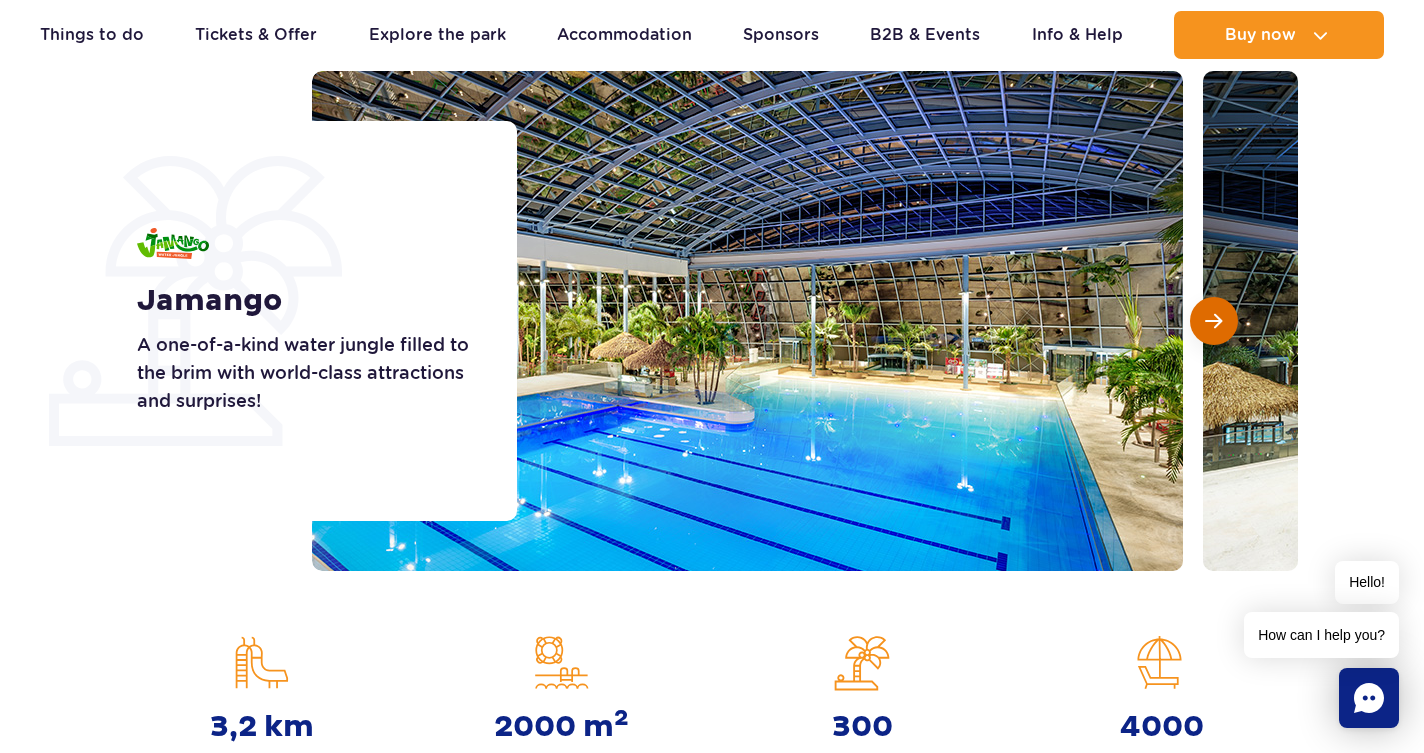 click at bounding box center (1213, 321) 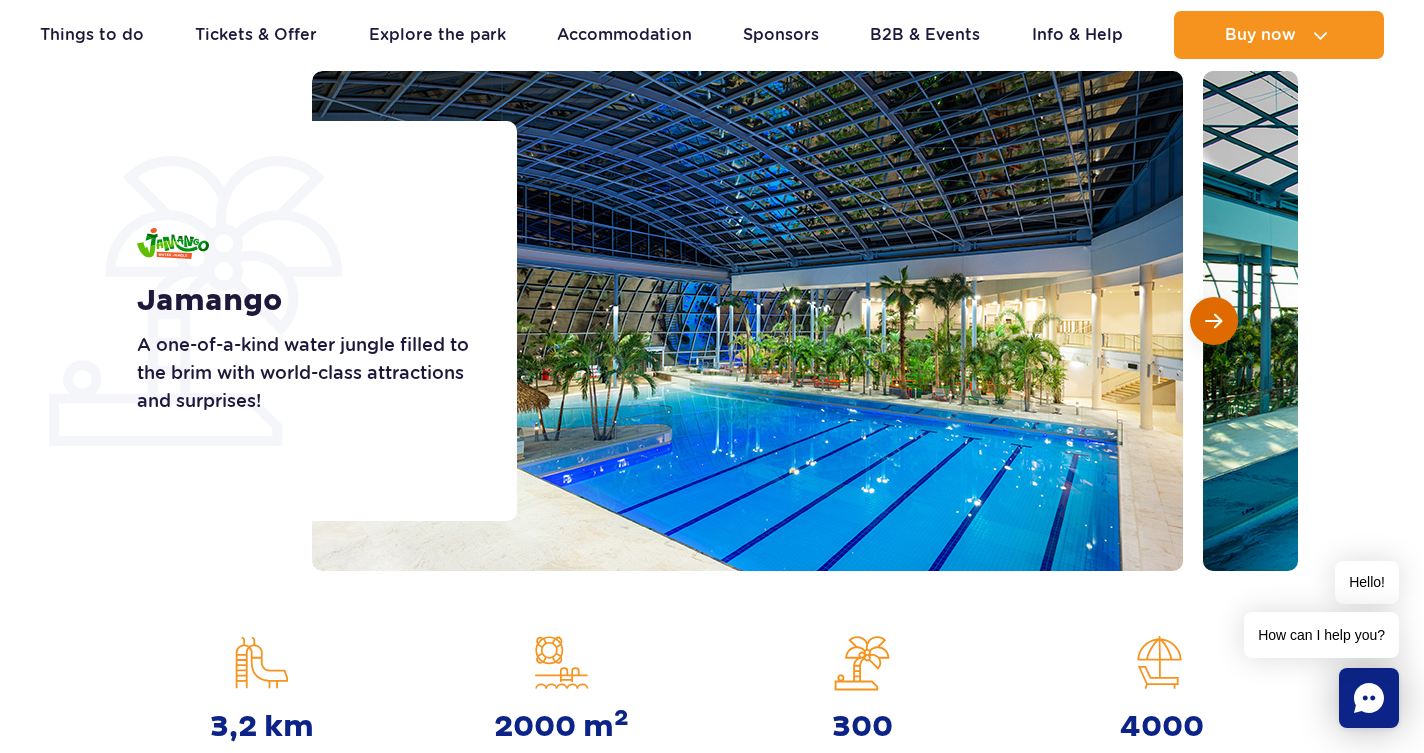 click at bounding box center (1213, 321) 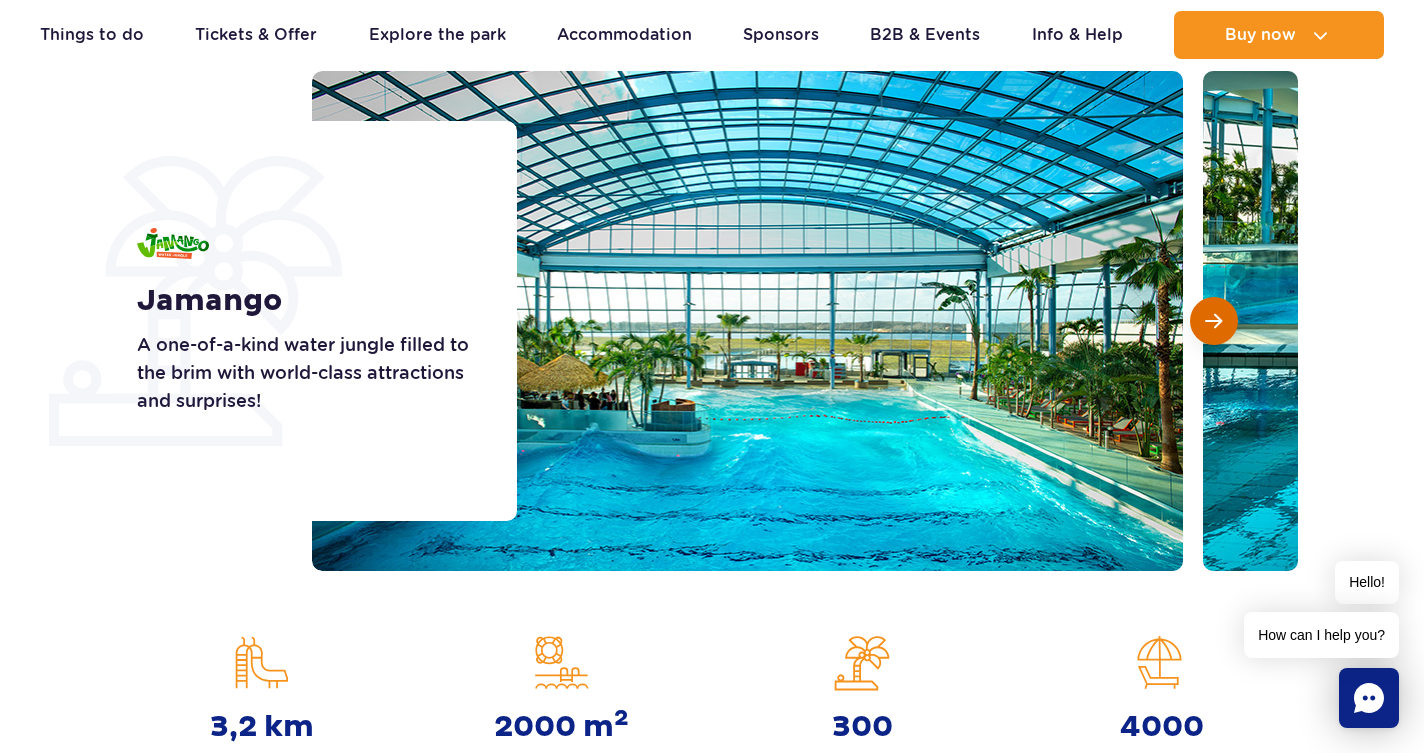 click at bounding box center [1213, 321] 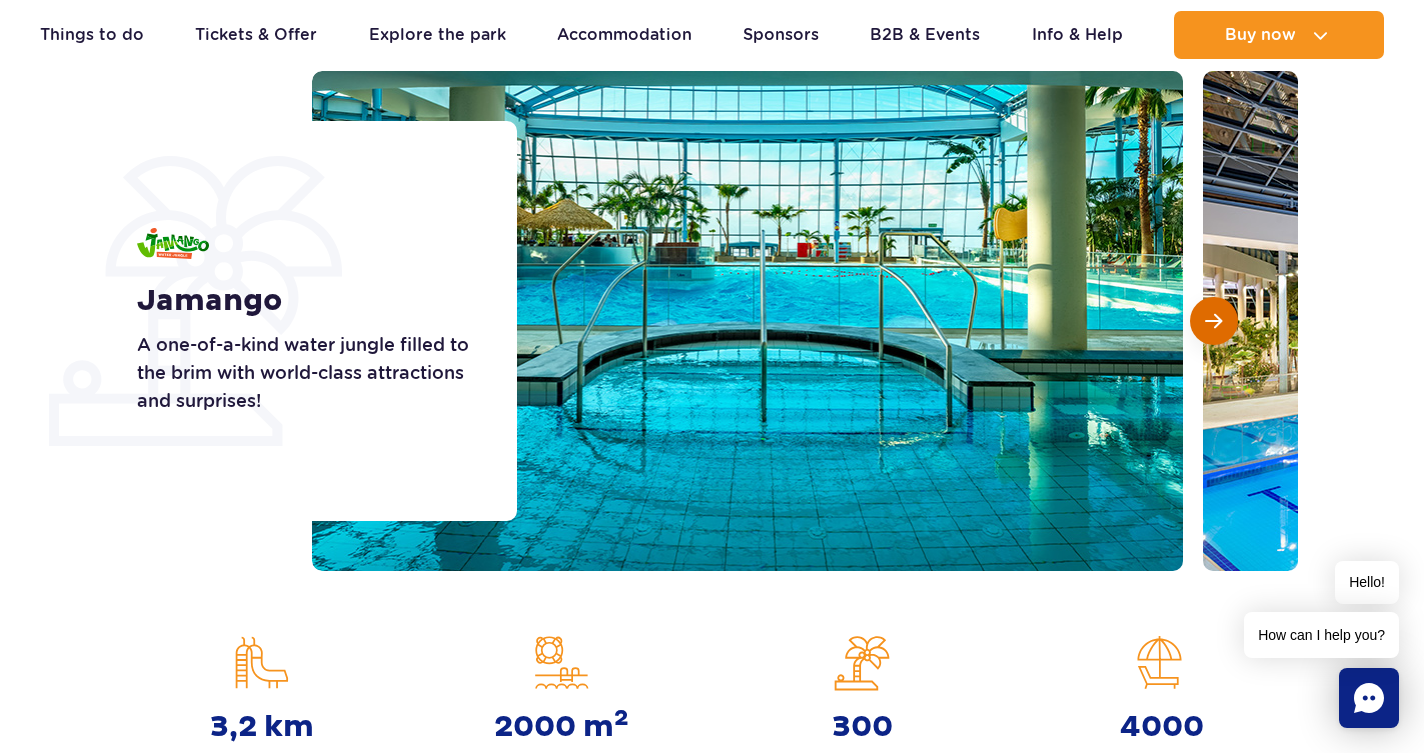 click at bounding box center [1213, 321] 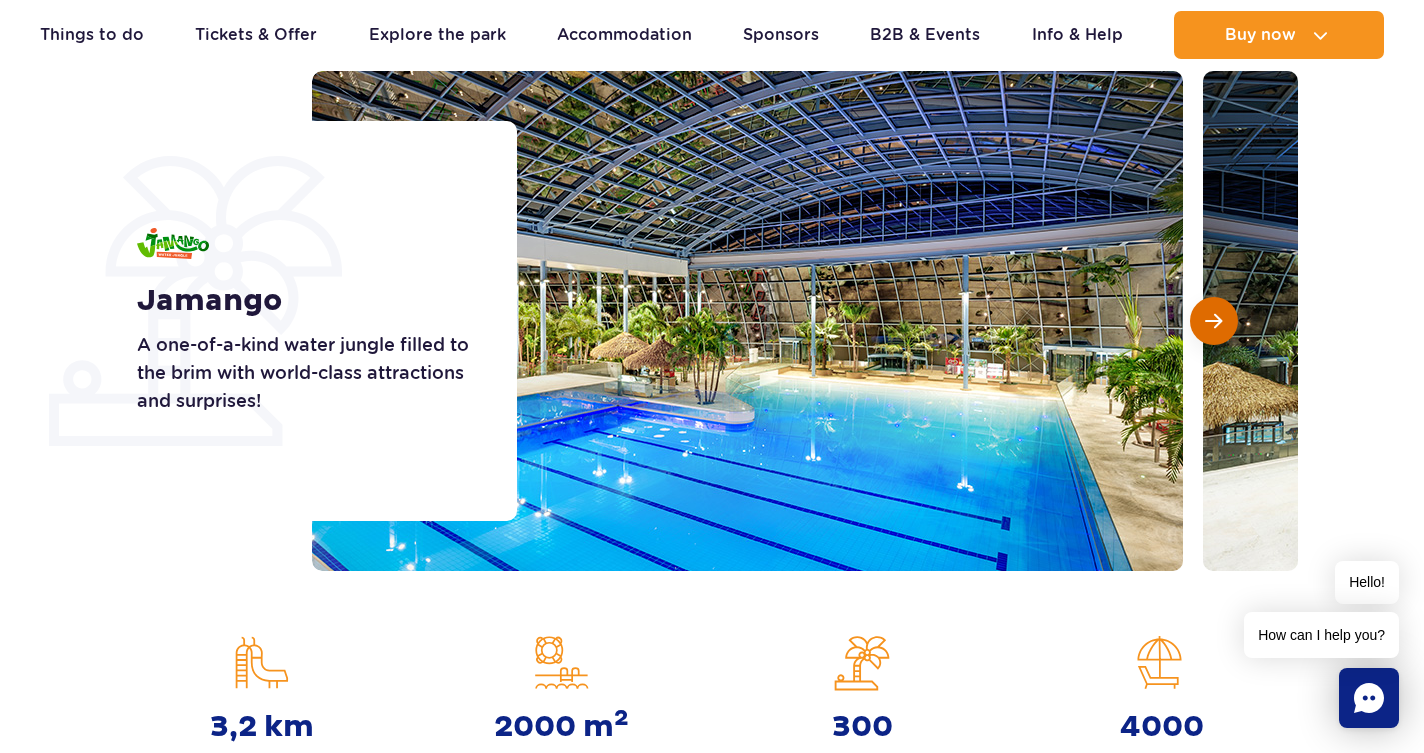 click at bounding box center [1213, 321] 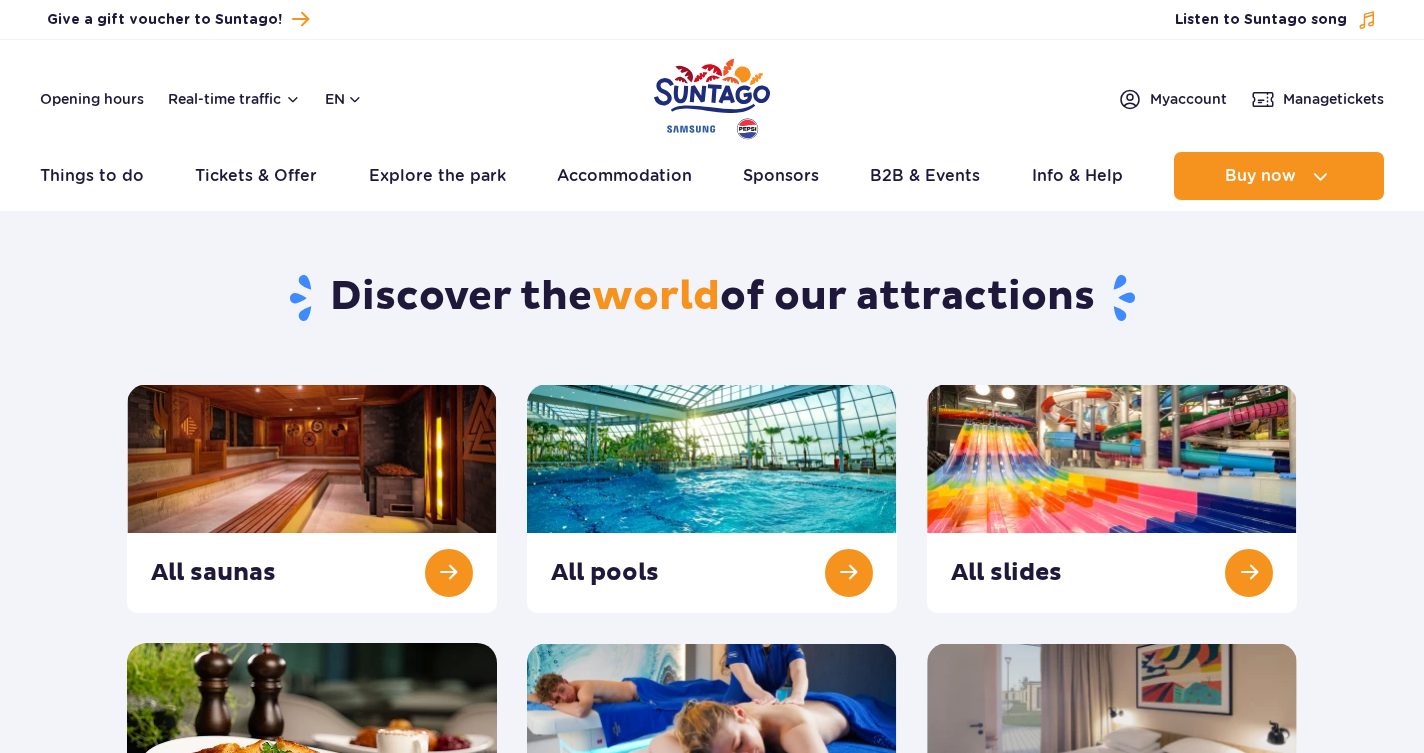 scroll, scrollTop: 0, scrollLeft: 0, axis: both 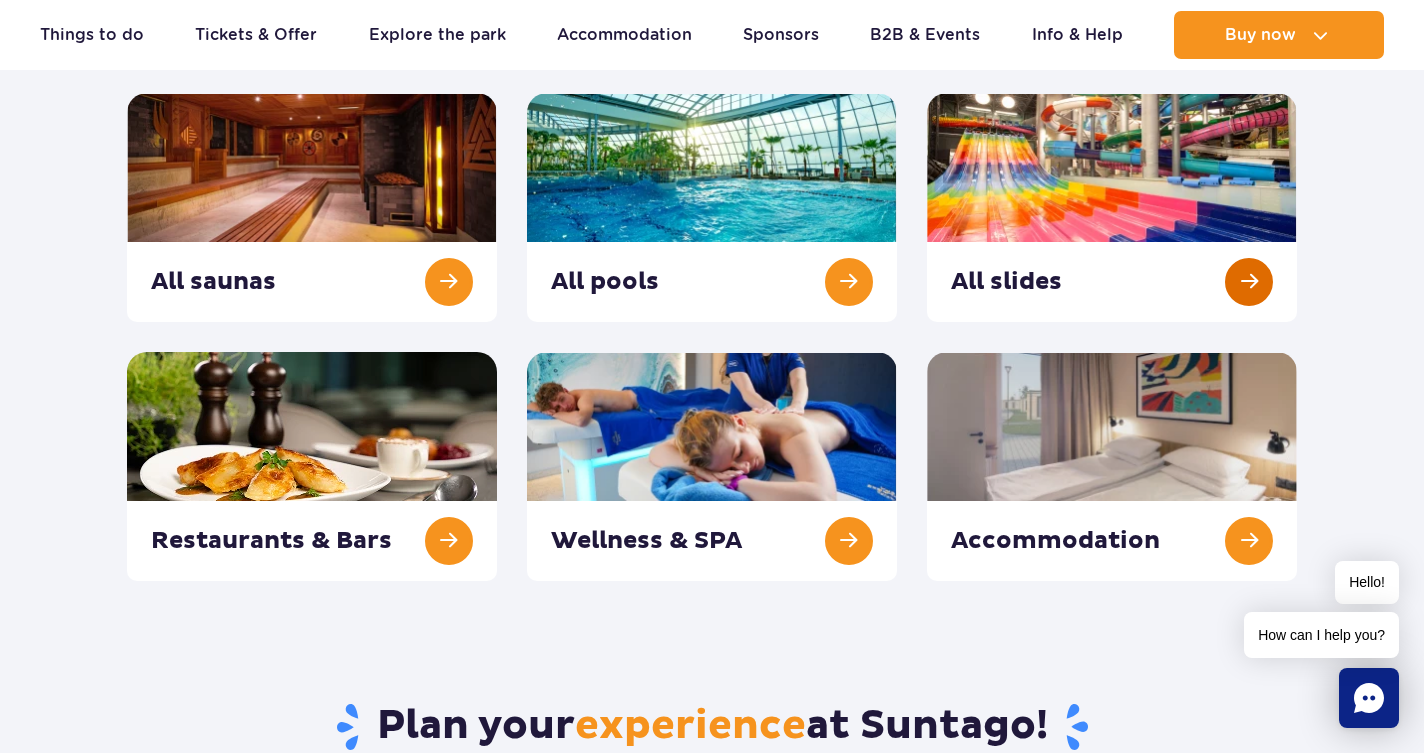 click at bounding box center (1112, 207) 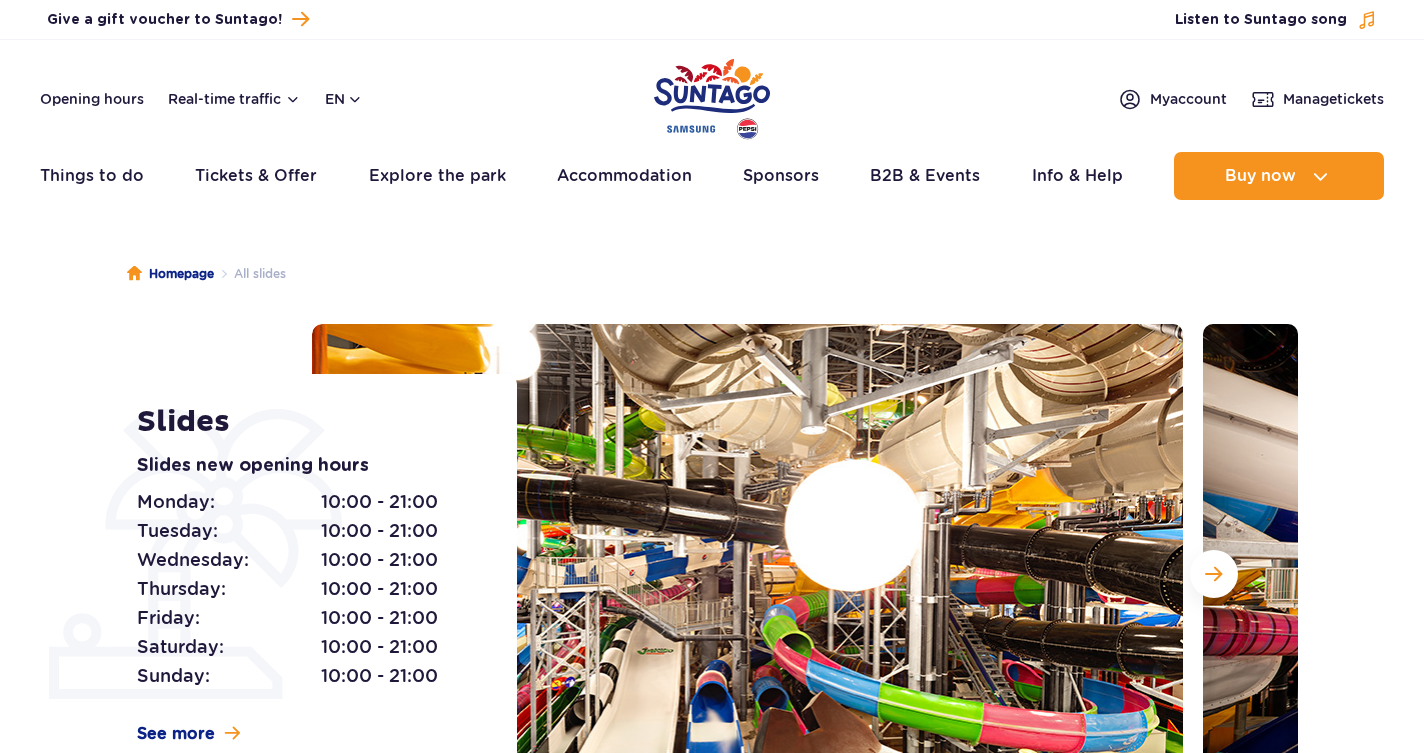 scroll, scrollTop: 0, scrollLeft: 0, axis: both 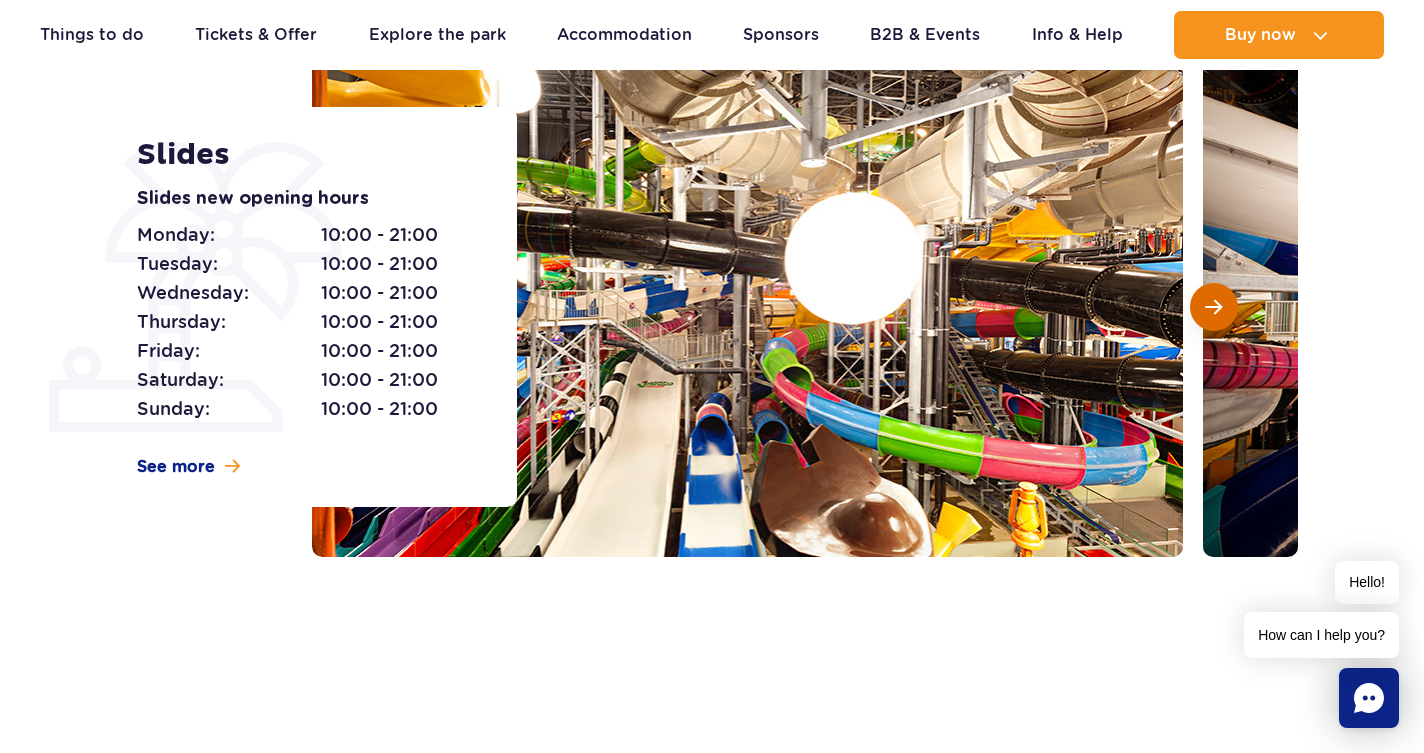 click at bounding box center (1213, 307) 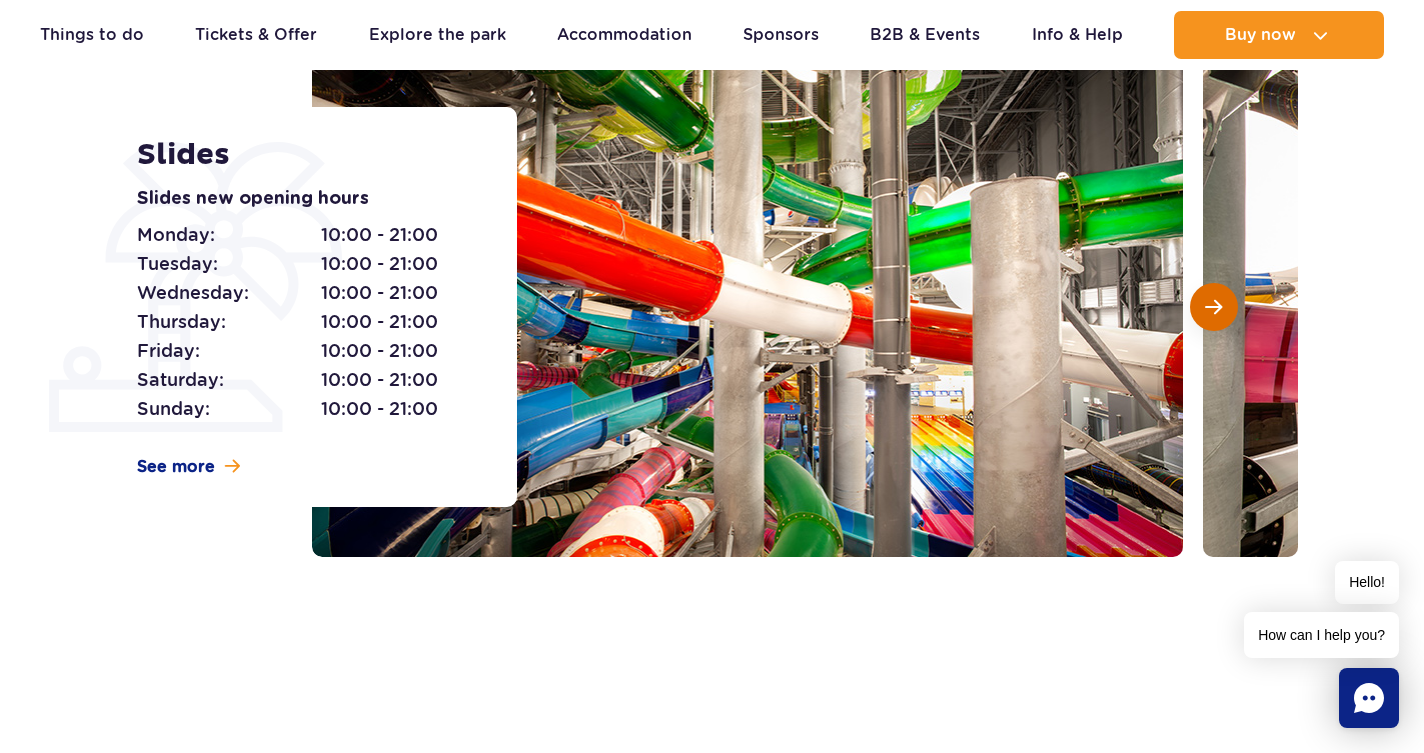 click at bounding box center (1213, 307) 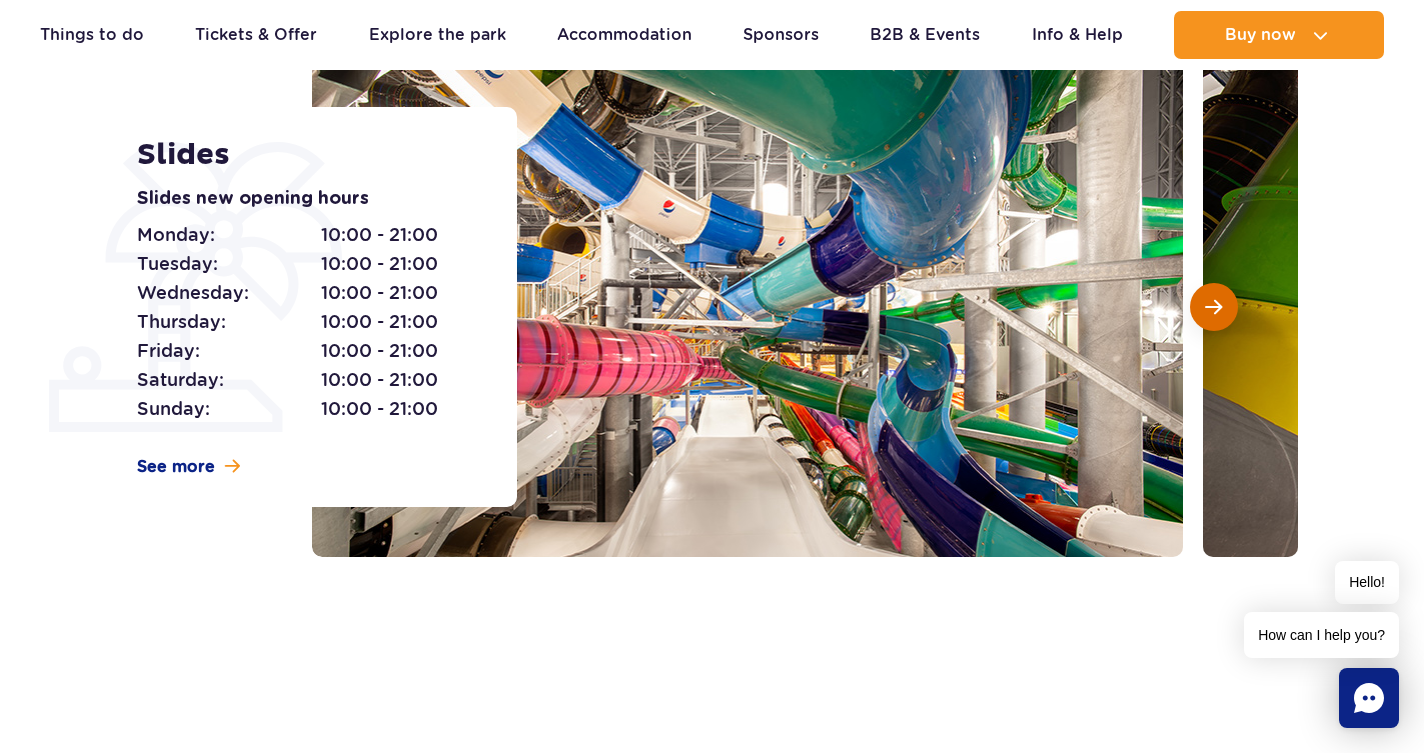 click at bounding box center [1213, 307] 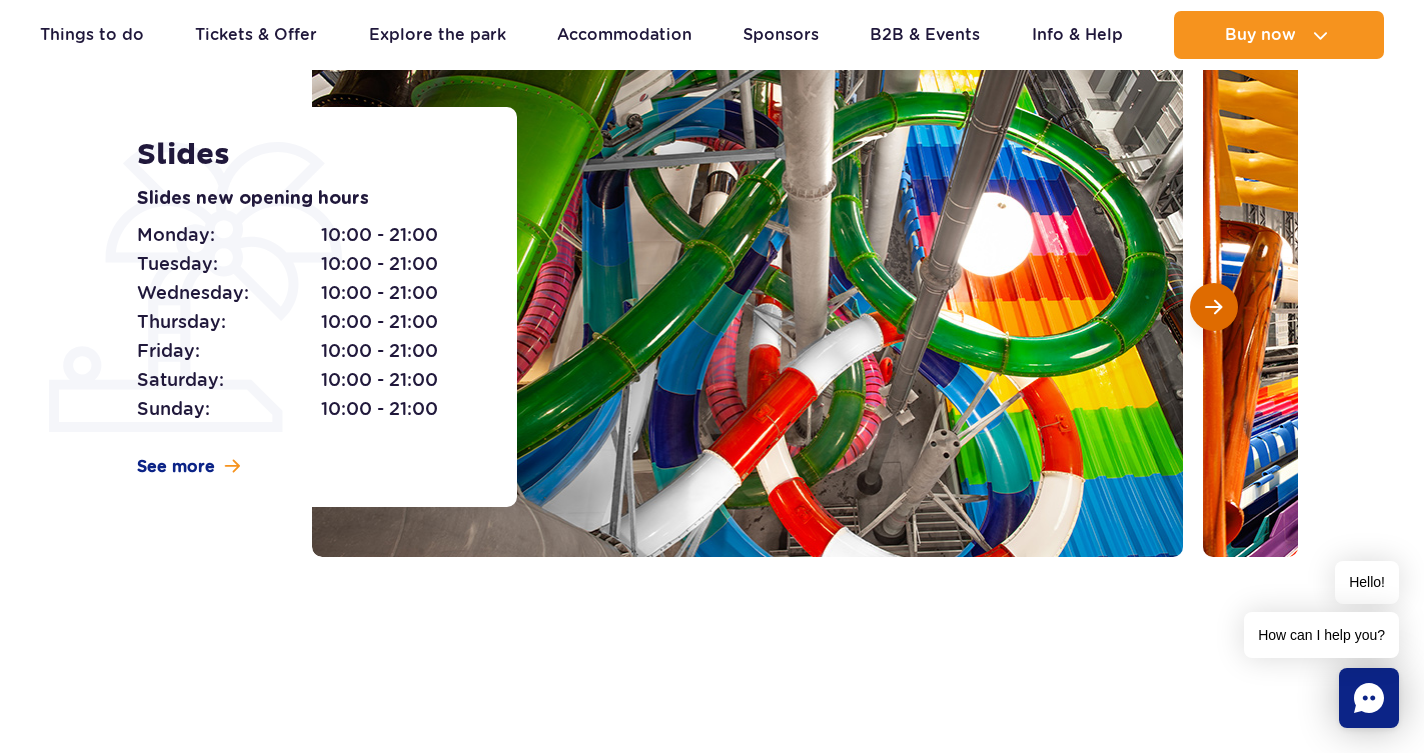 click at bounding box center [1213, 307] 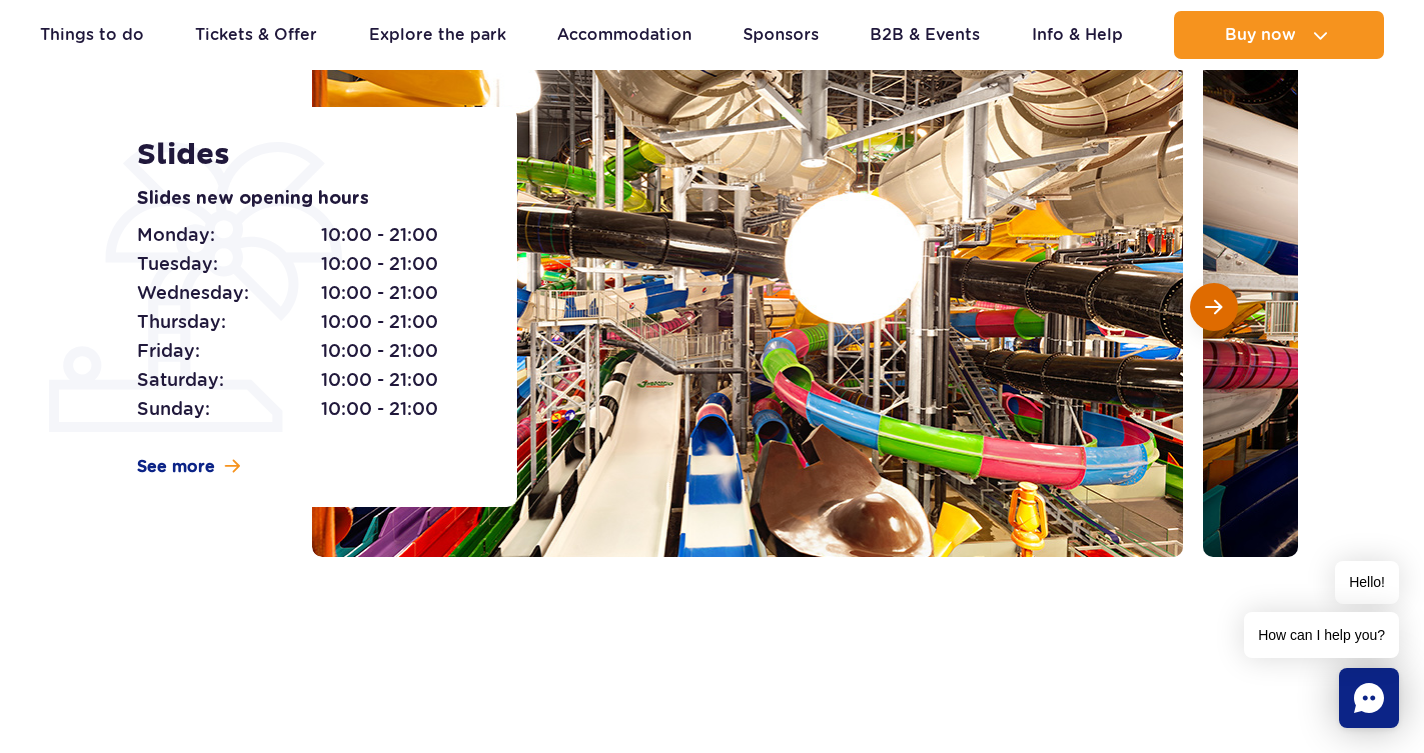 click at bounding box center (1213, 307) 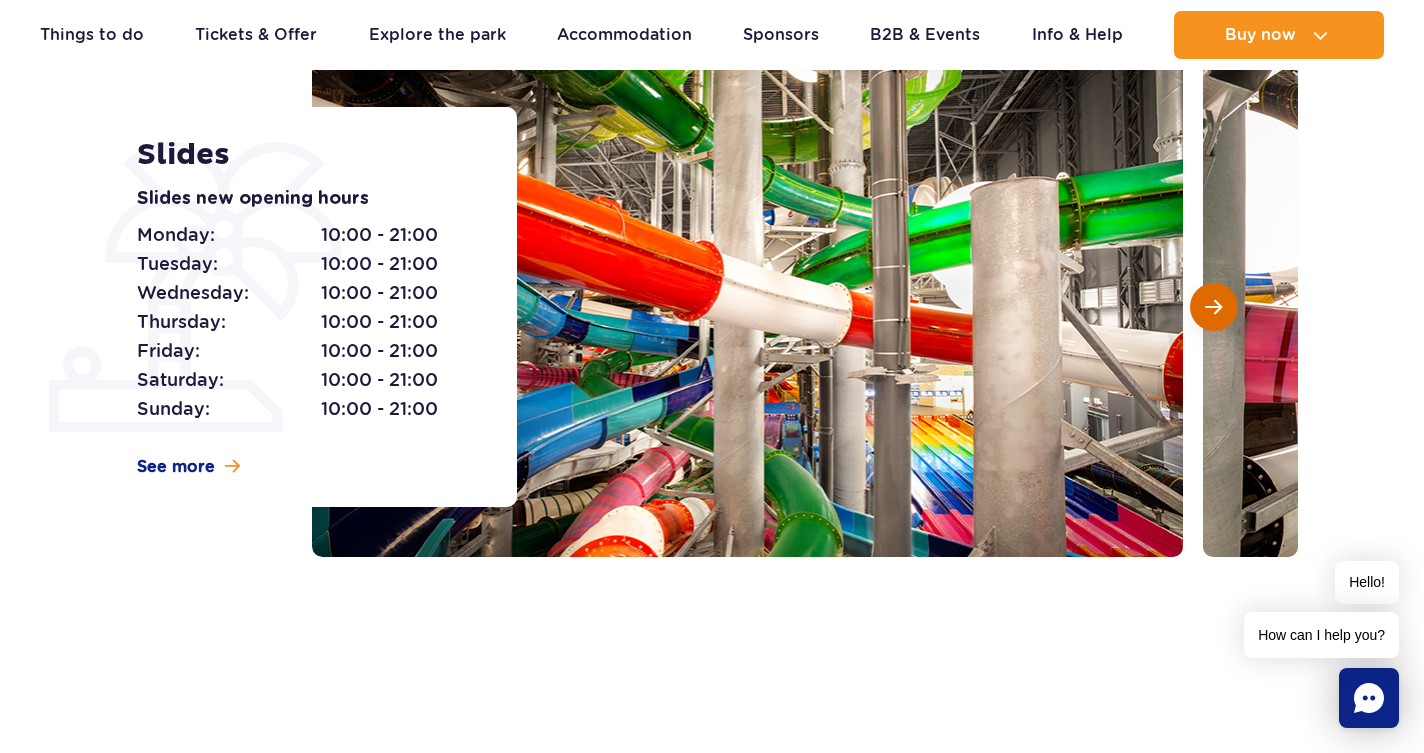 click at bounding box center [1213, 307] 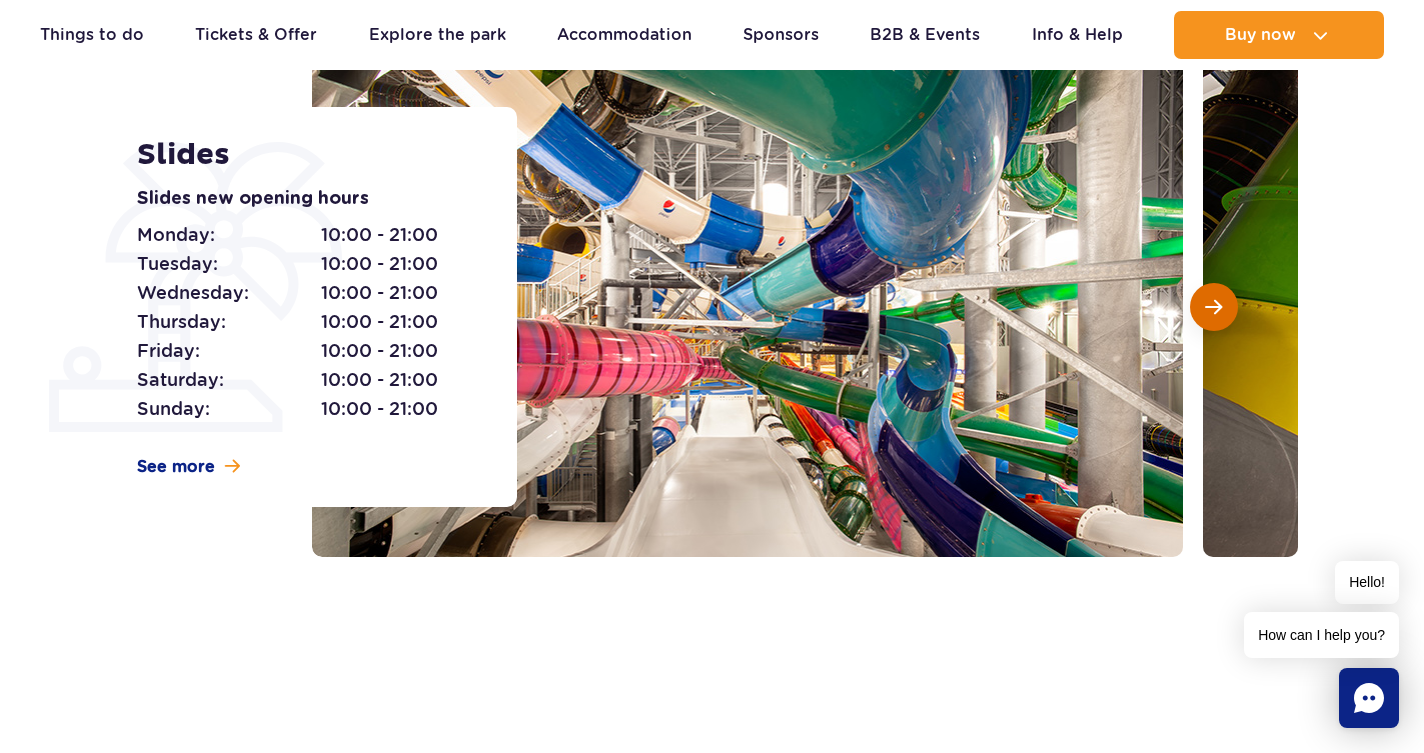 click at bounding box center [1213, 307] 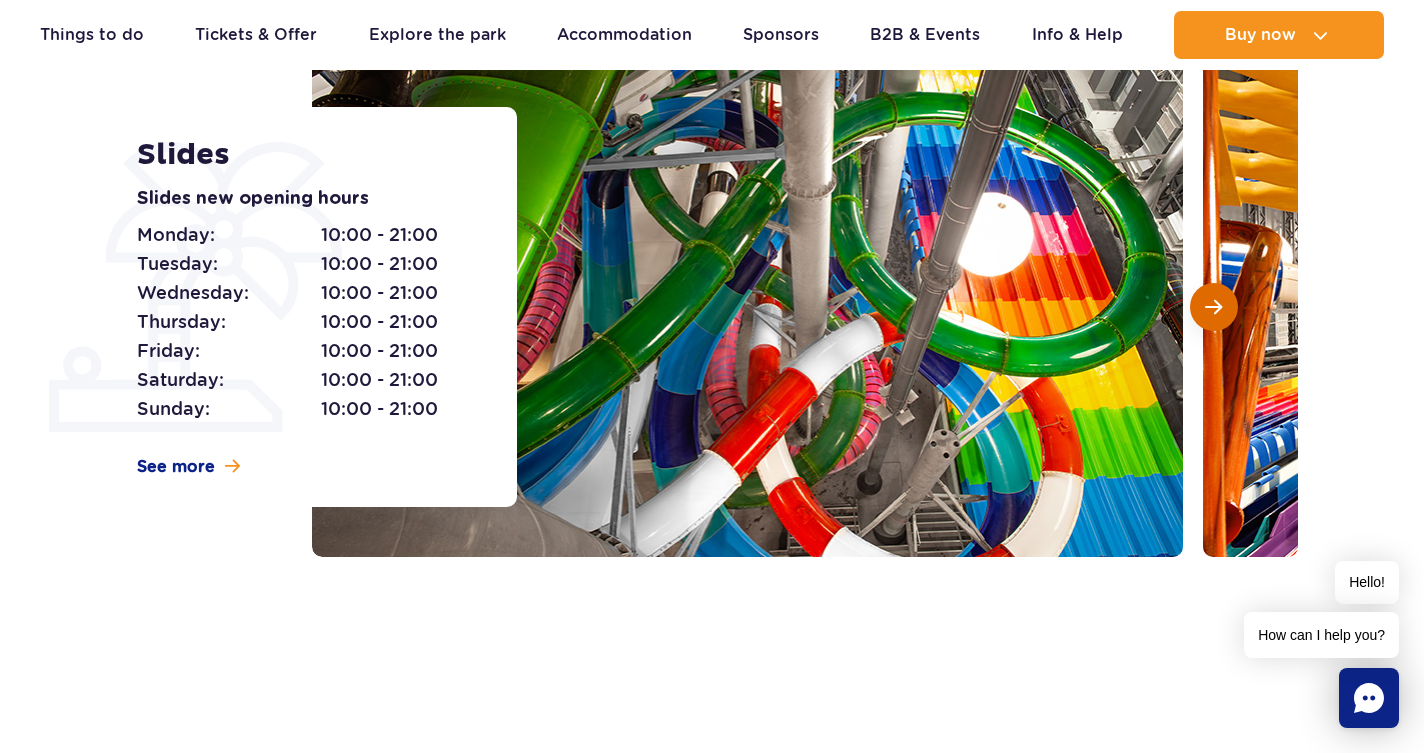 click at bounding box center (1213, 307) 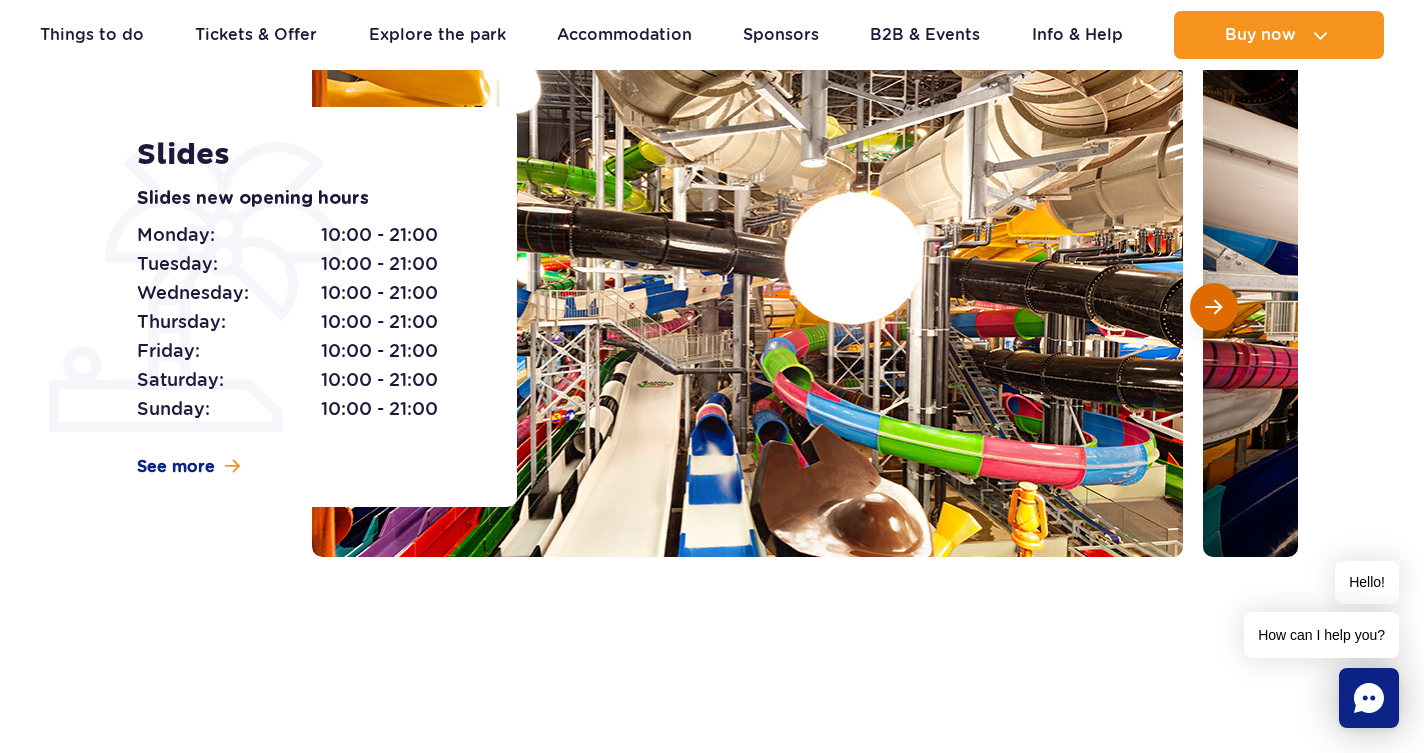 click at bounding box center [1213, 307] 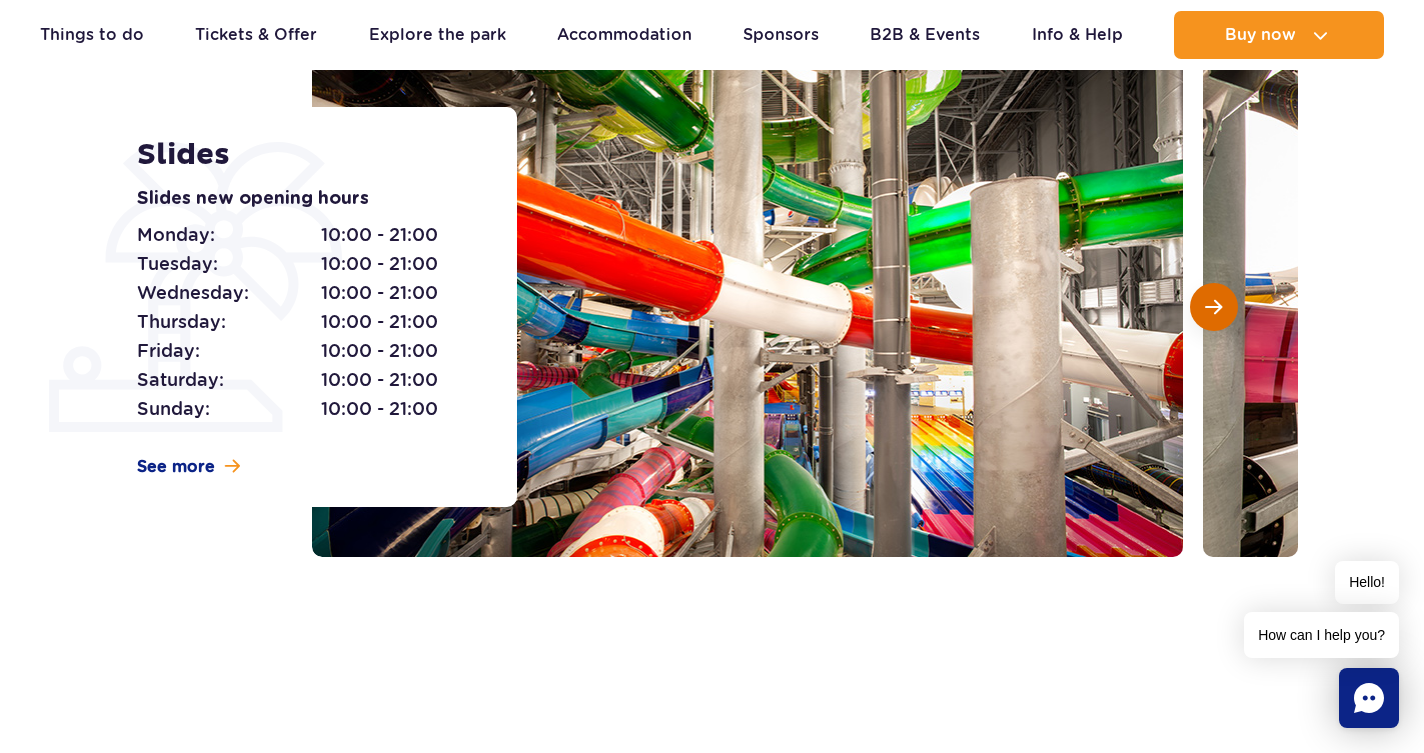click at bounding box center [1213, 307] 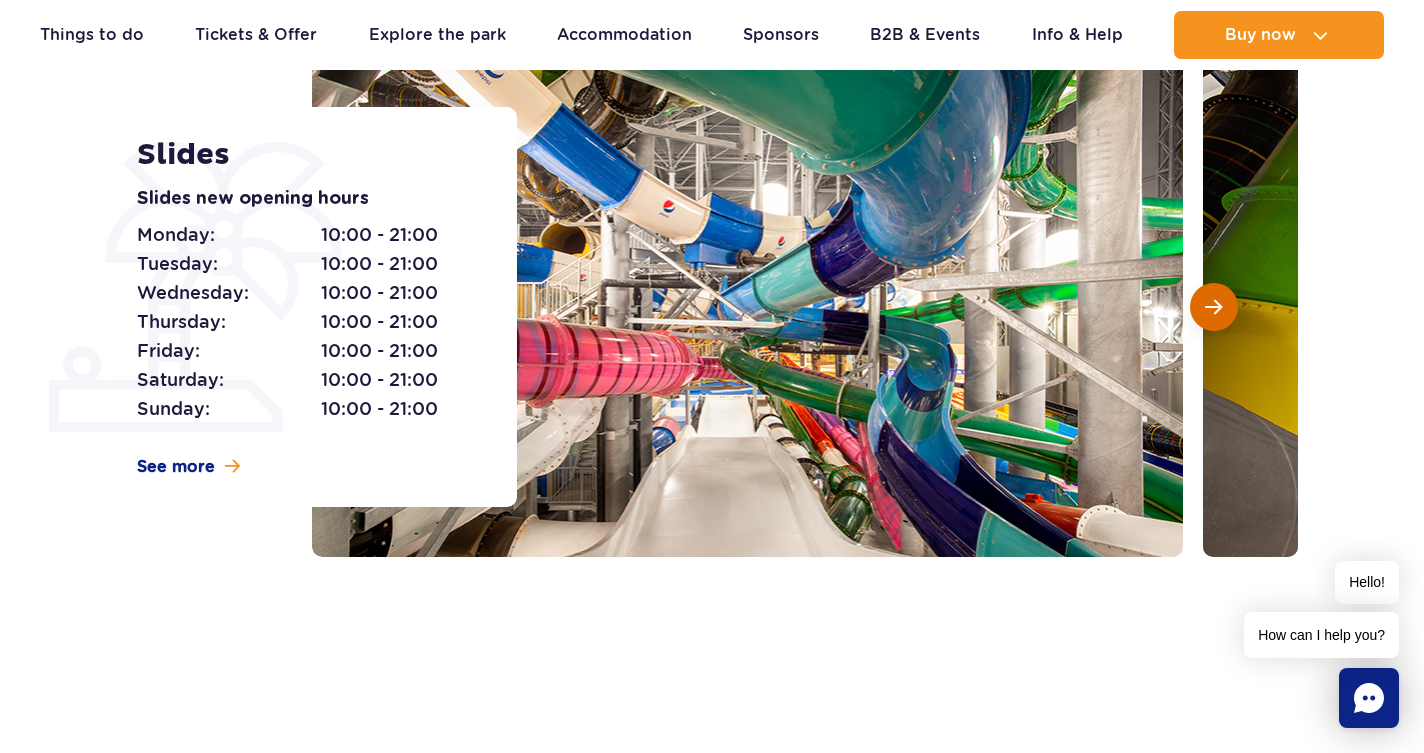click at bounding box center [1213, 307] 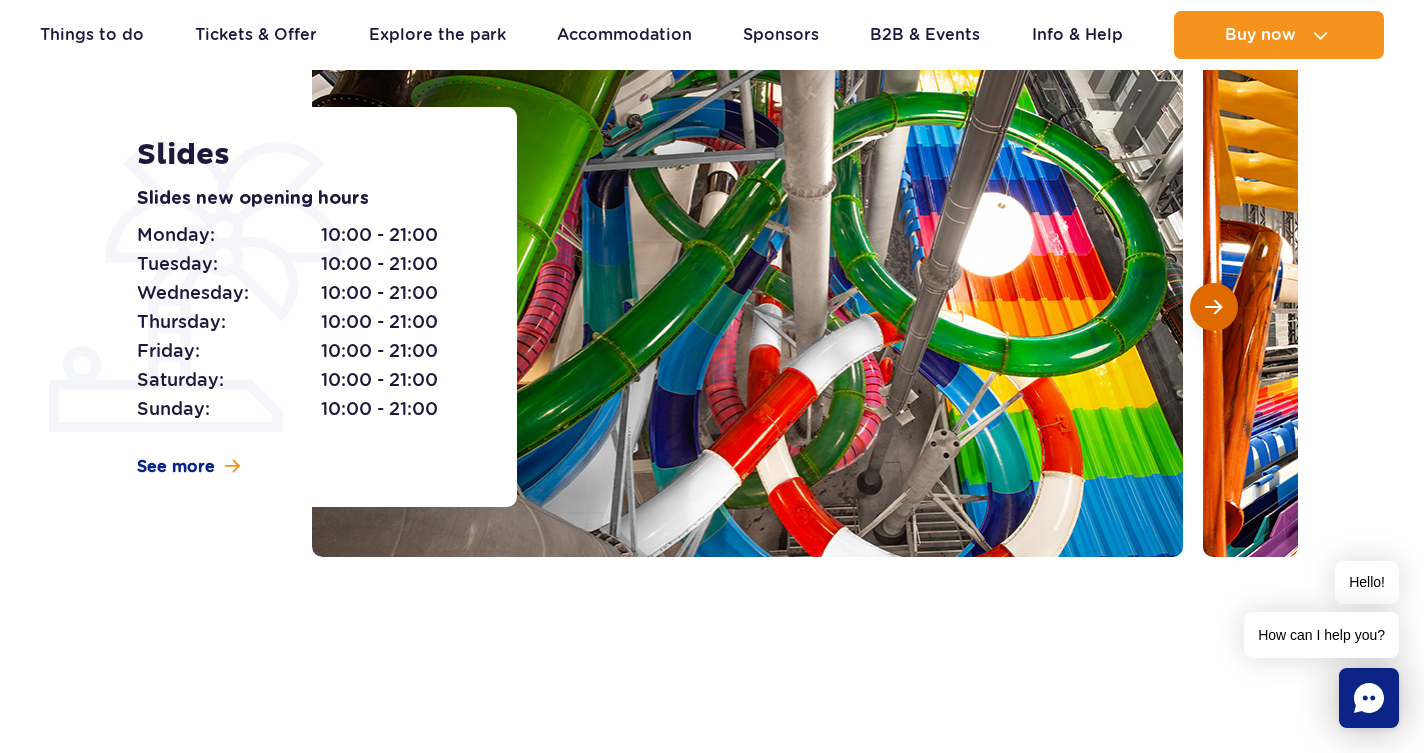 click at bounding box center (1213, 307) 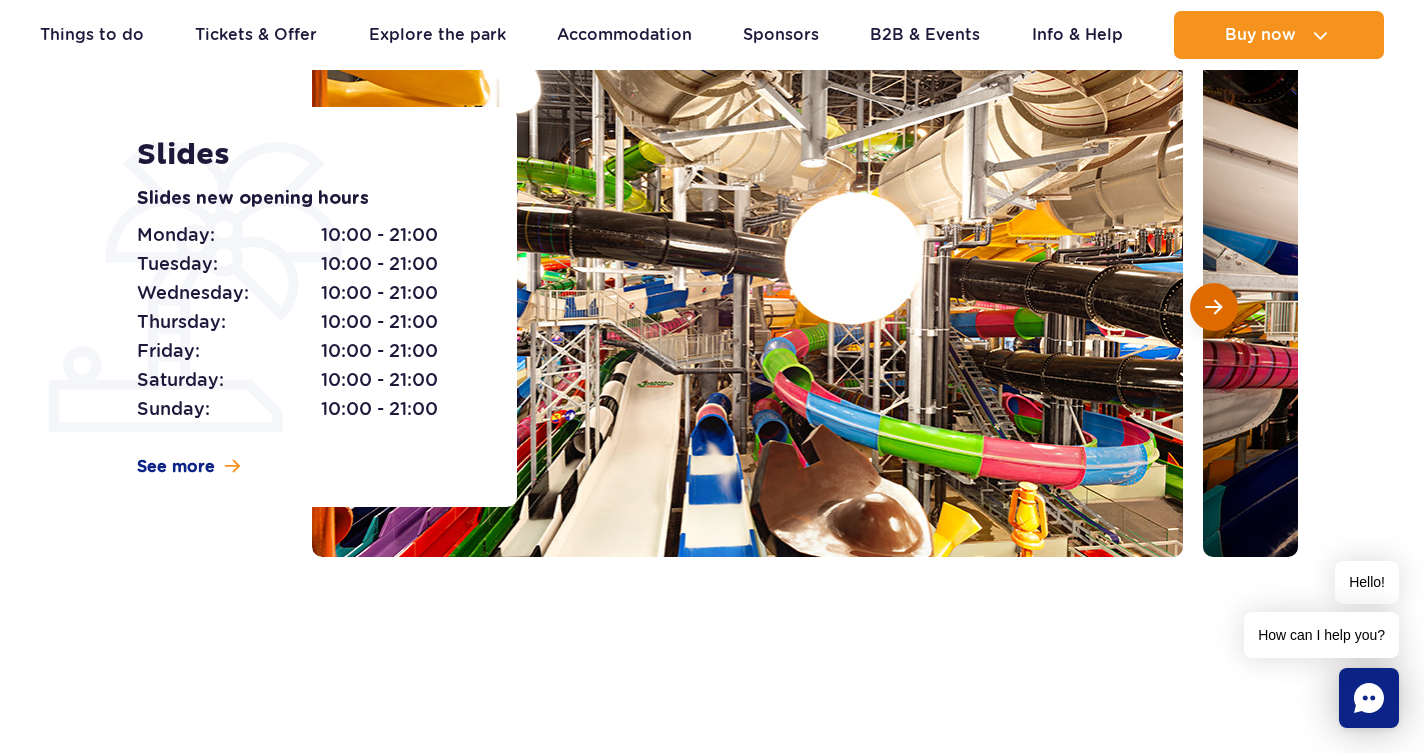 click at bounding box center [1213, 307] 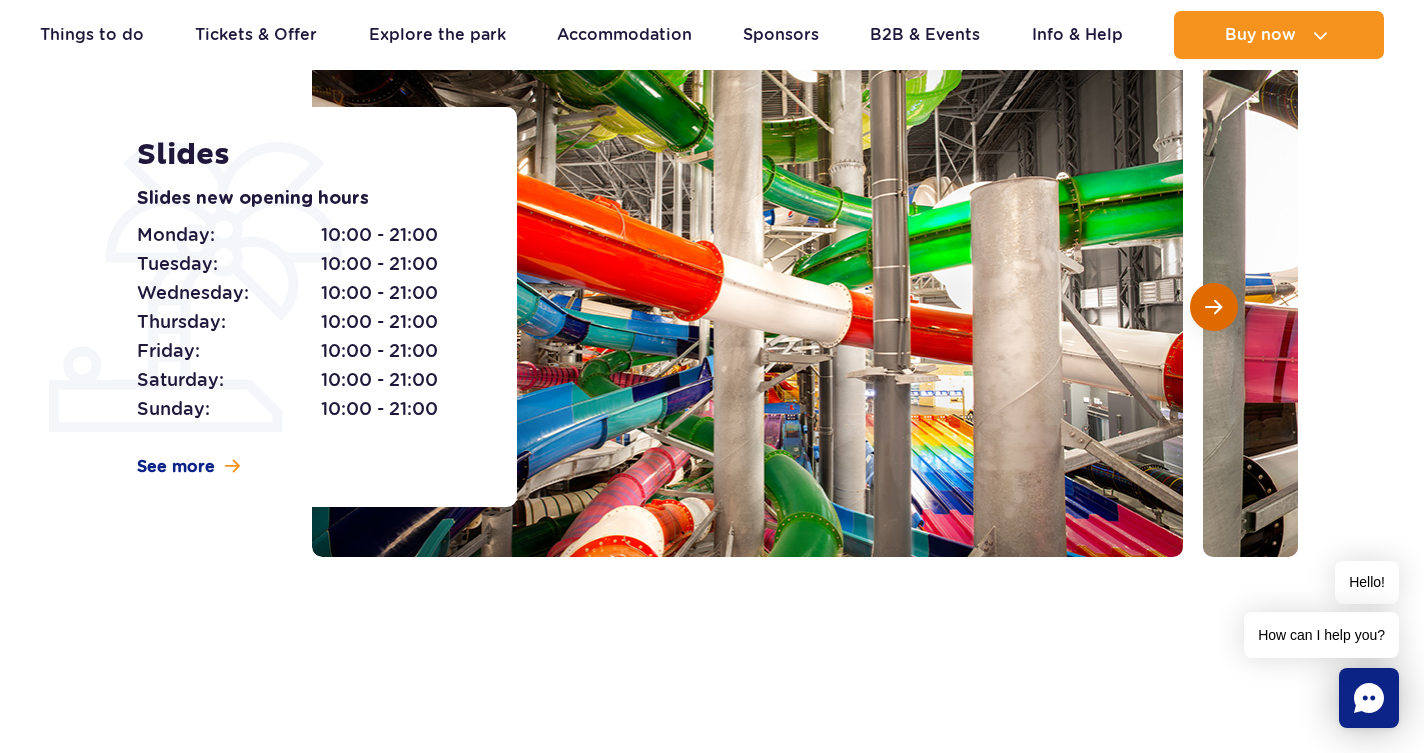 click at bounding box center [1213, 307] 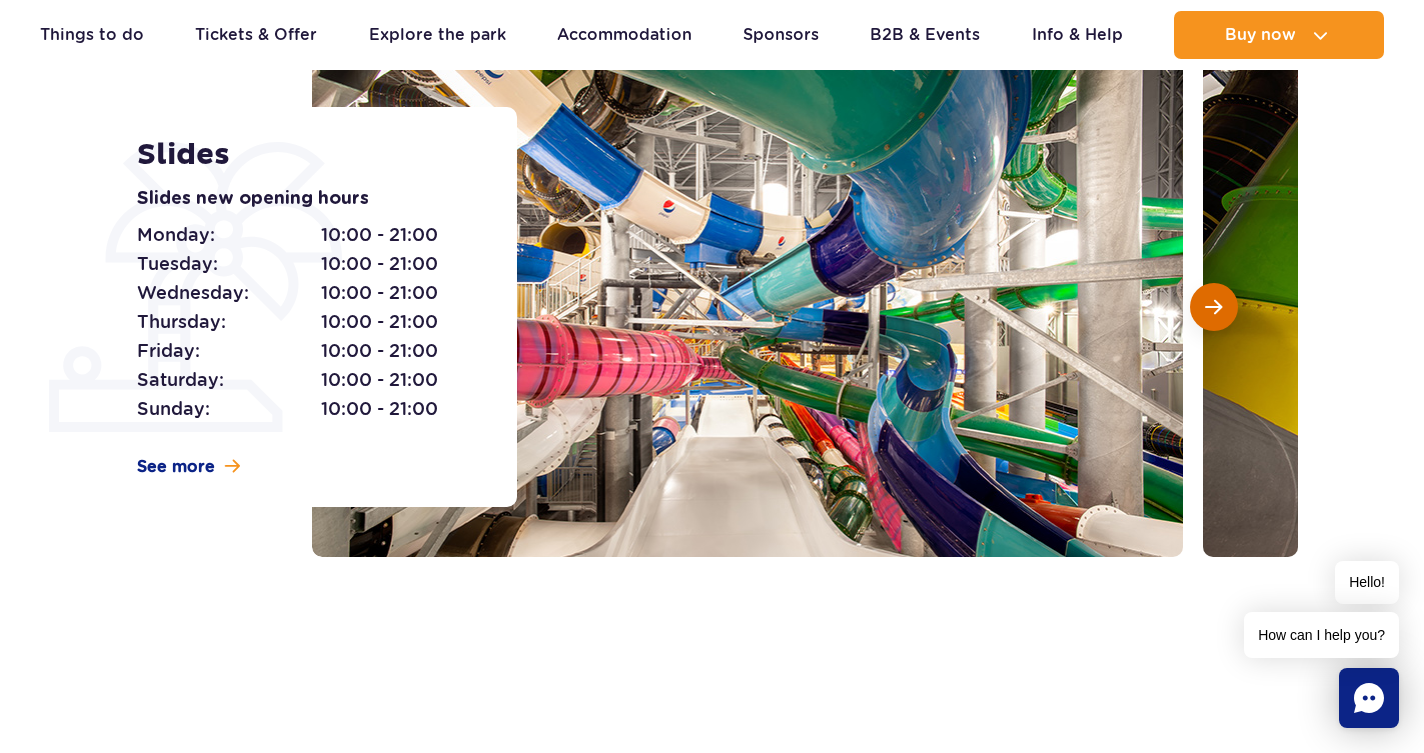 click at bounding box center (1213, 307) 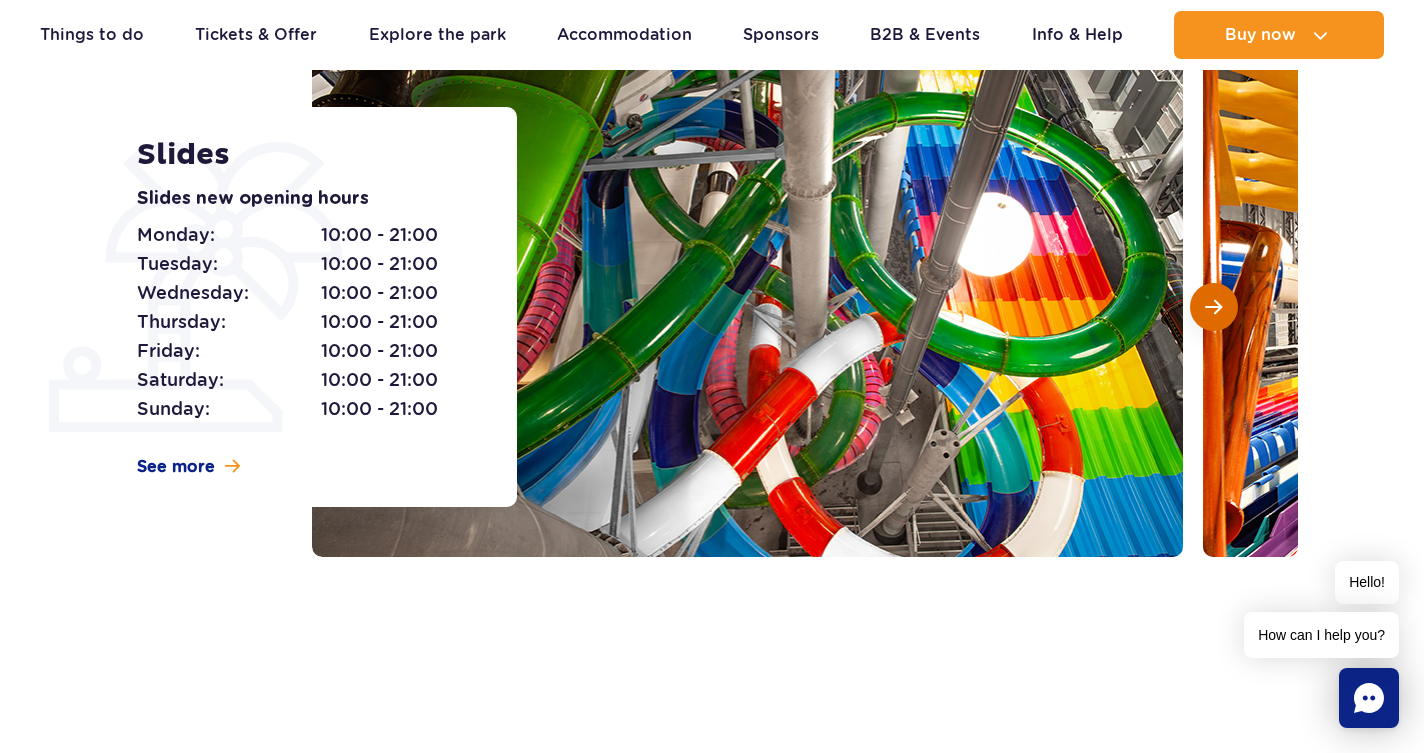 click at bounding box center [1213, 307] 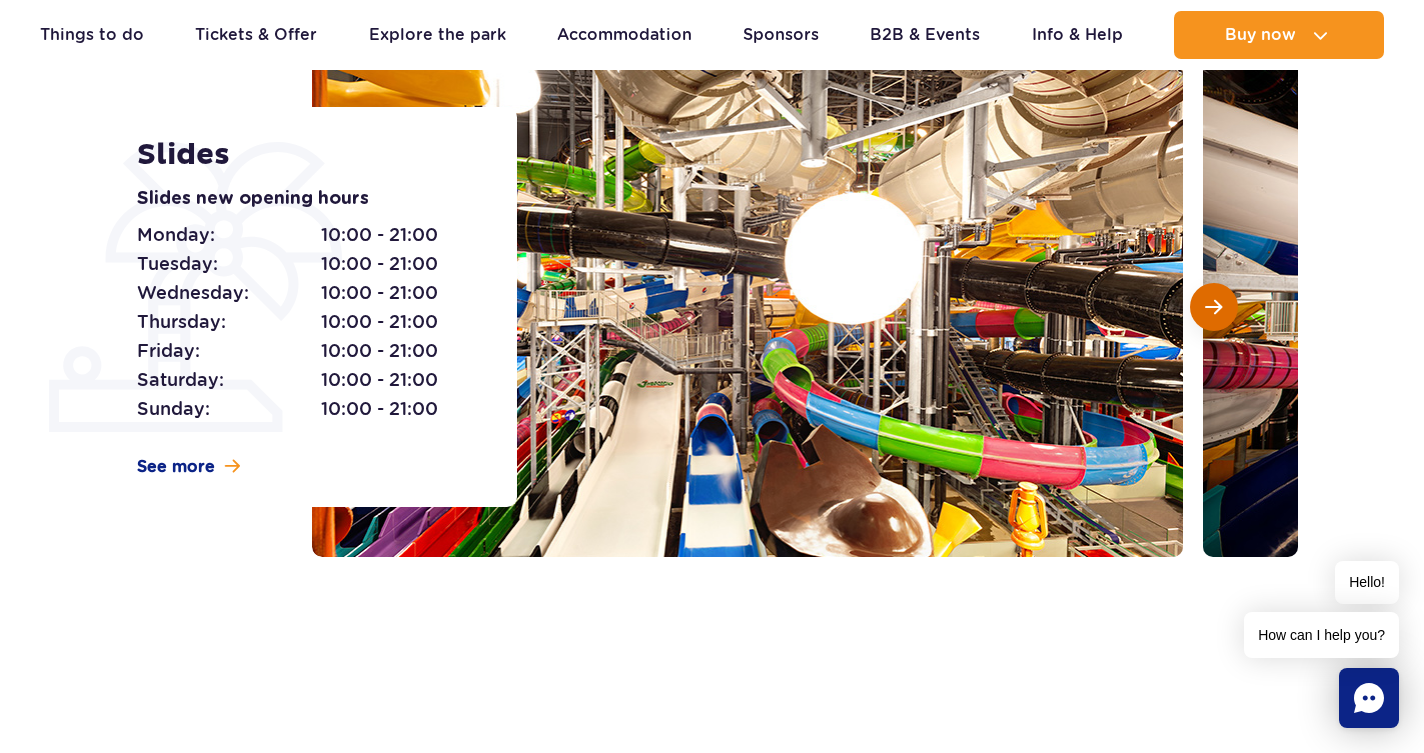 click at bounding box center (1213, 307) 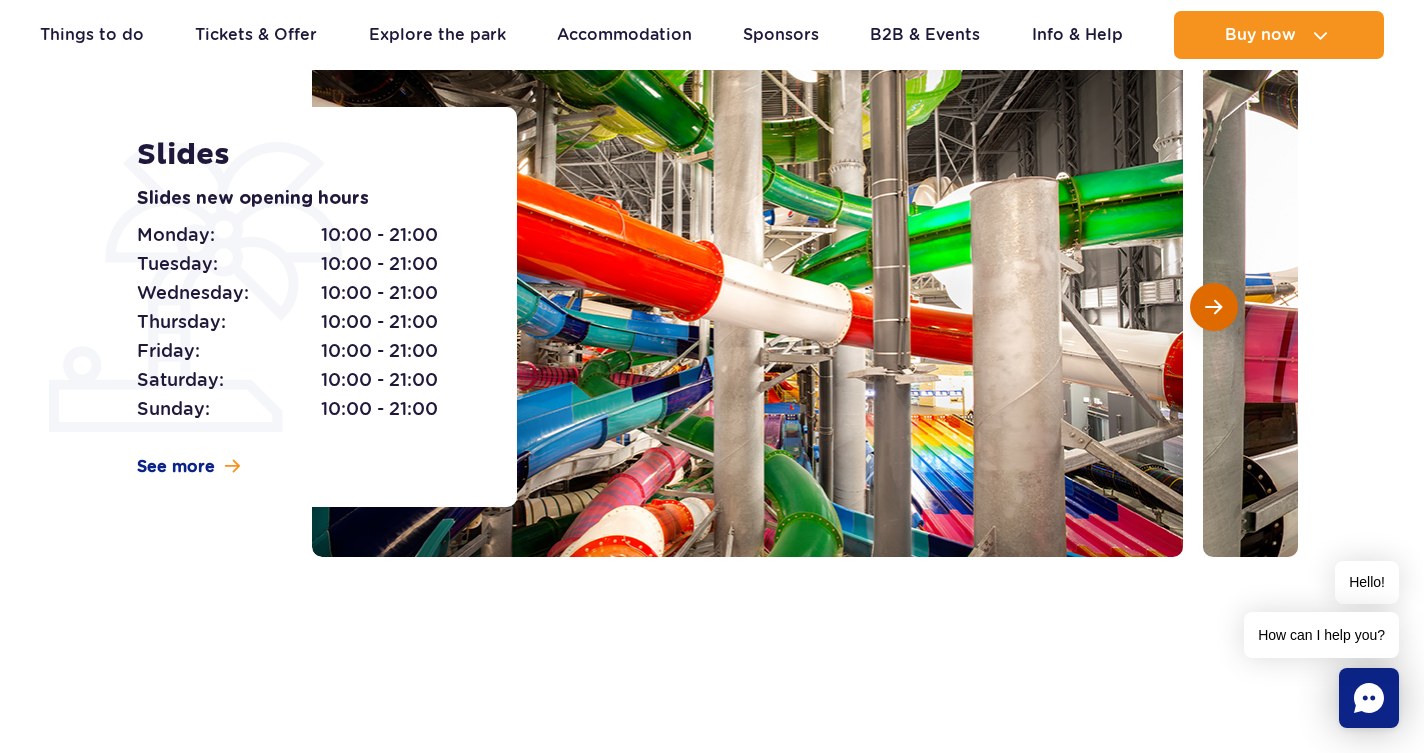 click at bounding box center (1213, 307) 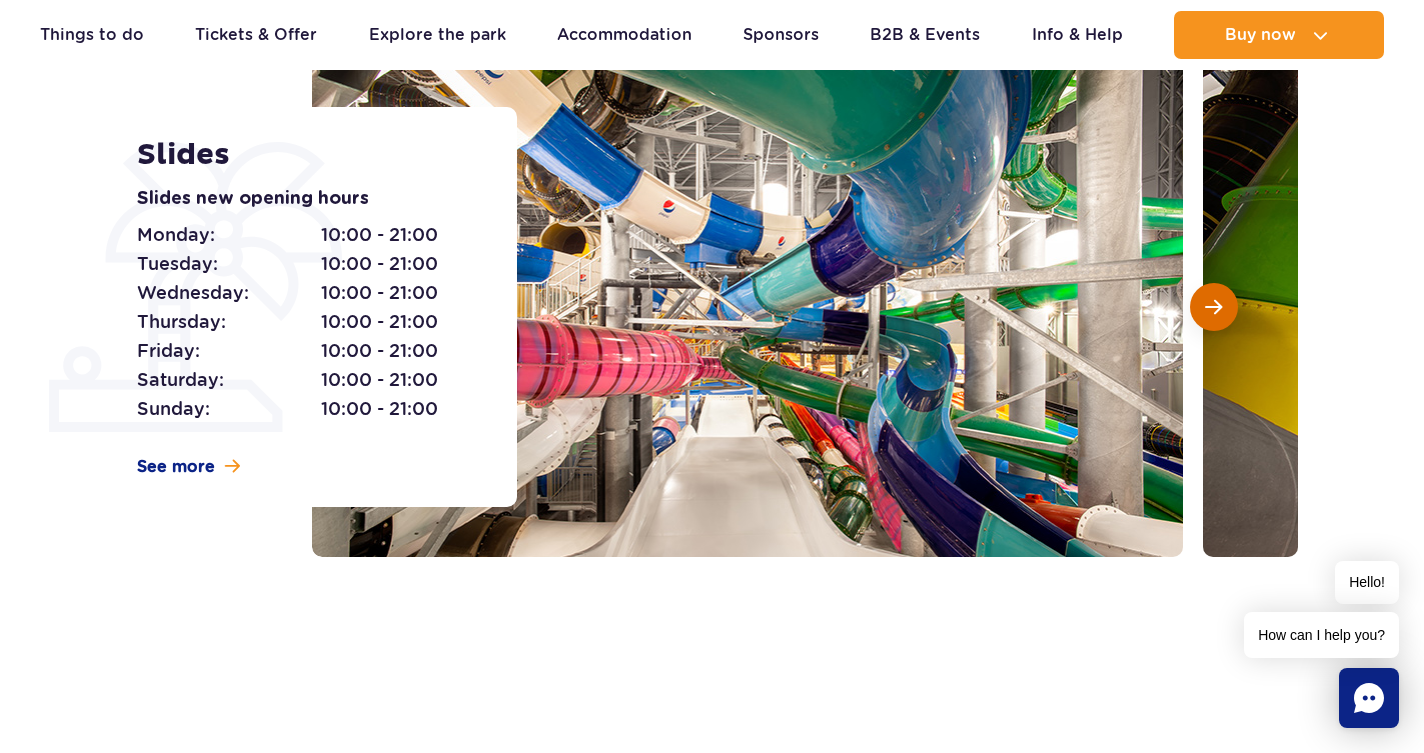 click at bounding box center [1213, 307] 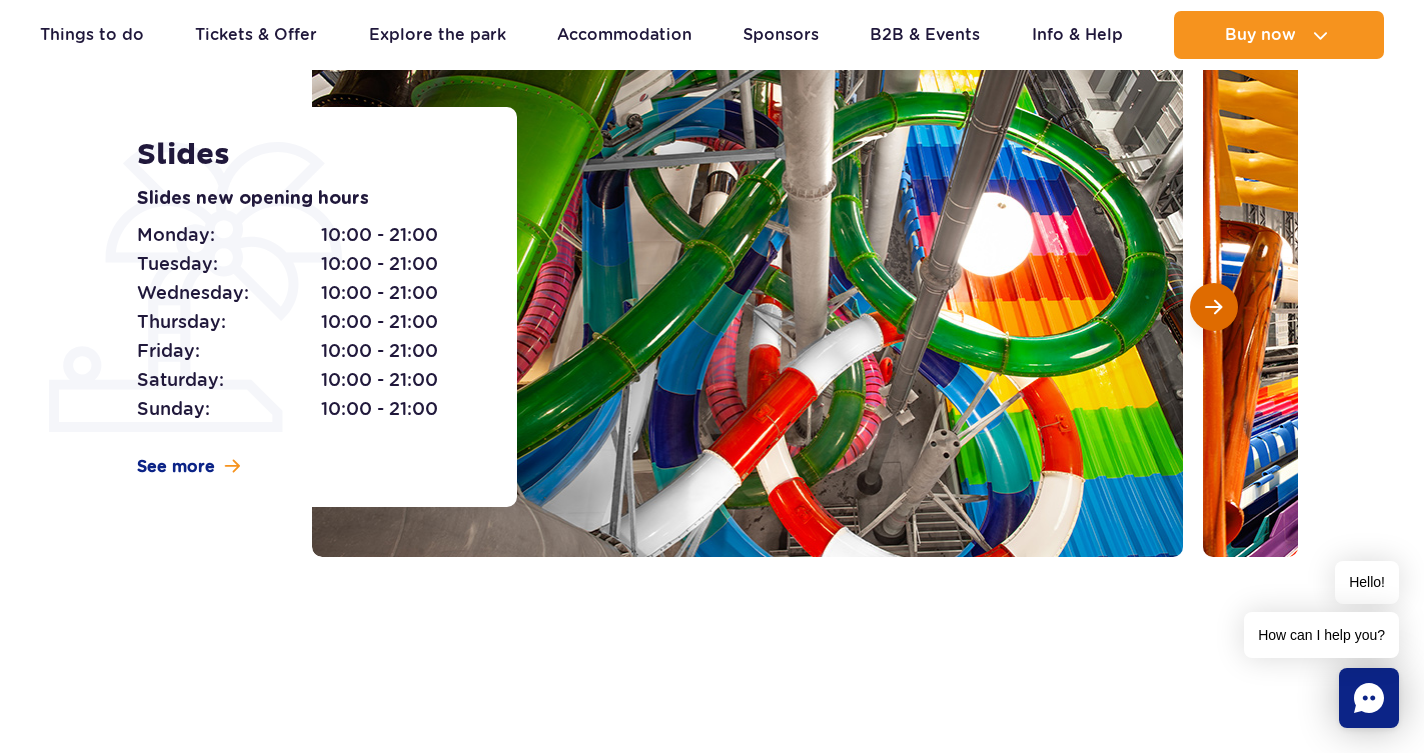 click at bounding box center (1213, 307) 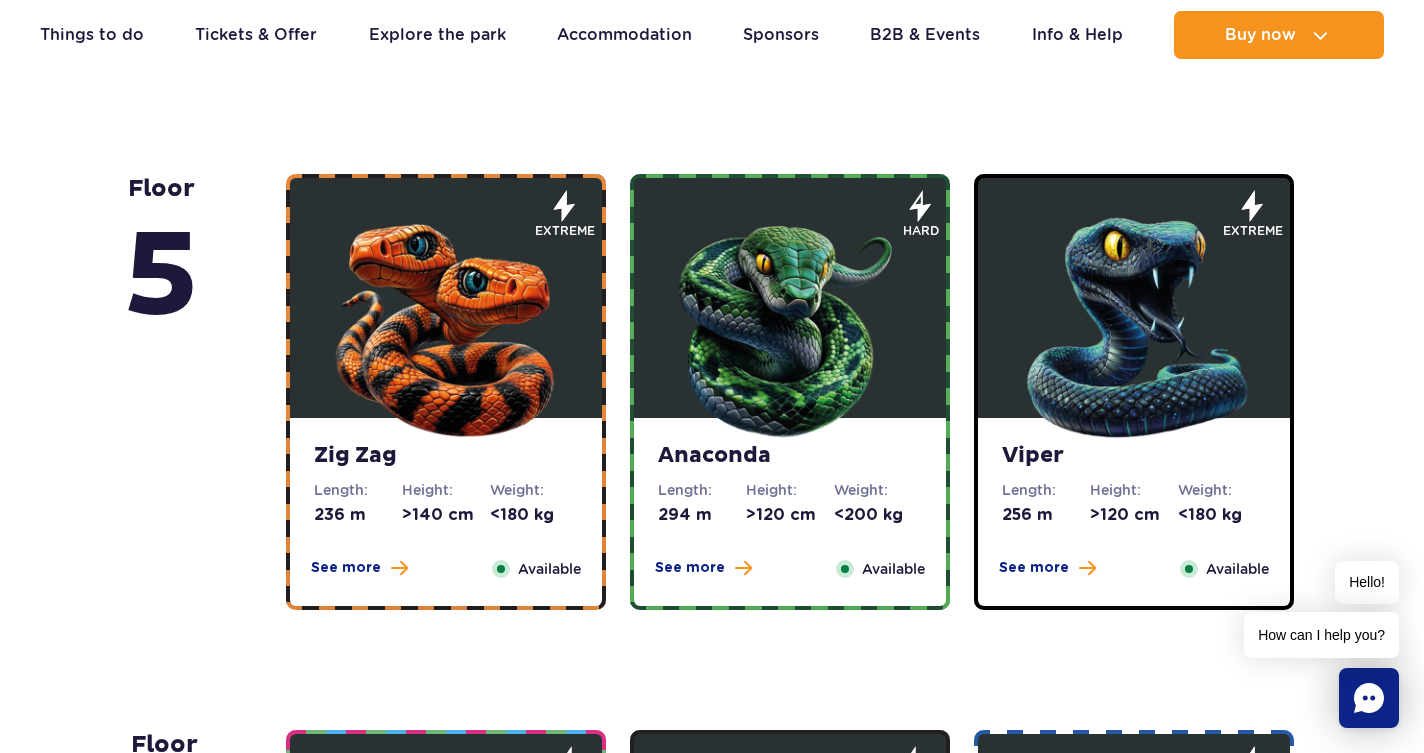 scroll, scrollTop: 1144, scrollLeft: 0, axis: vertical 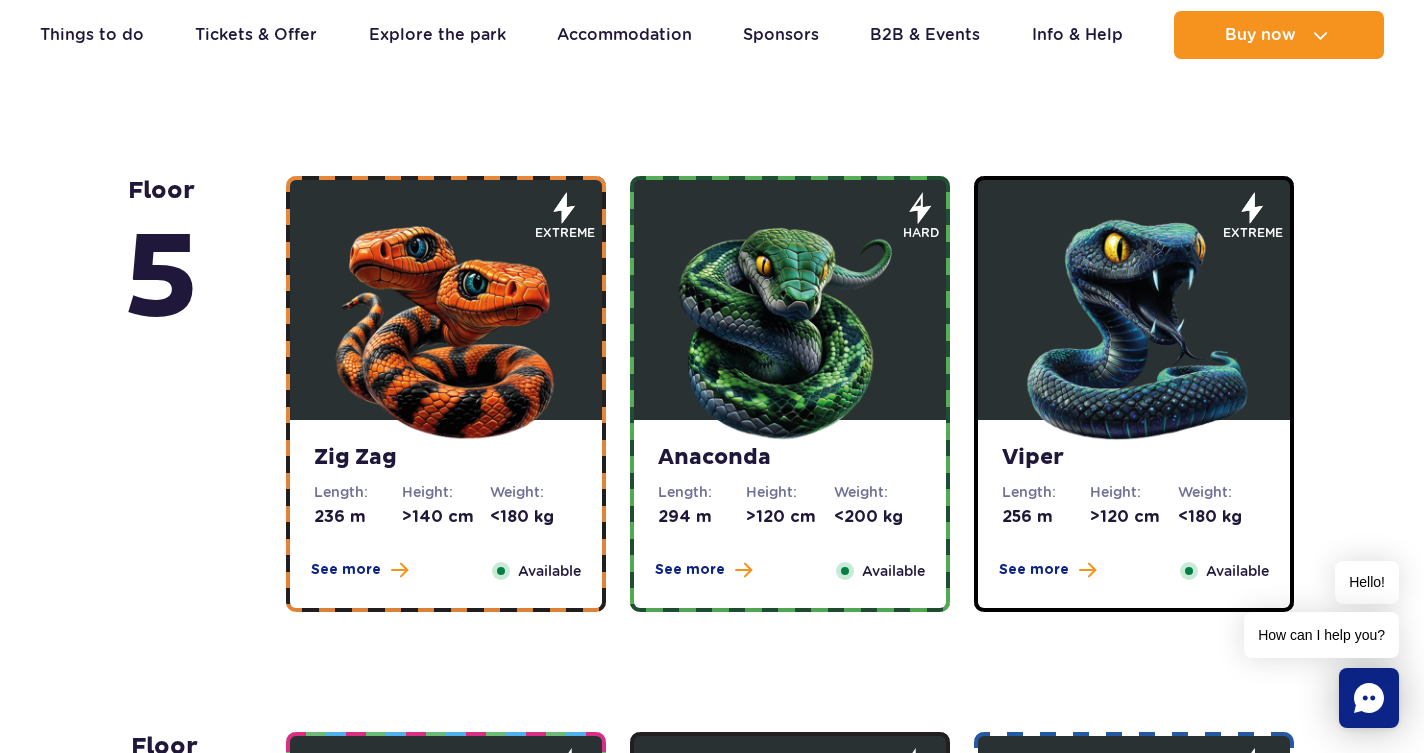click at bounding box center [446, 325] 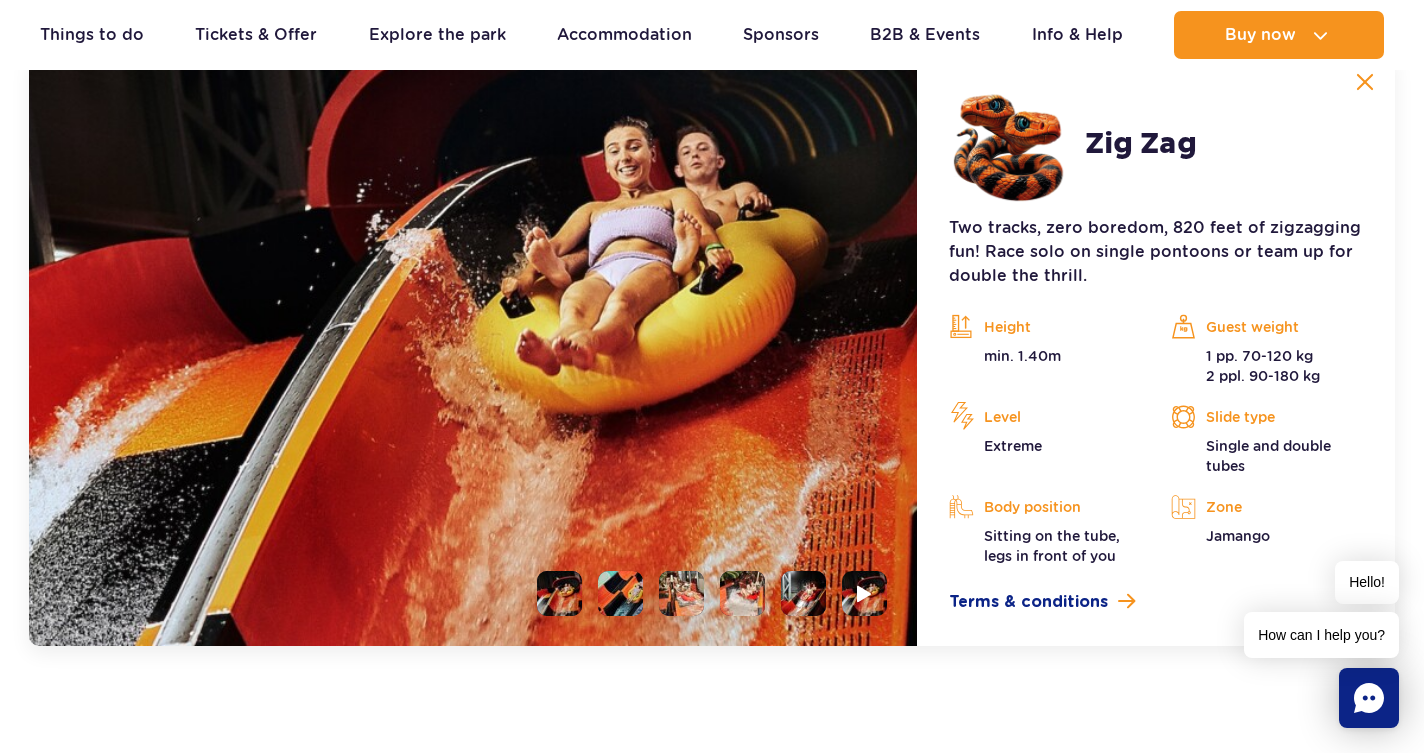 scroll, scrollTop: 1747, scrollLeft: 0, axis: vertical 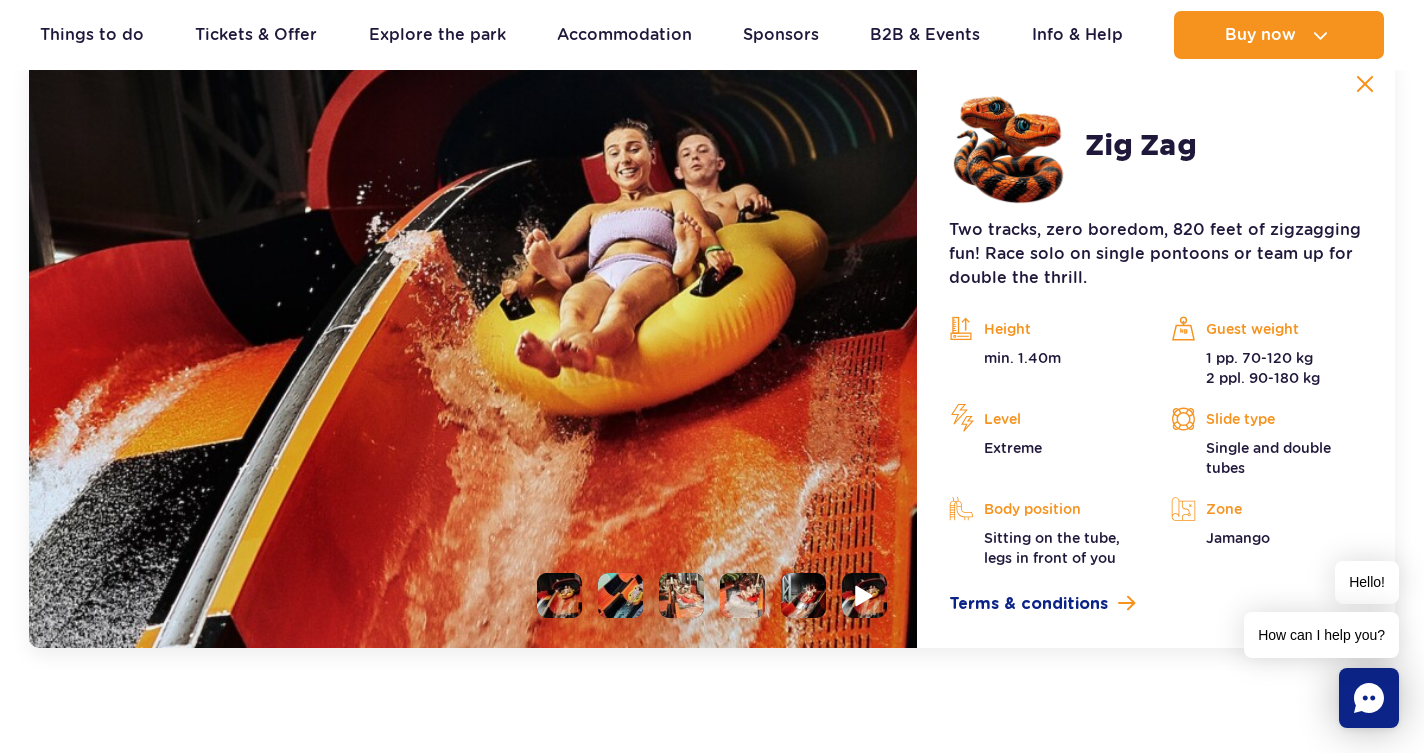 click at bounding box center [864, 595] 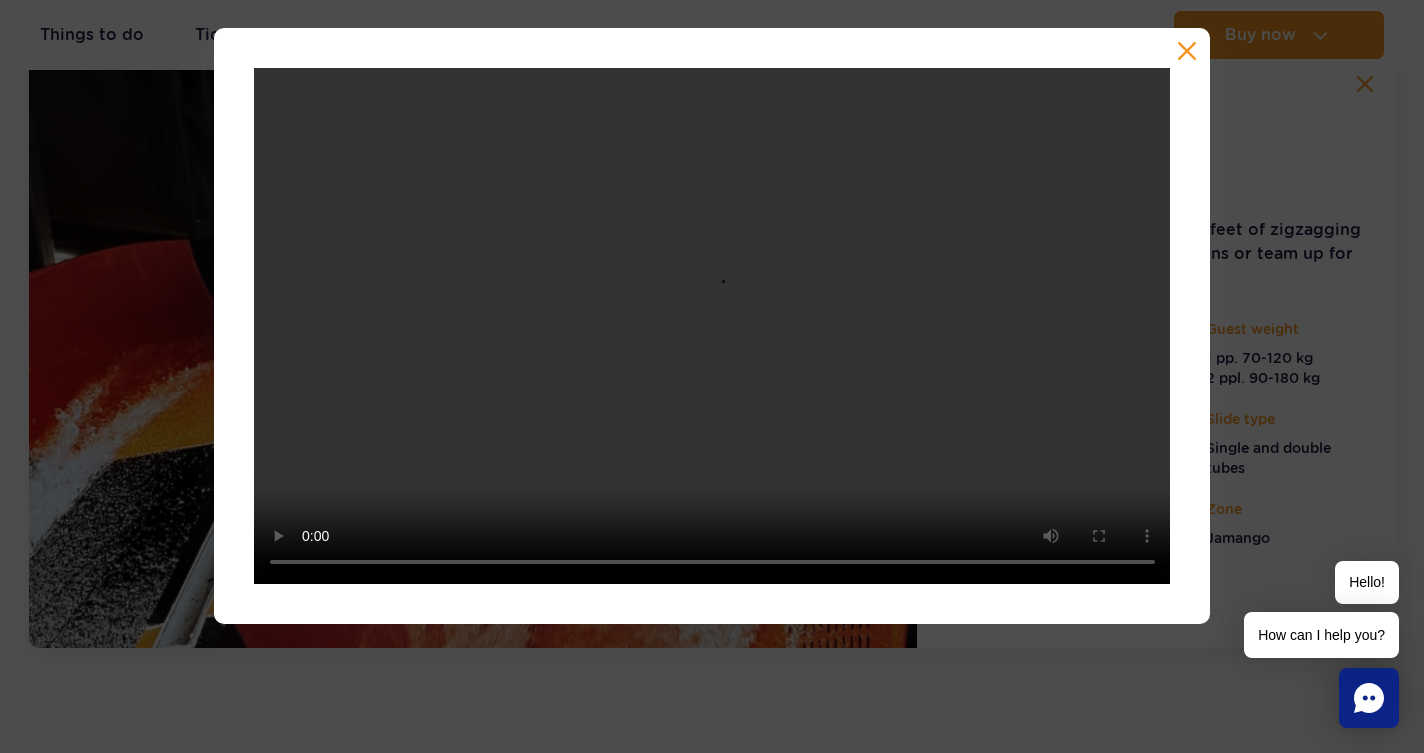 click at bounding box center [1187, 51] 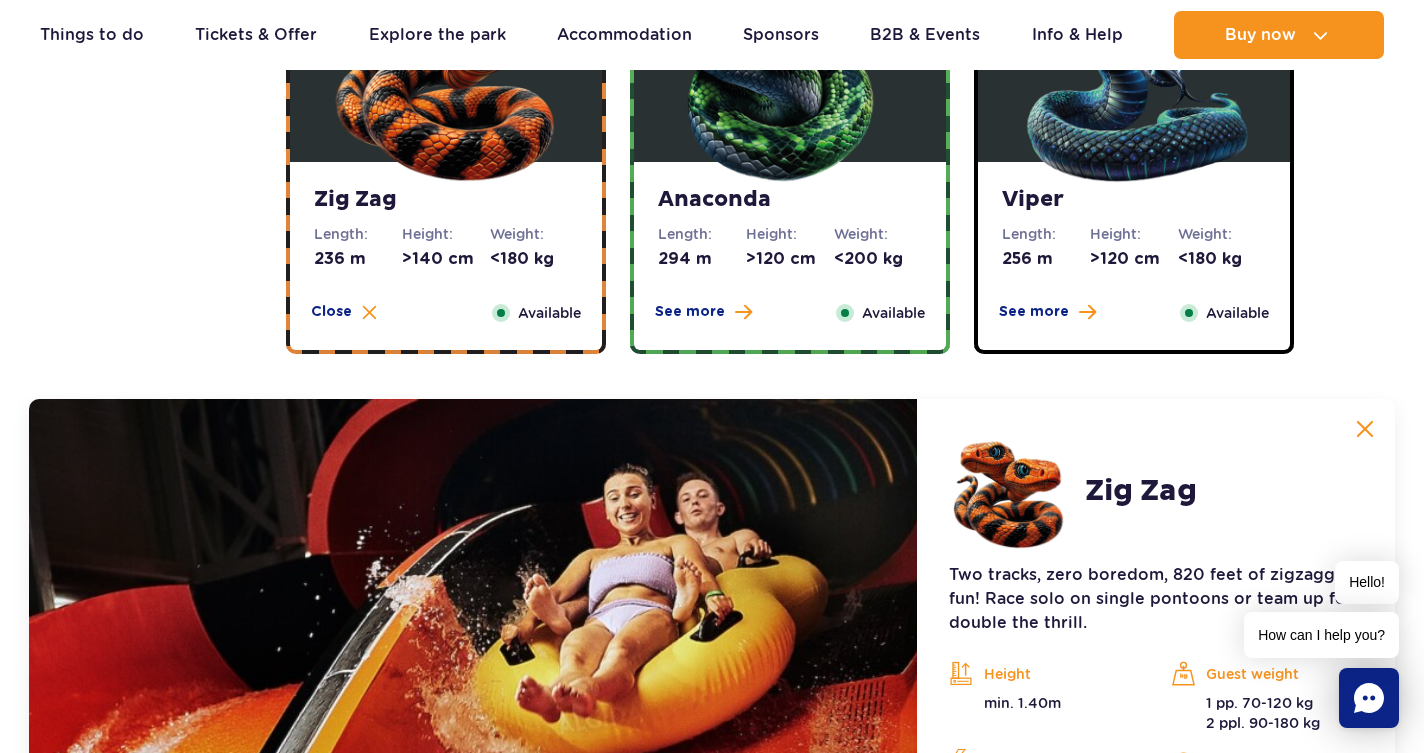 scroll, scrollTop: 1337, scrollLeft: 1, axis: both 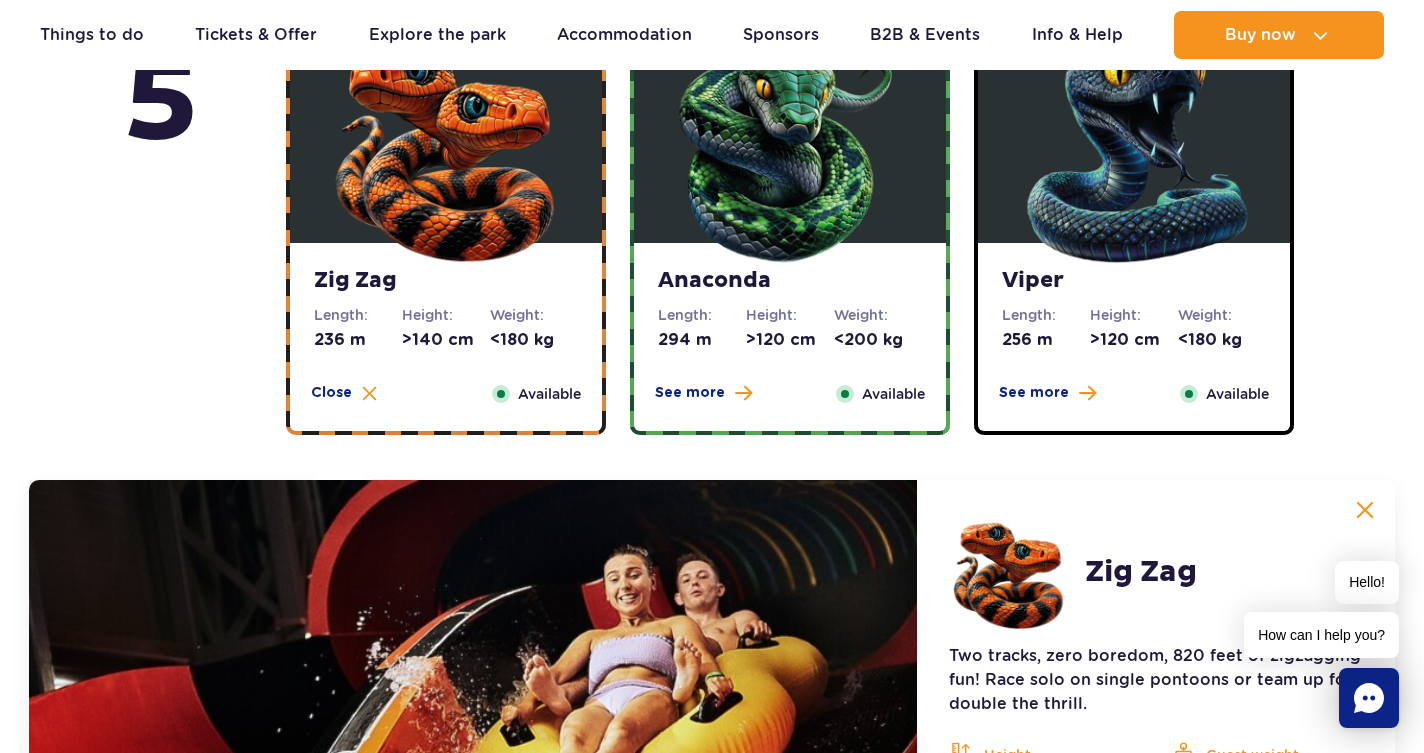 click at bounding box center (790, 148) 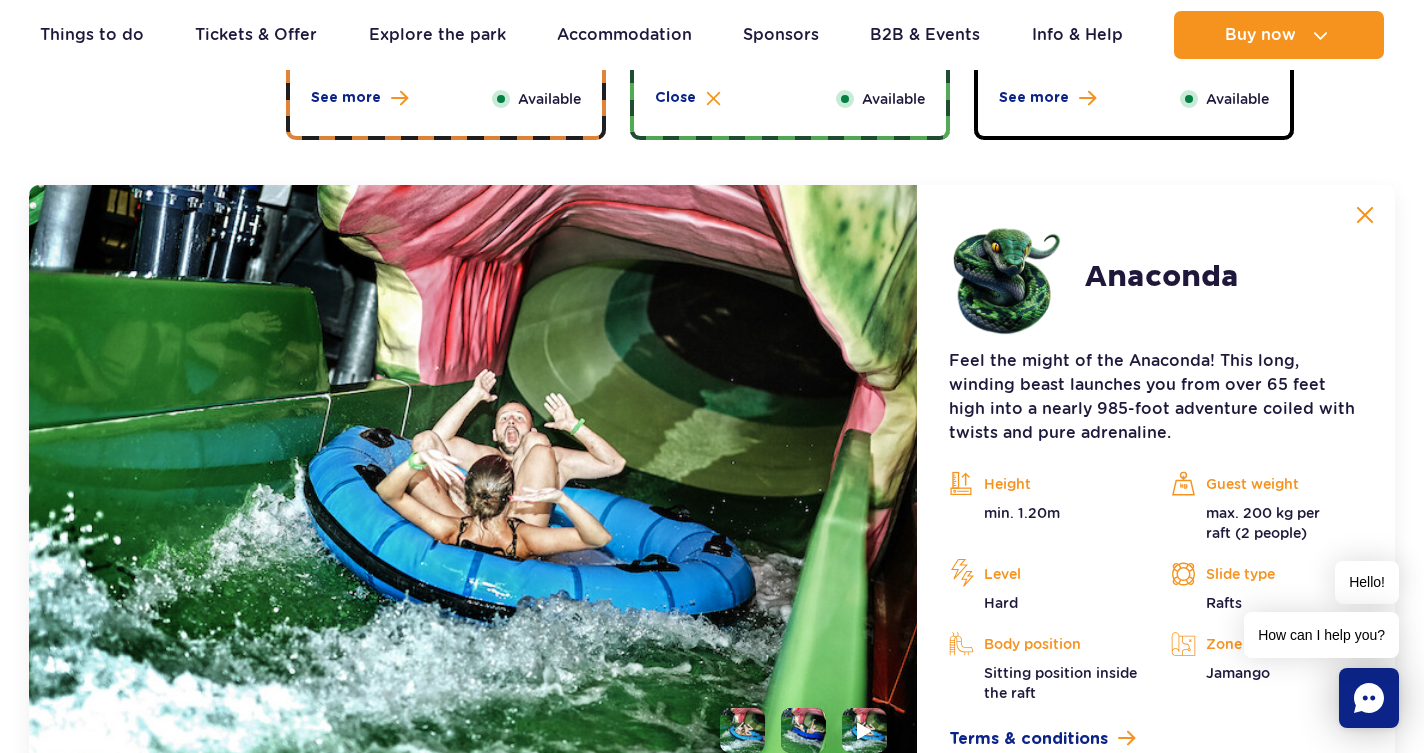 scroll, scrollTop: 1681, scrollLeft: 0, axis: vertical 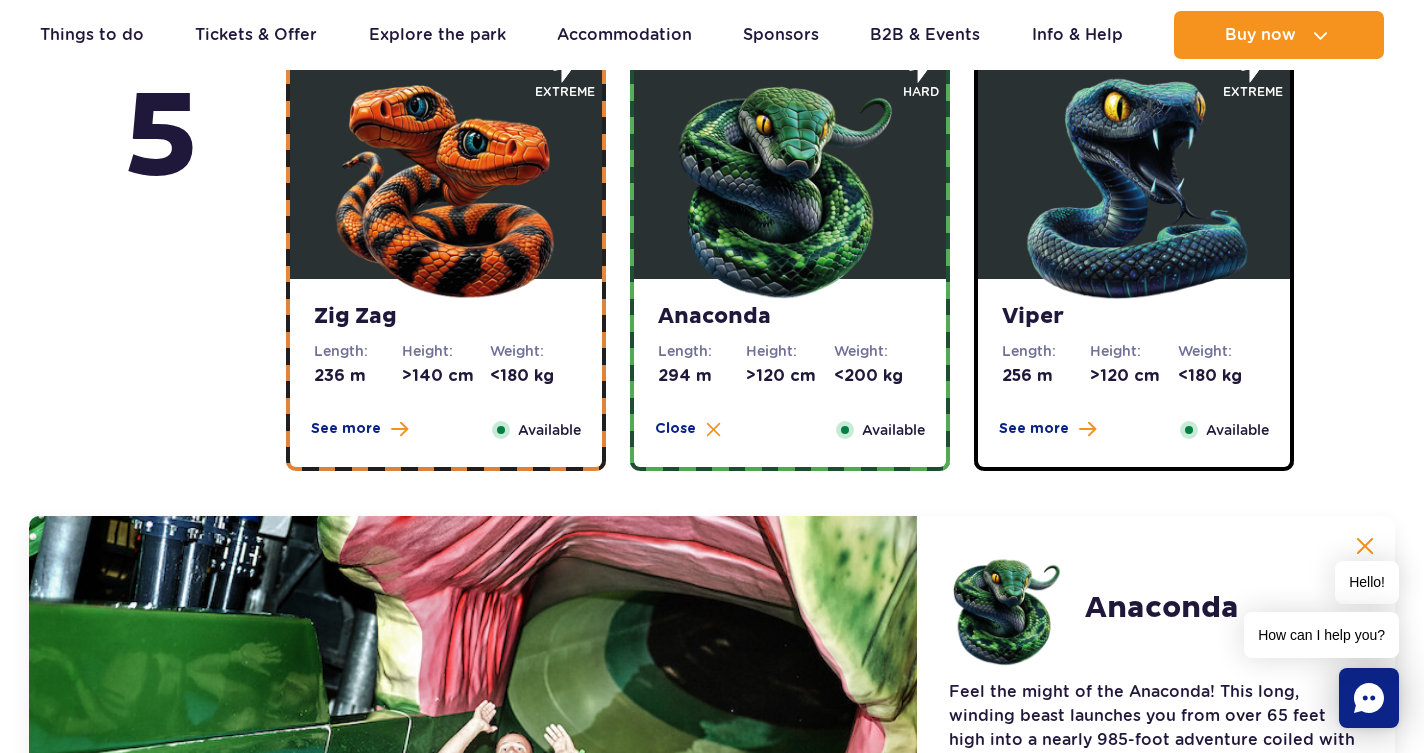 click at bounding box center (1134, 184) 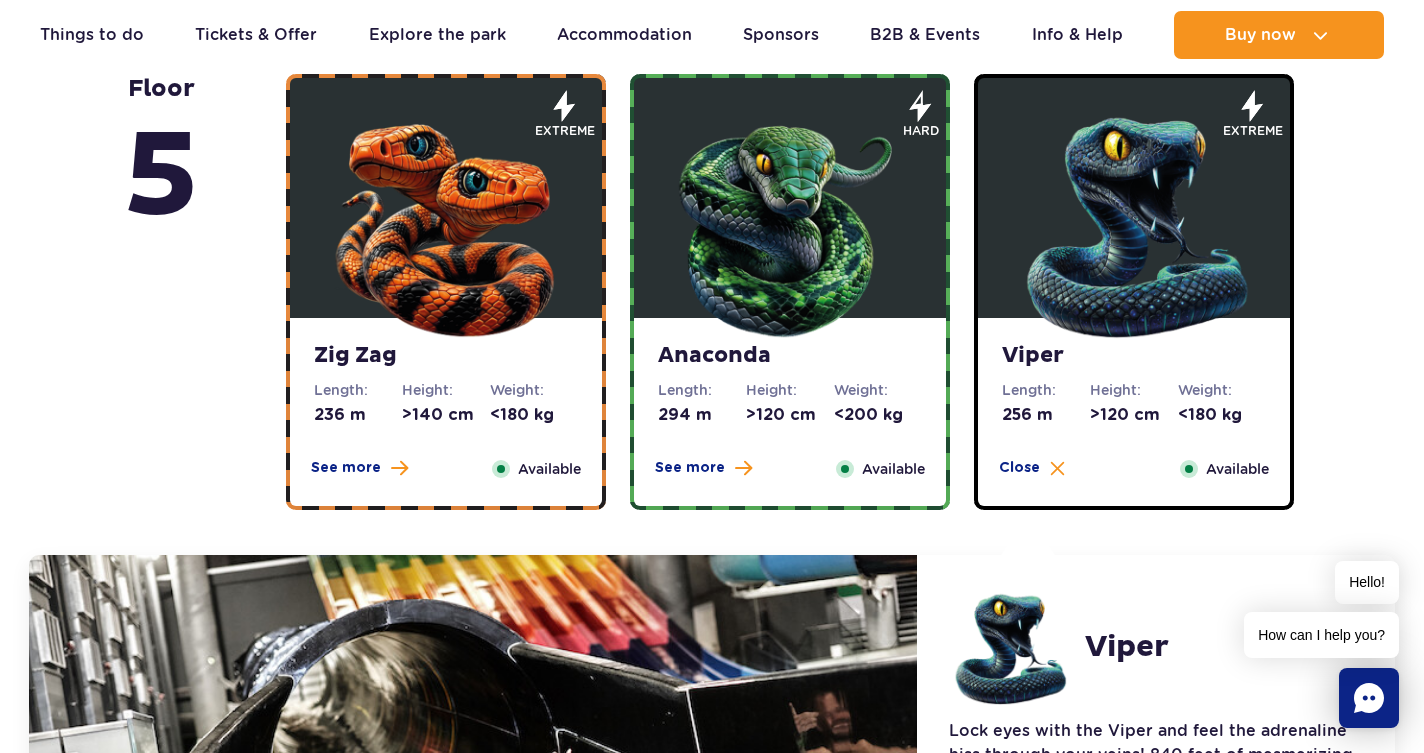 scroll, scrollTop: 1246, scrollLeft: 0, axis: vertical 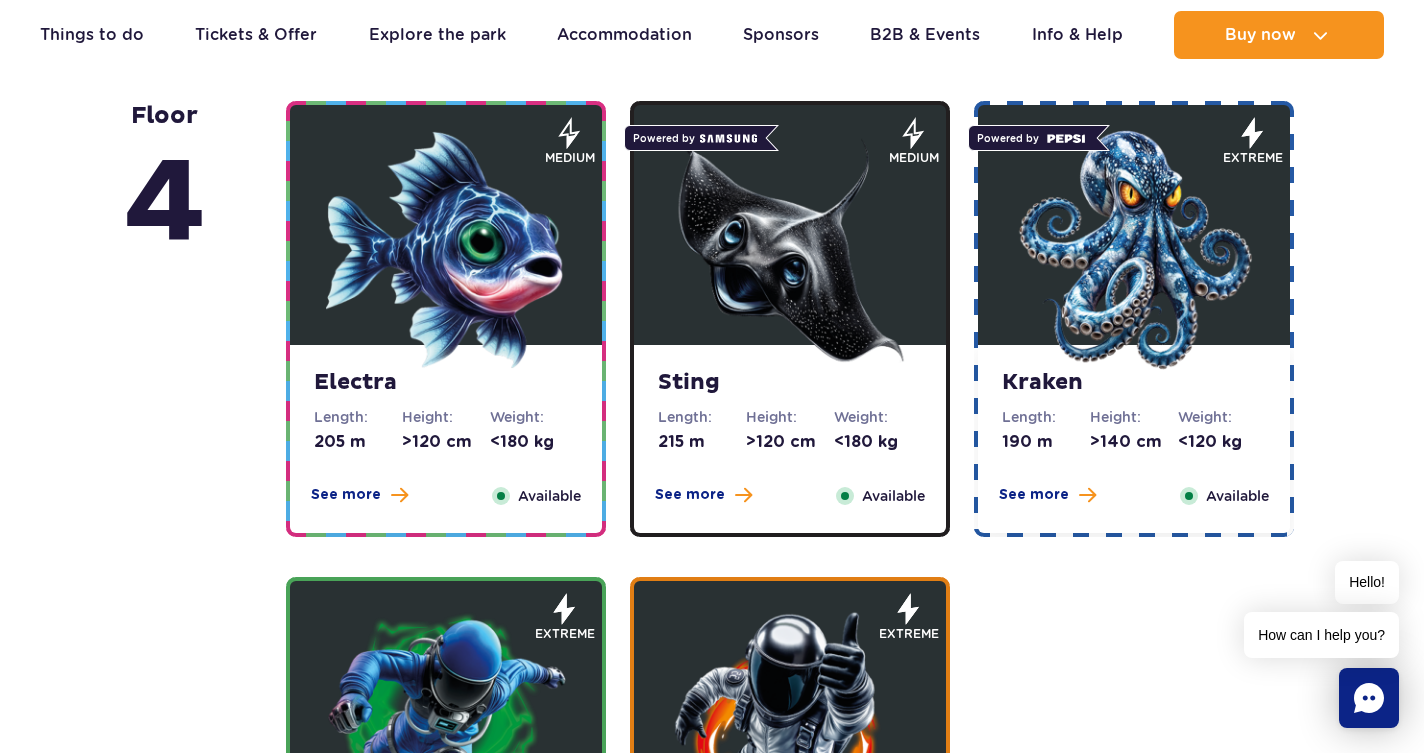 click at bounding box center (446, 250) 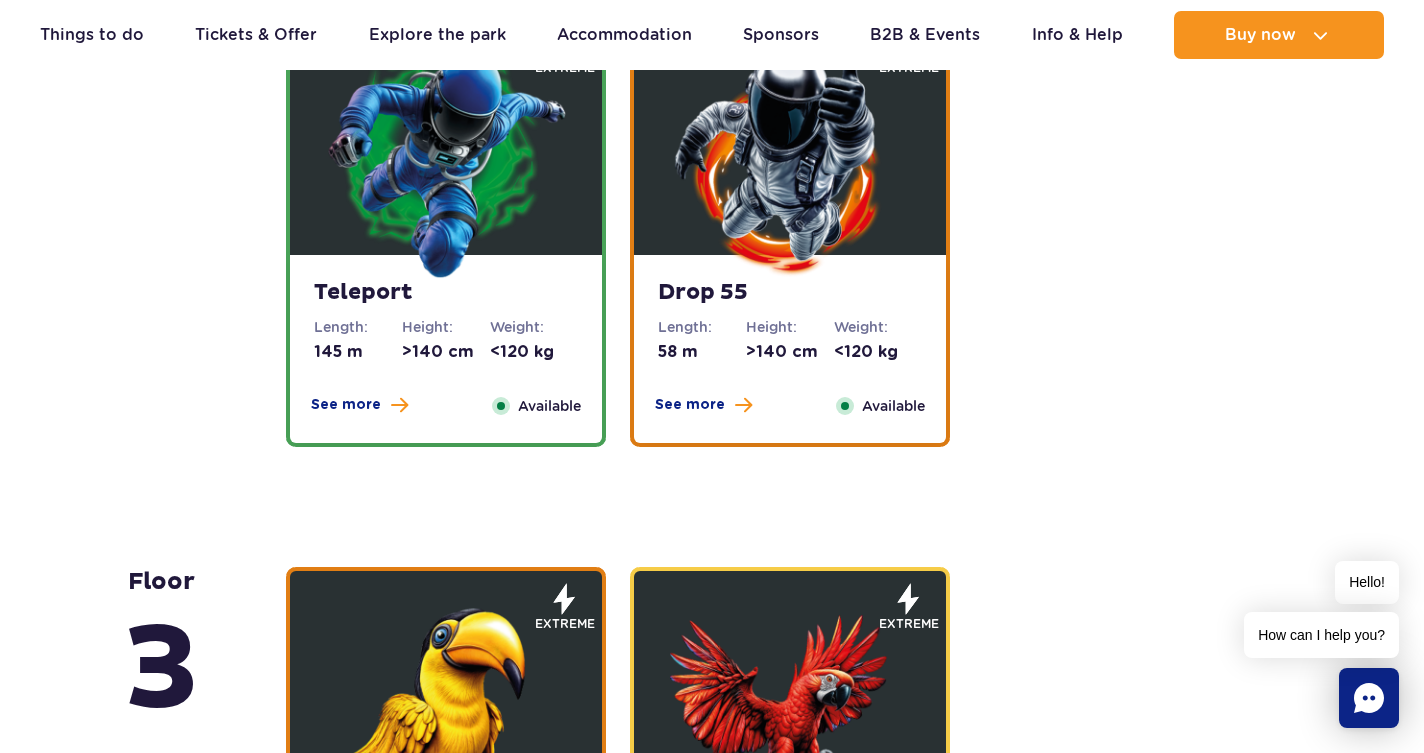 click at bounding box center (790, 160) 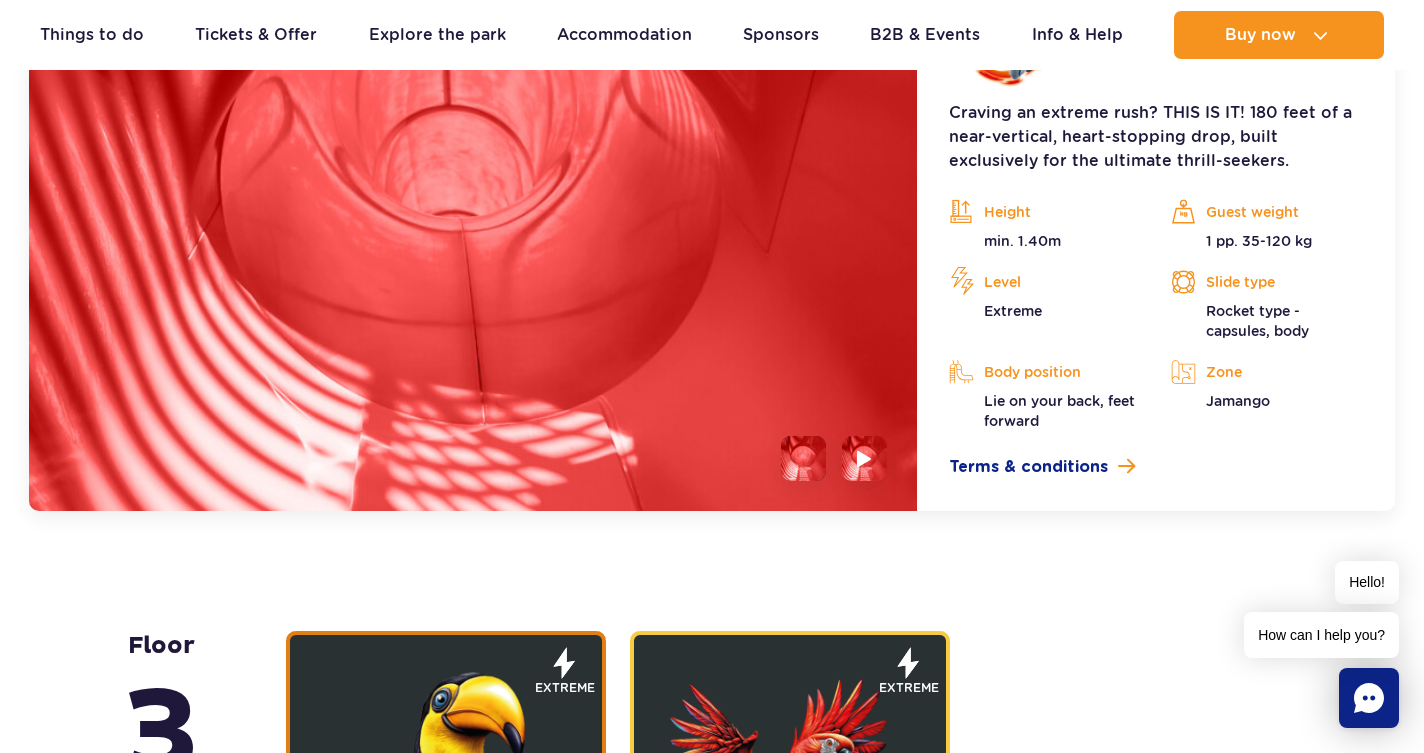 scroll, scrollTop: 2904, scrollLeft: 0, axis: vertical 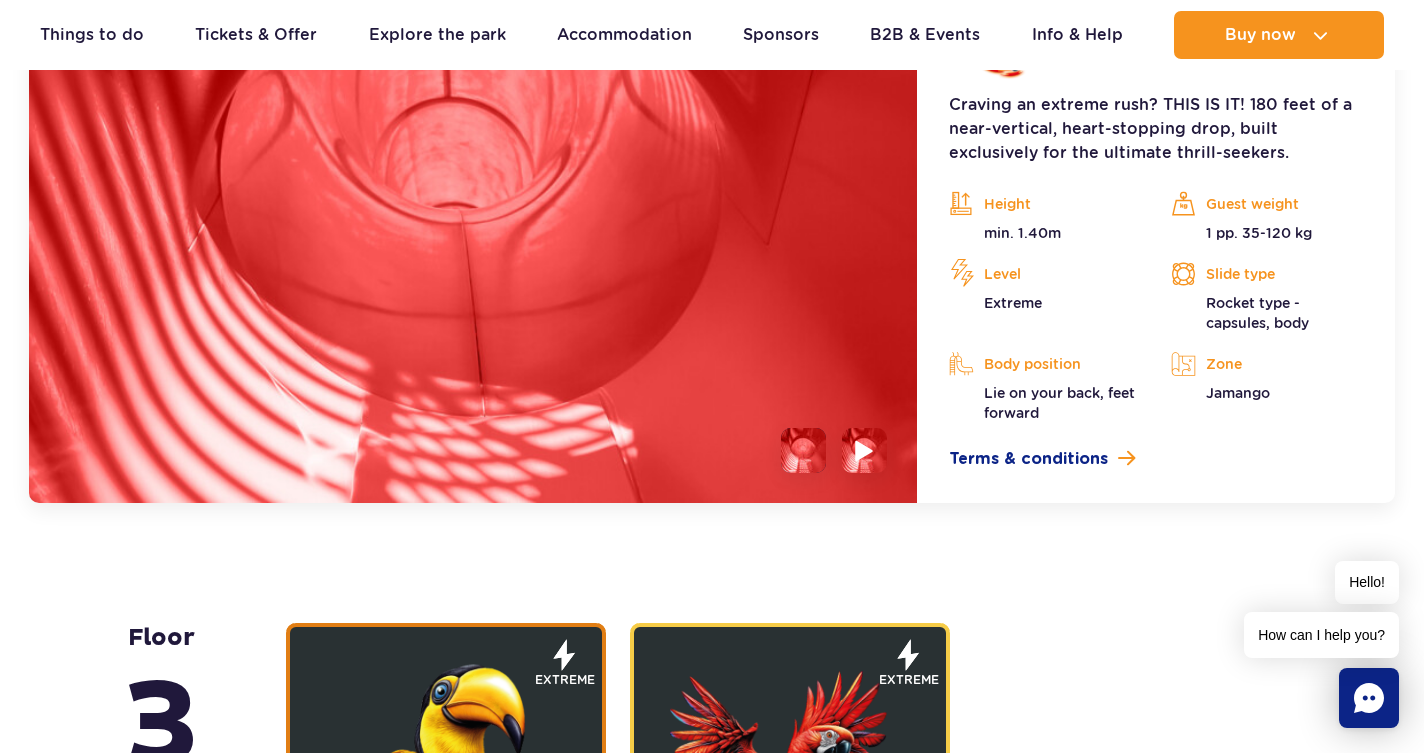 click at bounding box center [864, 450] 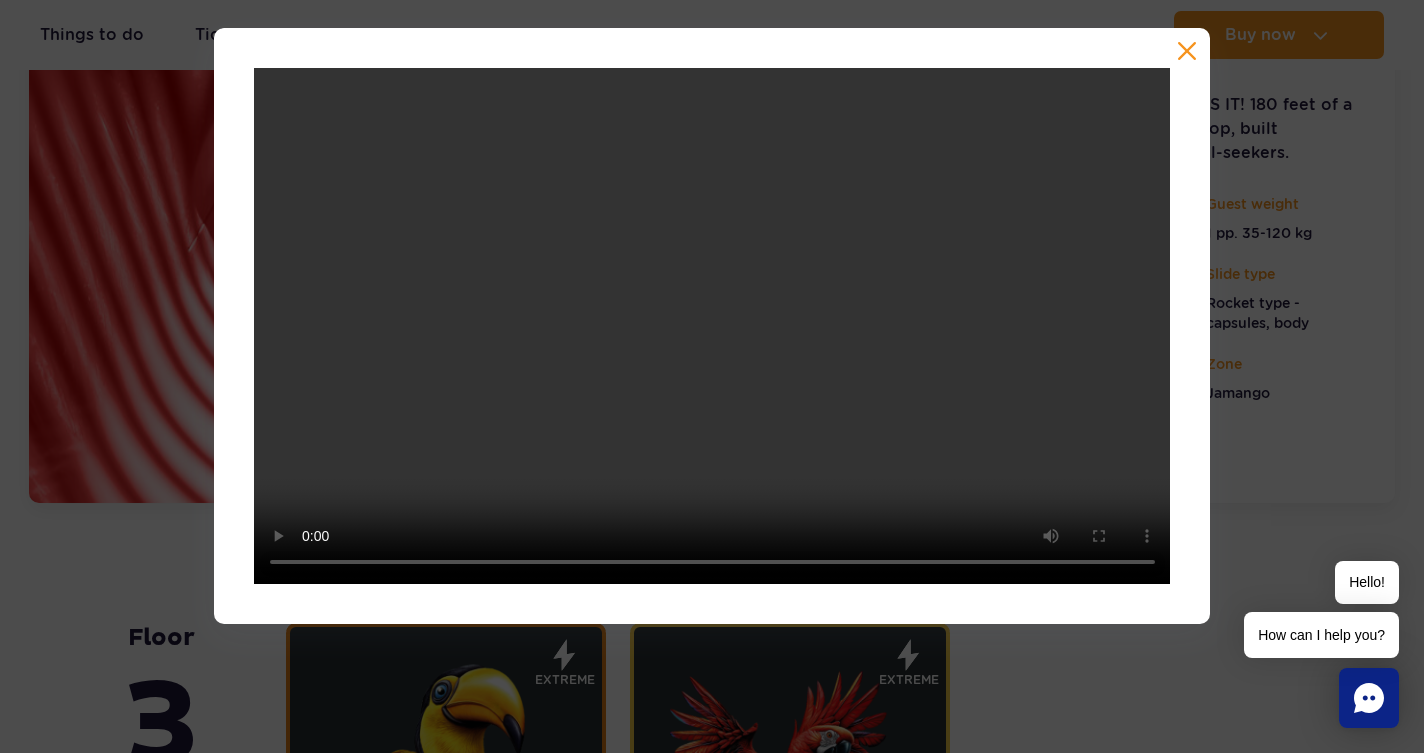 click at bounding box center (1187, 51) 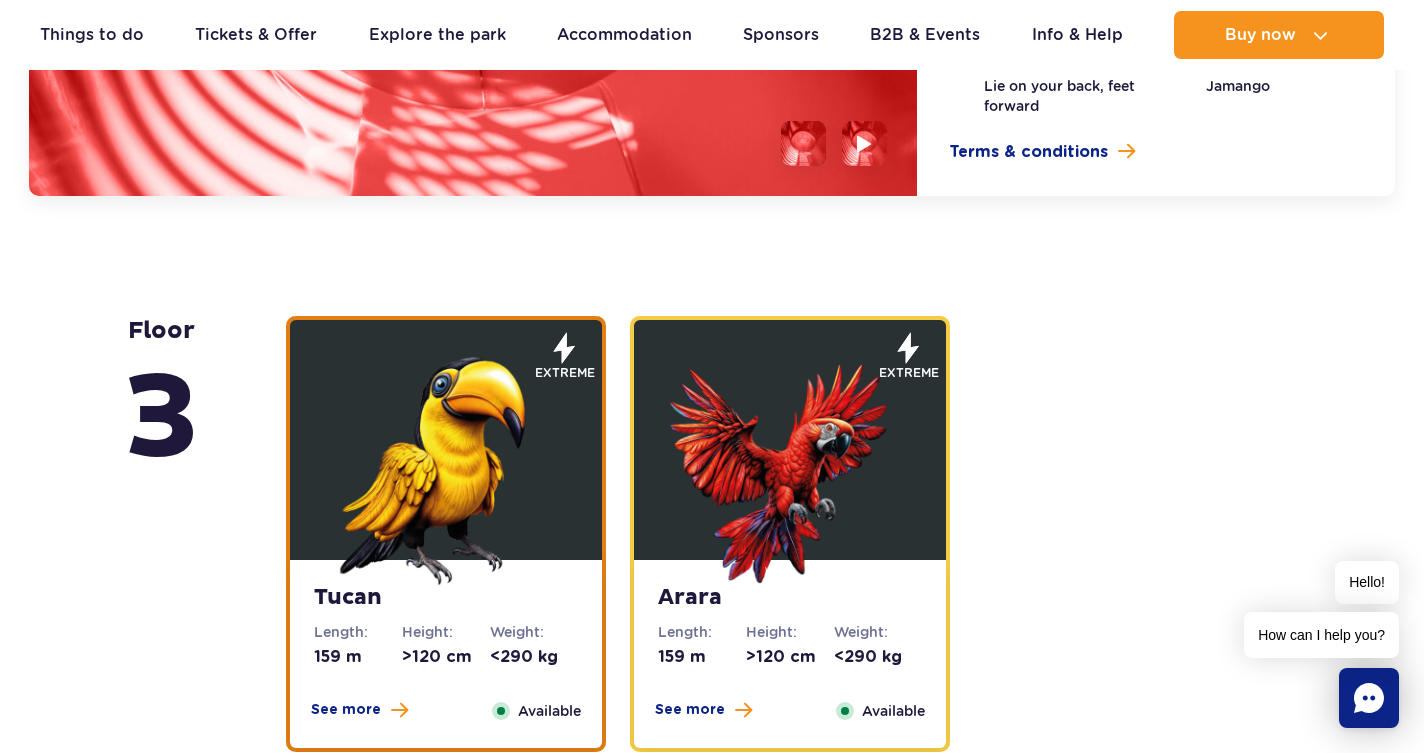 click at bounding box center (790, 465) 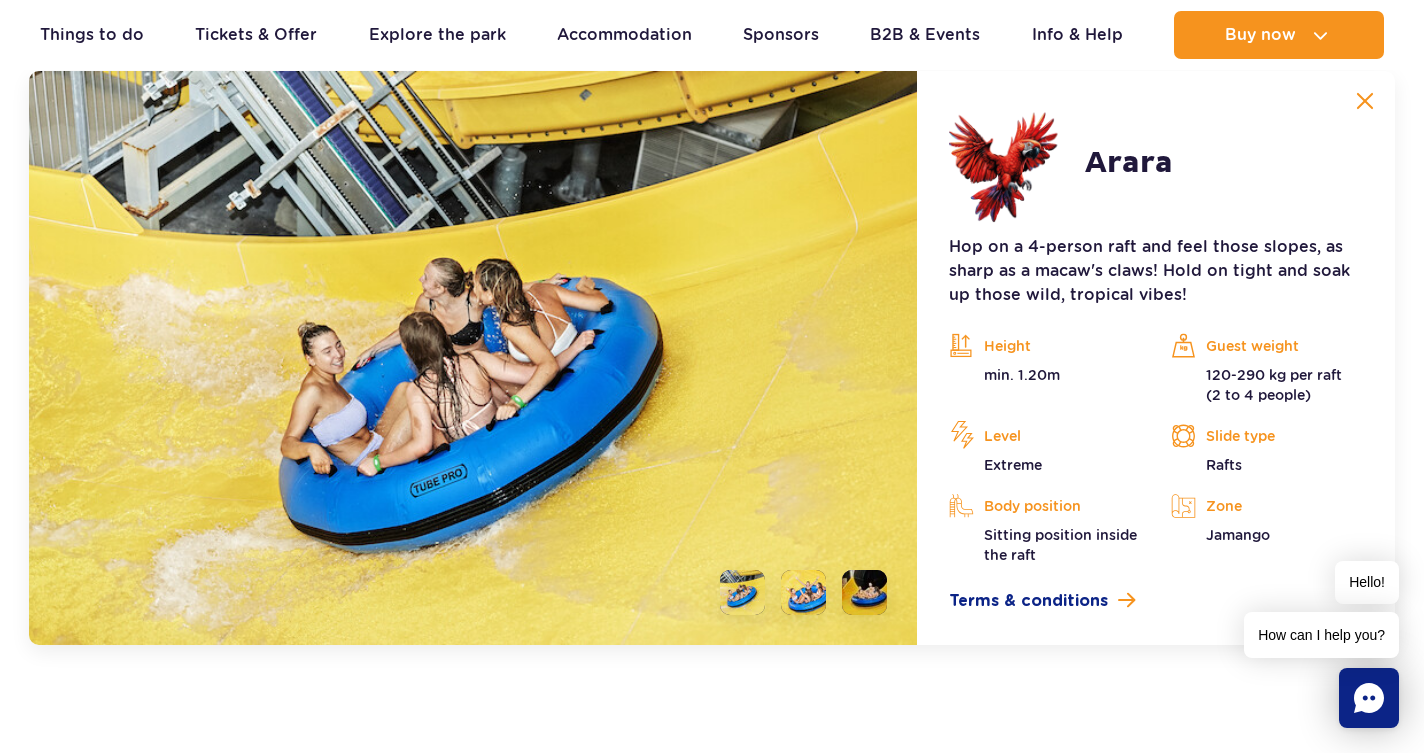 scroll, scrollTop: 3311, scrollLeft: 0, axis: vertical 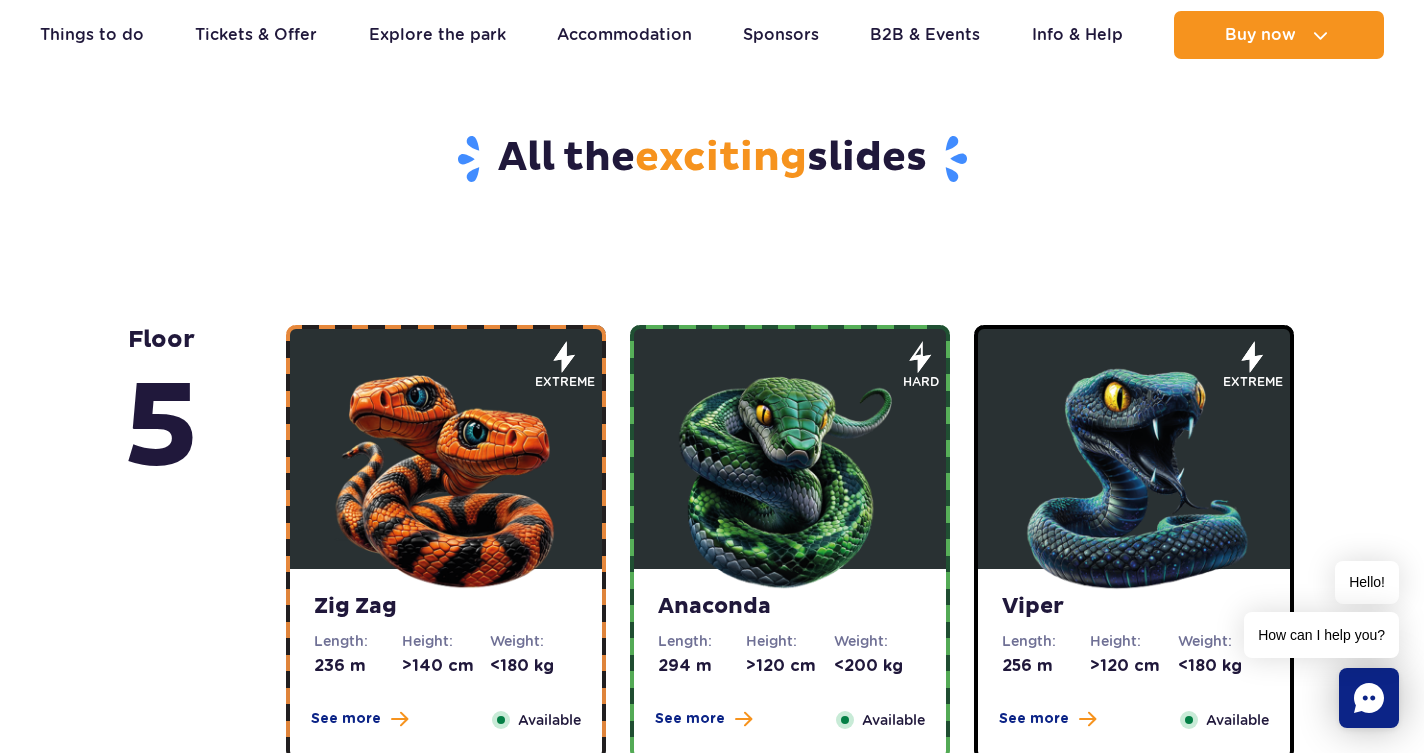 click at bounding box center [446, 474] 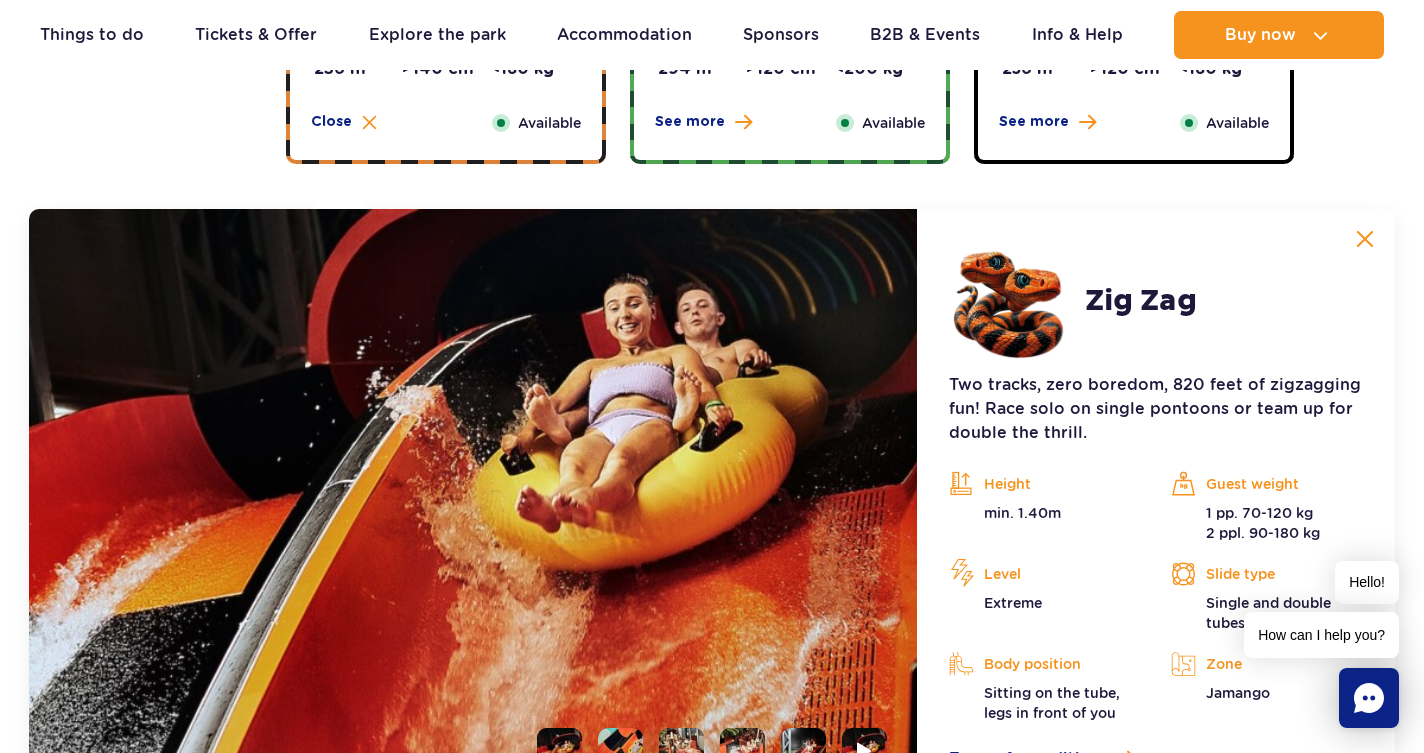 scroll, scrollTop: 1681, scrollLeft: 0, axis: vertical 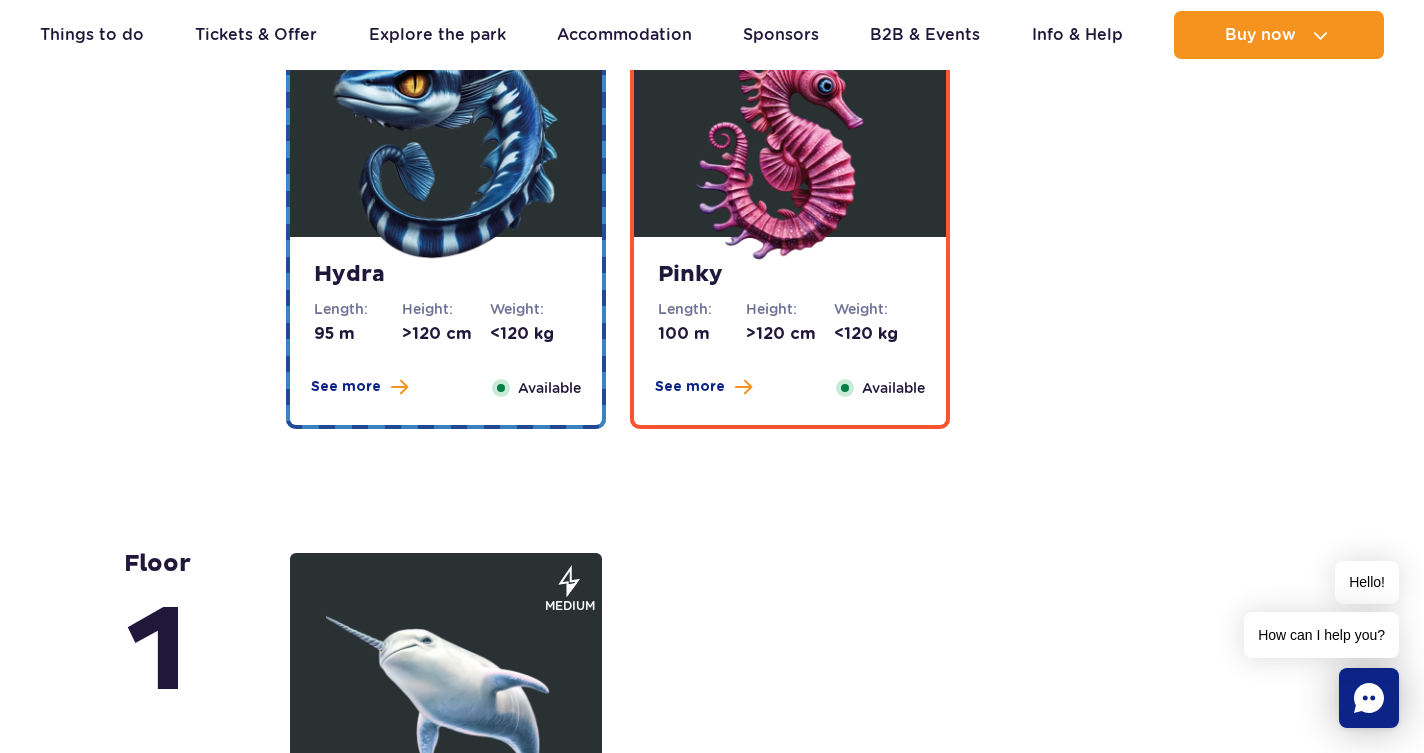 click at bounding box center (790, 142) 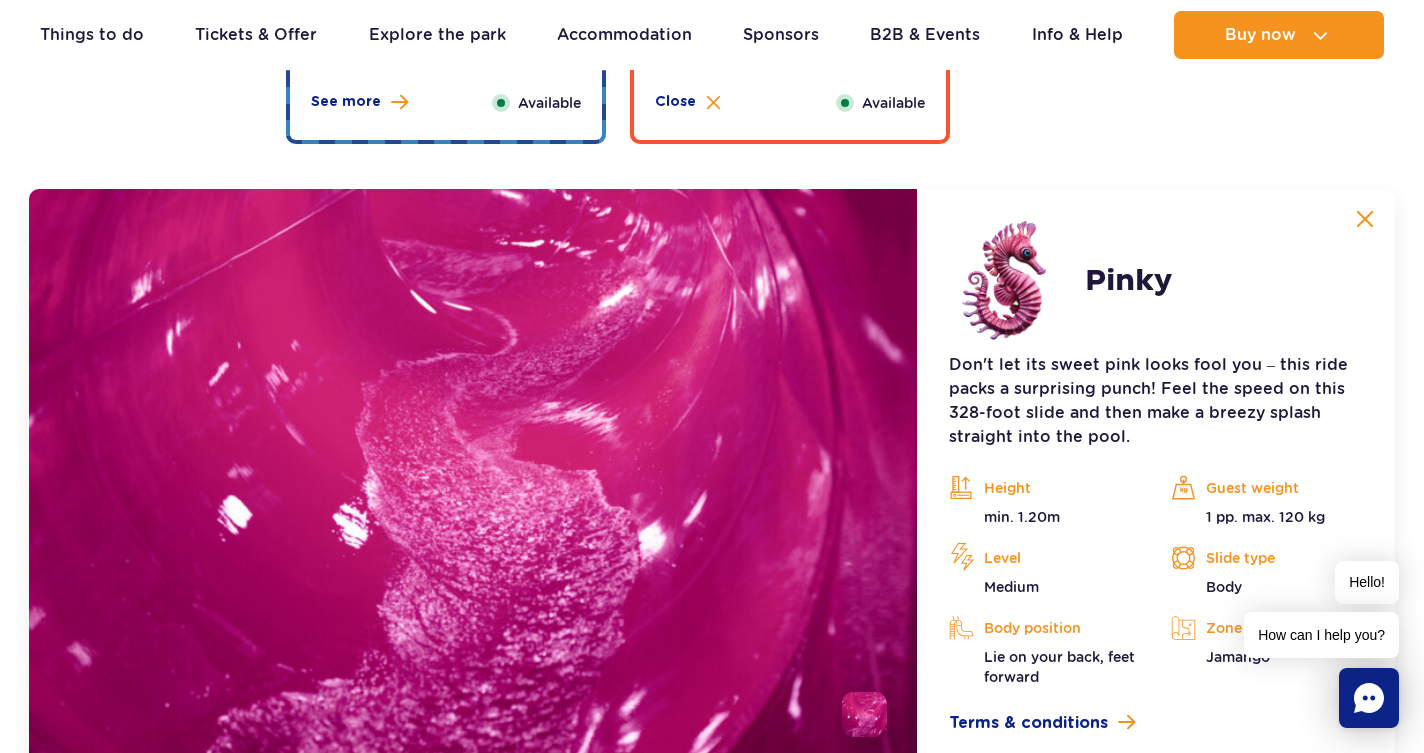 scroll, scrollTop: 4301, scrollLeft: 0, axis: vertical 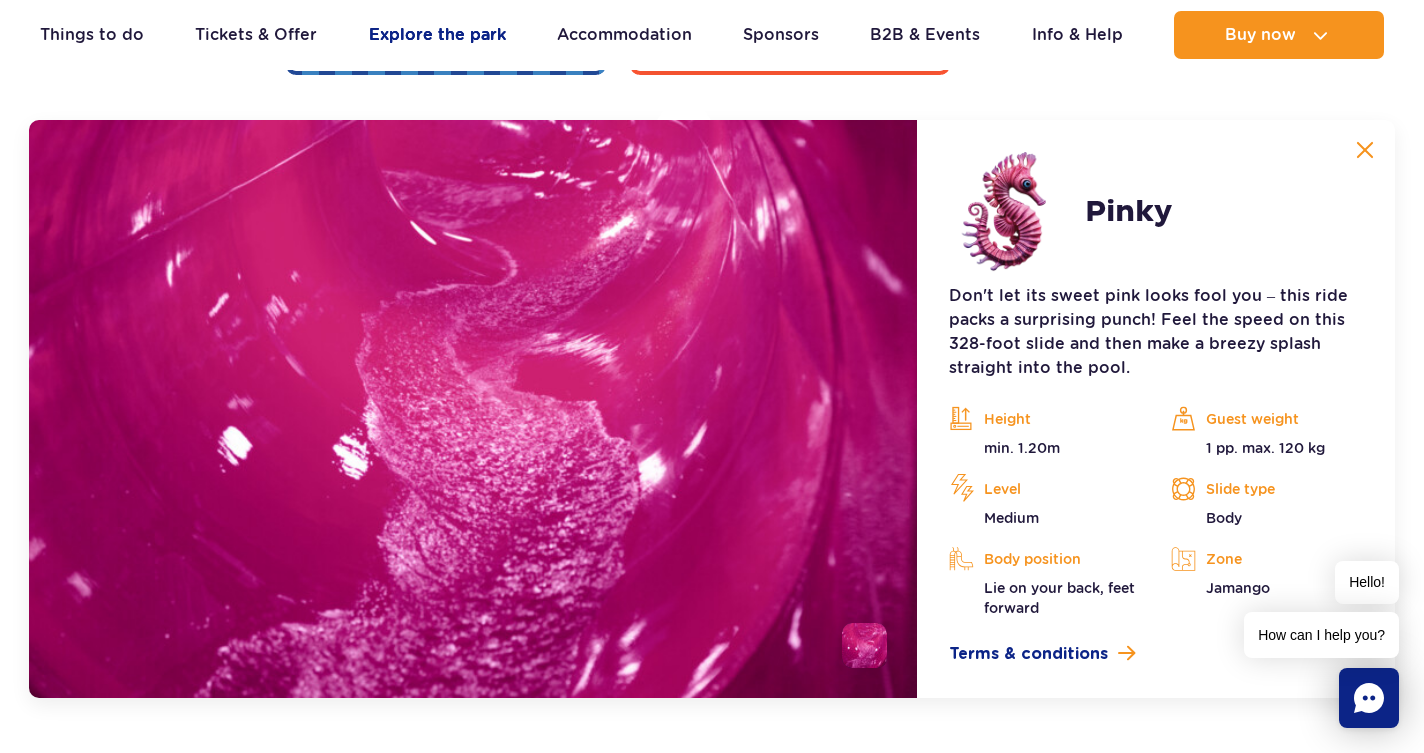 click on "Explore the park" at bounding box center [437, 35] 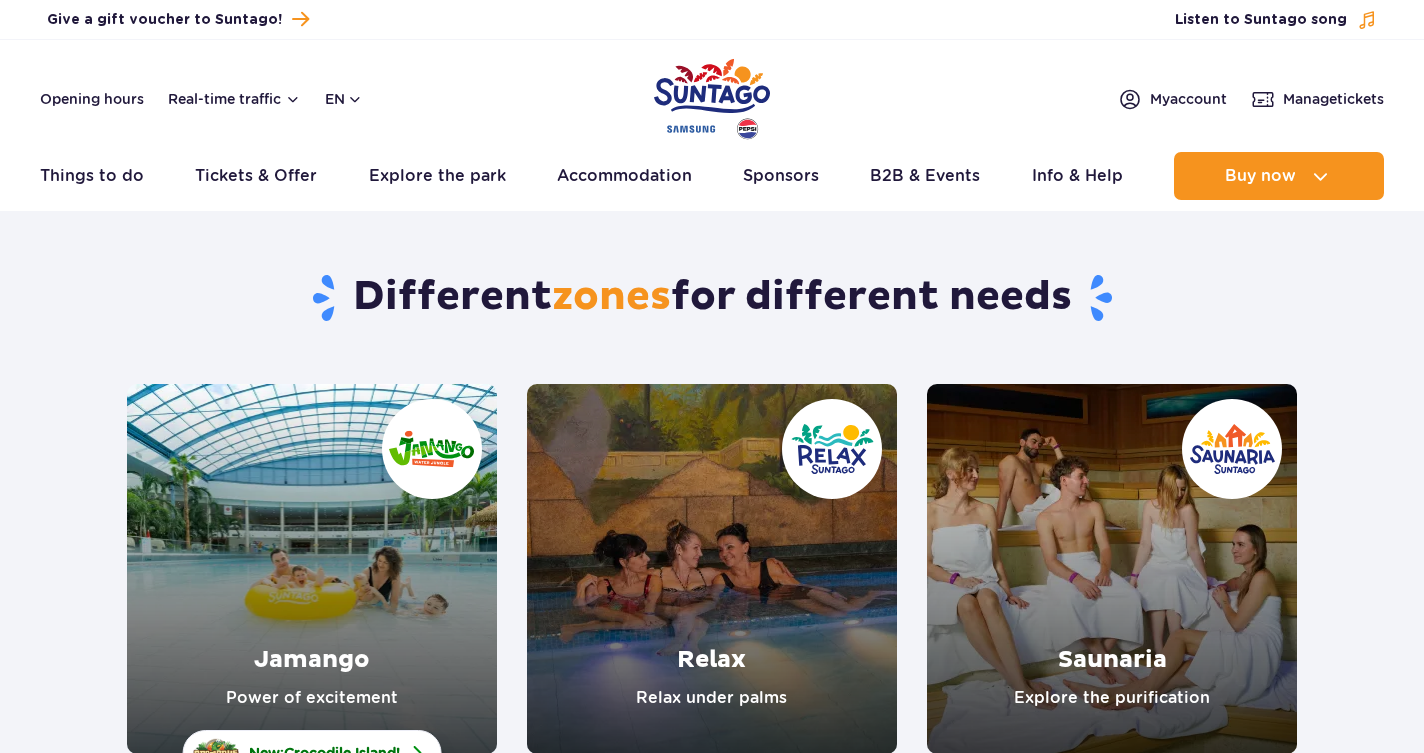 scroll, scrollTop: 0, scrollLeft: 0, axis: both 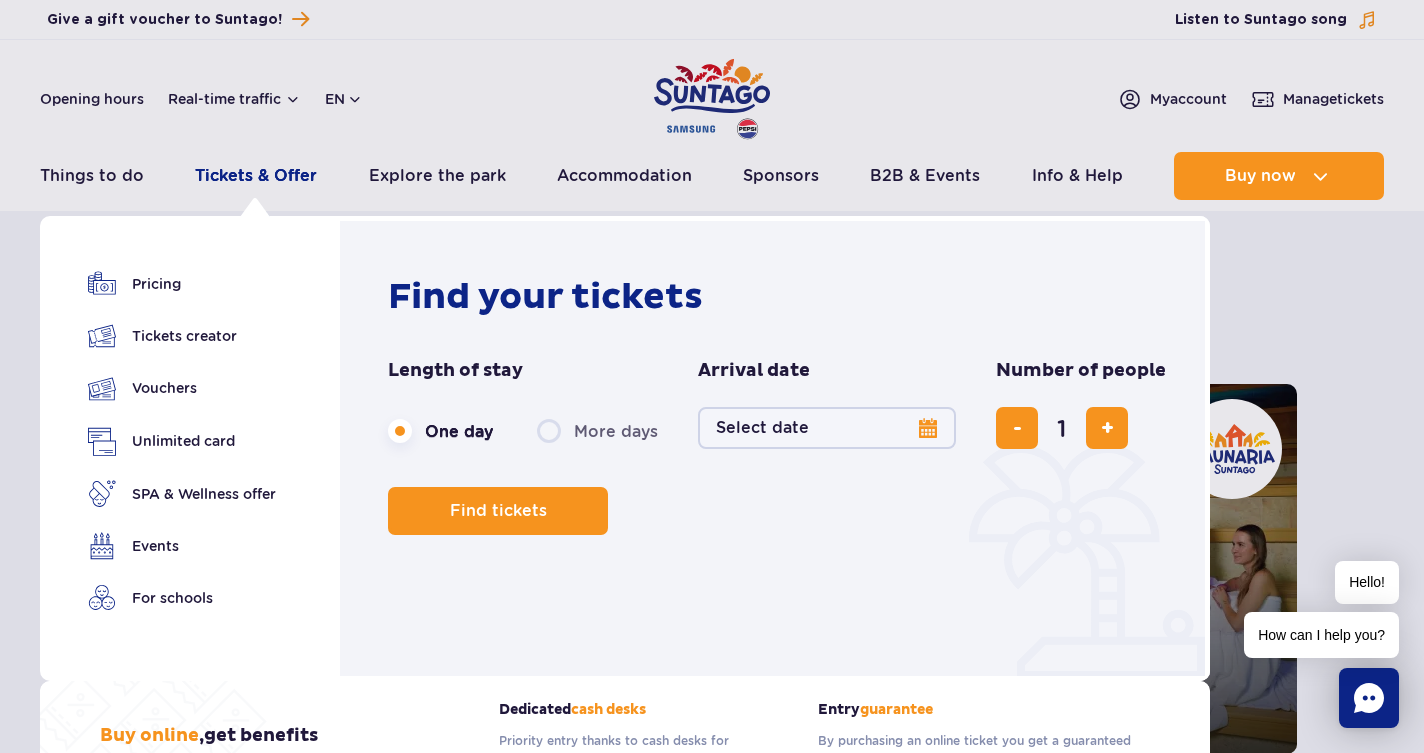 click on "Tickets & Offer" at bounding box center [256, 176] 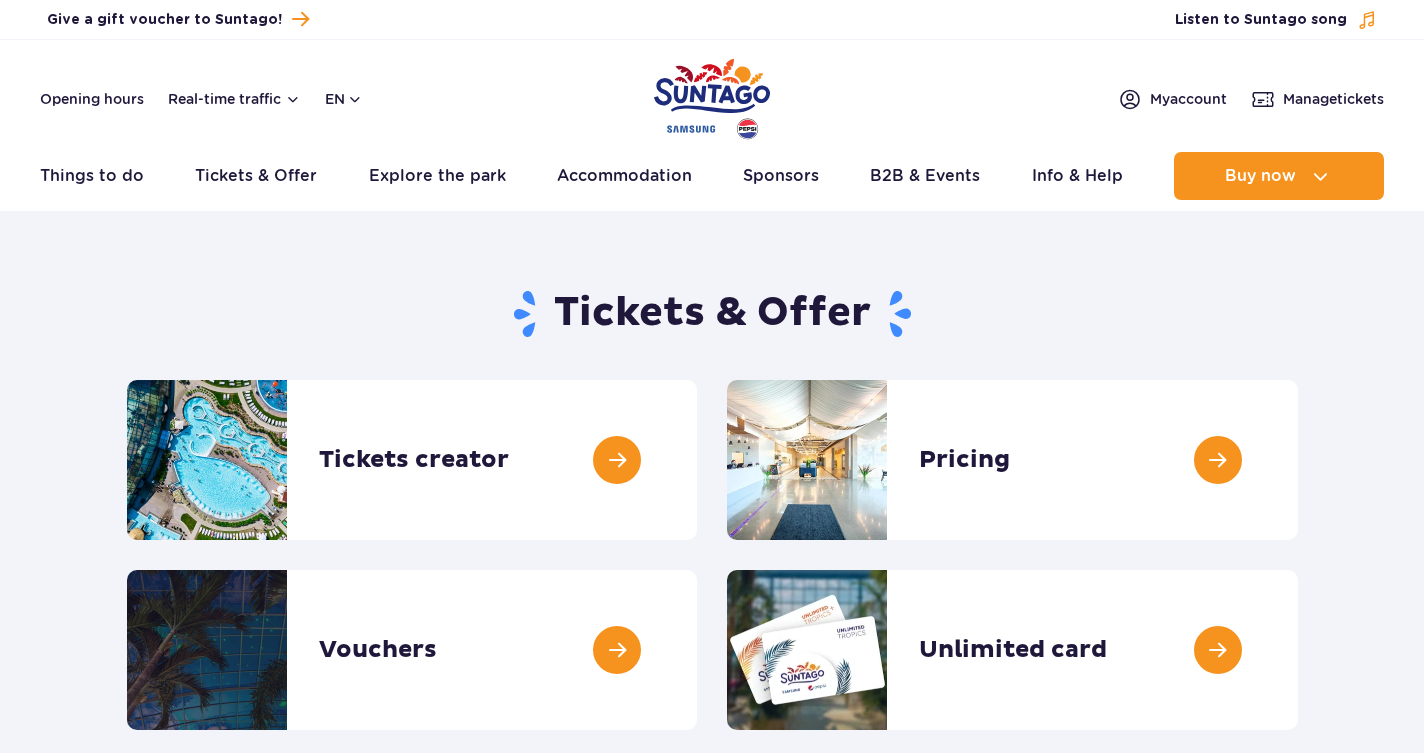 scroll, scrollTop: 0, scrollLeft: 0, axis: both 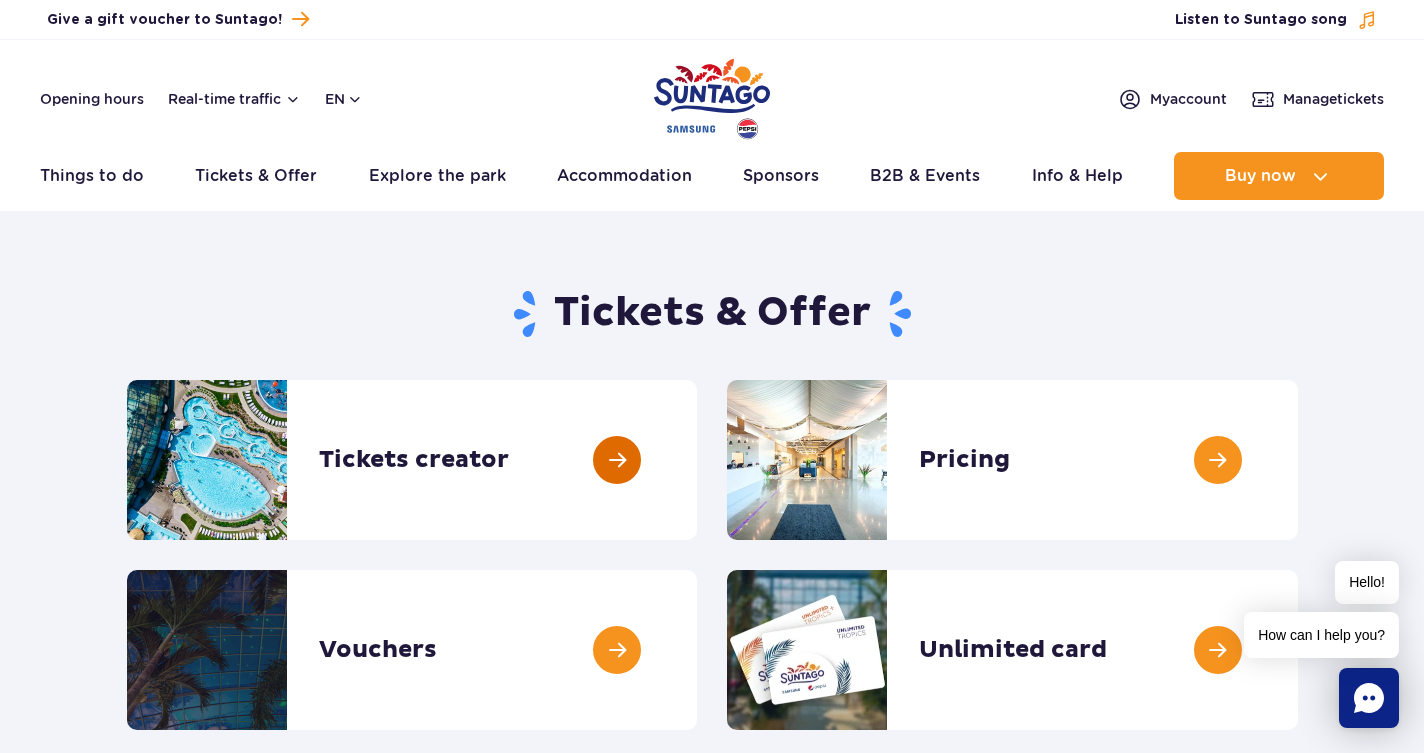 click at bounding box center (697, 460) 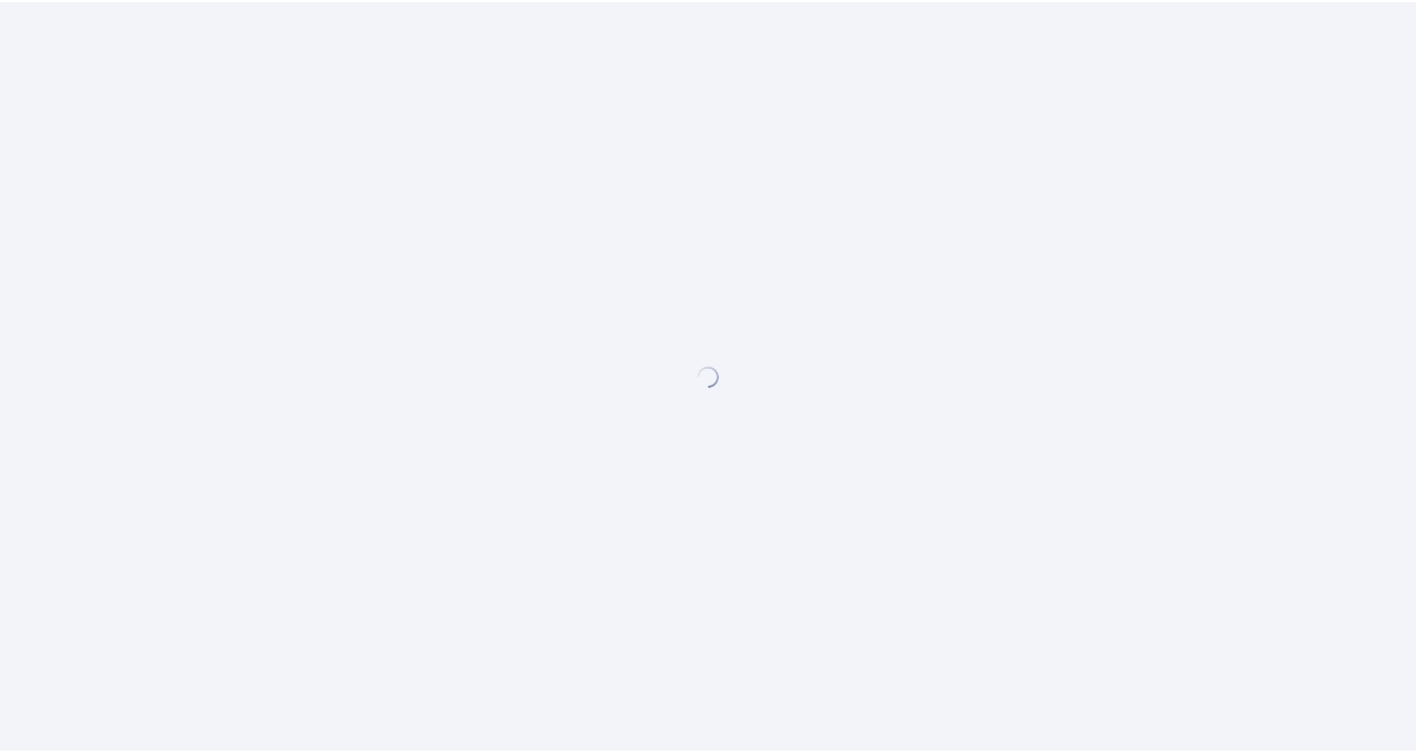 scroll, scrollTop: 0, scrollLeft: 0, axis: both 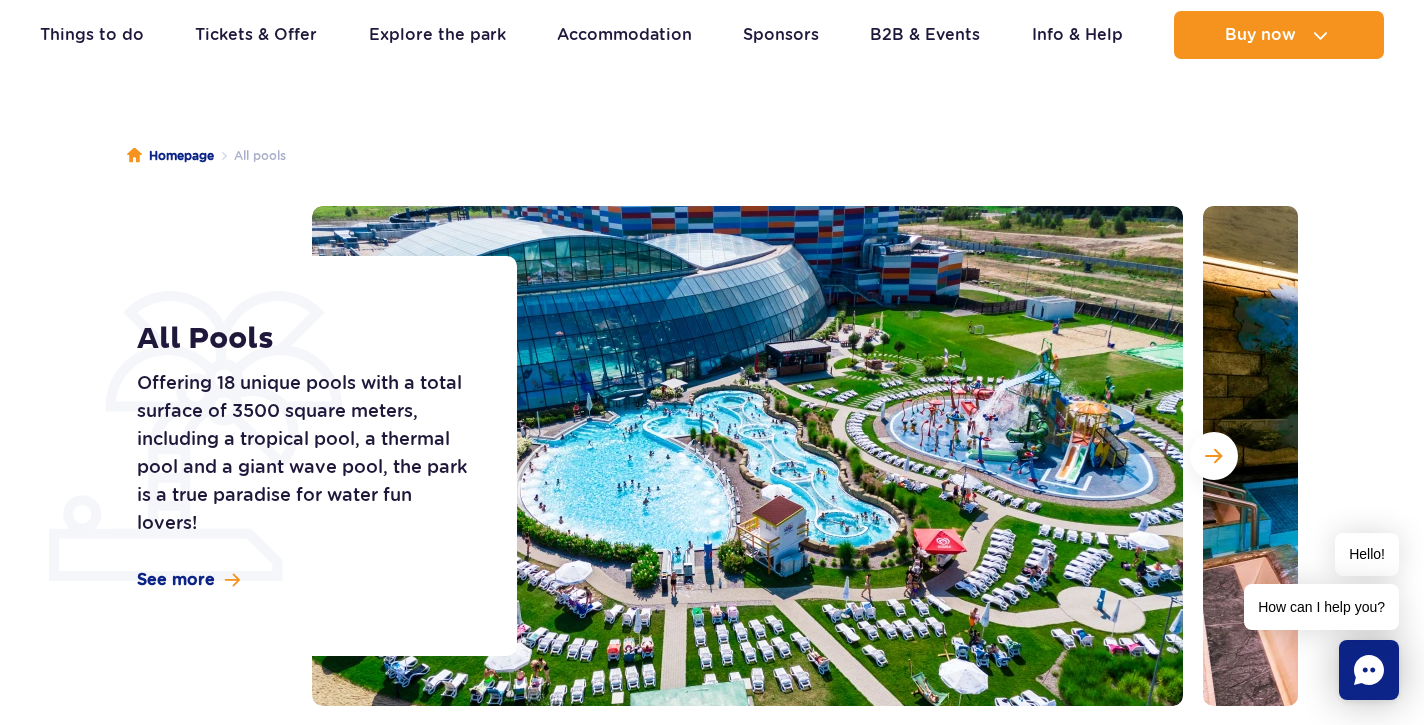 click at bounding box center [747, 456] 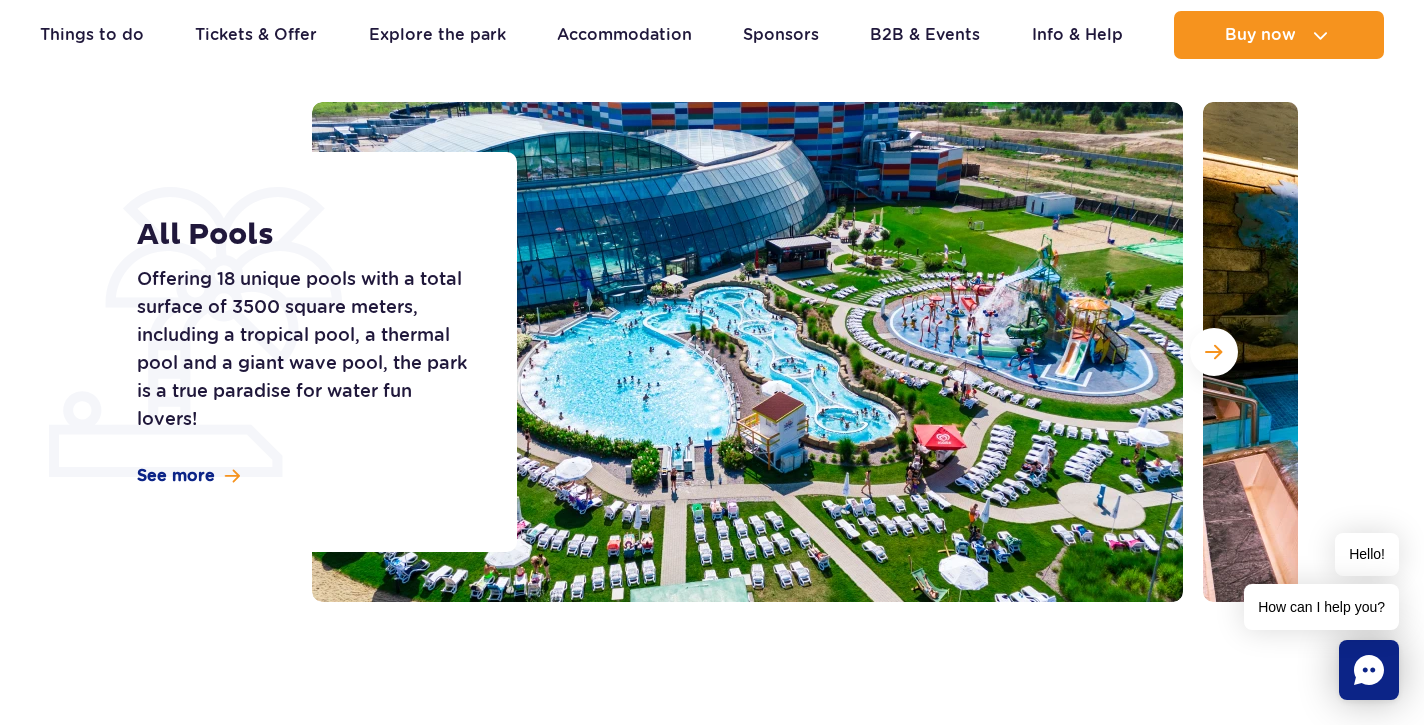 scroll, scrollTop: 223, scrollLeft: 0, axis: vertical 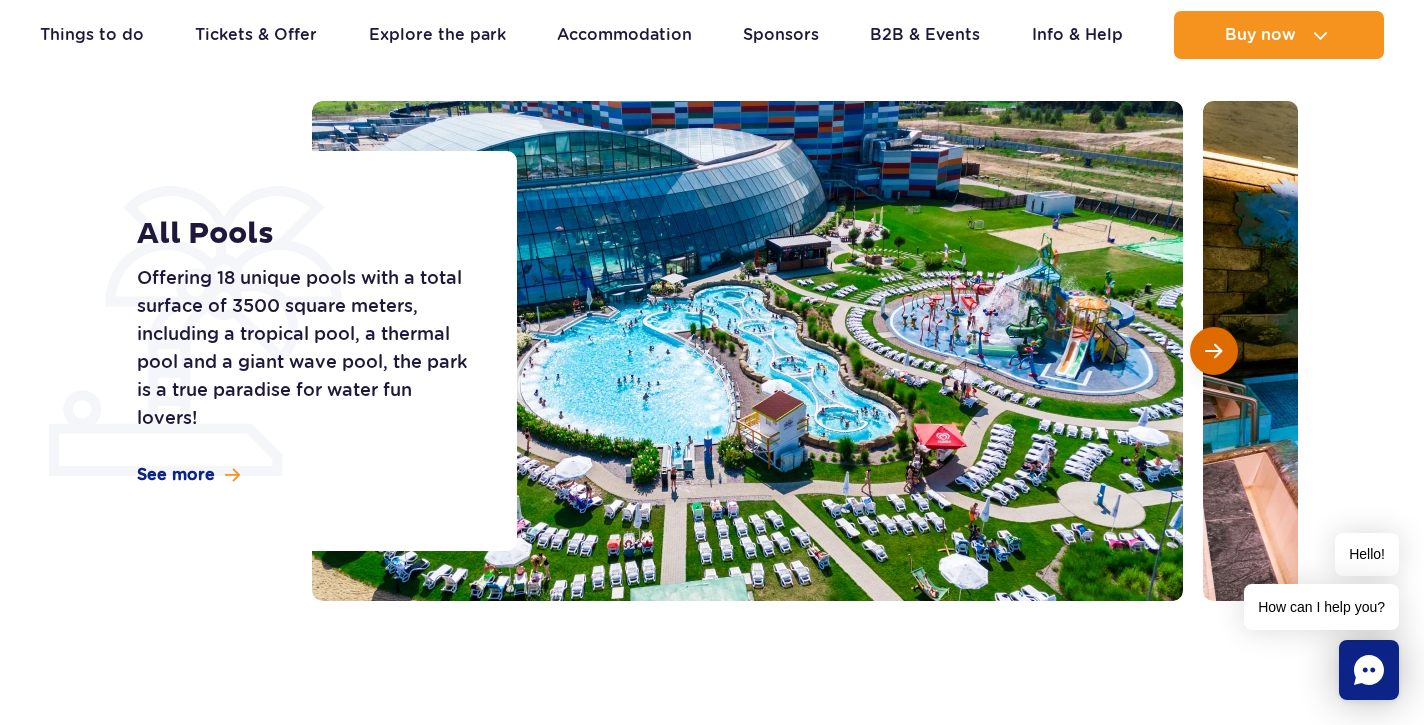 click at bounding box center (1214, 351) 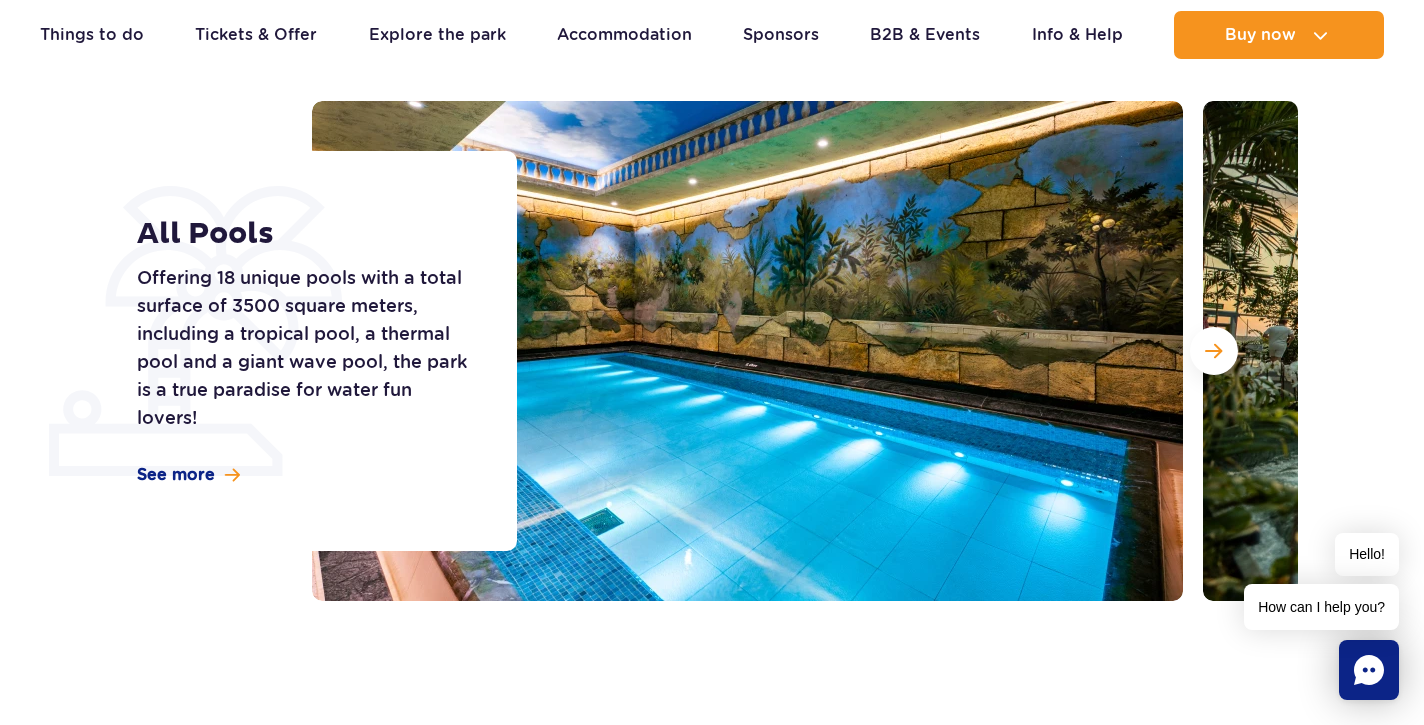 click on "All Pools
Offering 18 unique pools with a total surface of 3500 square meters, including a tropical pool, a thermal pool and a giant wave pool, the park is a true paradise for water fun lovers!
See more" at bounding box center (314, 351) 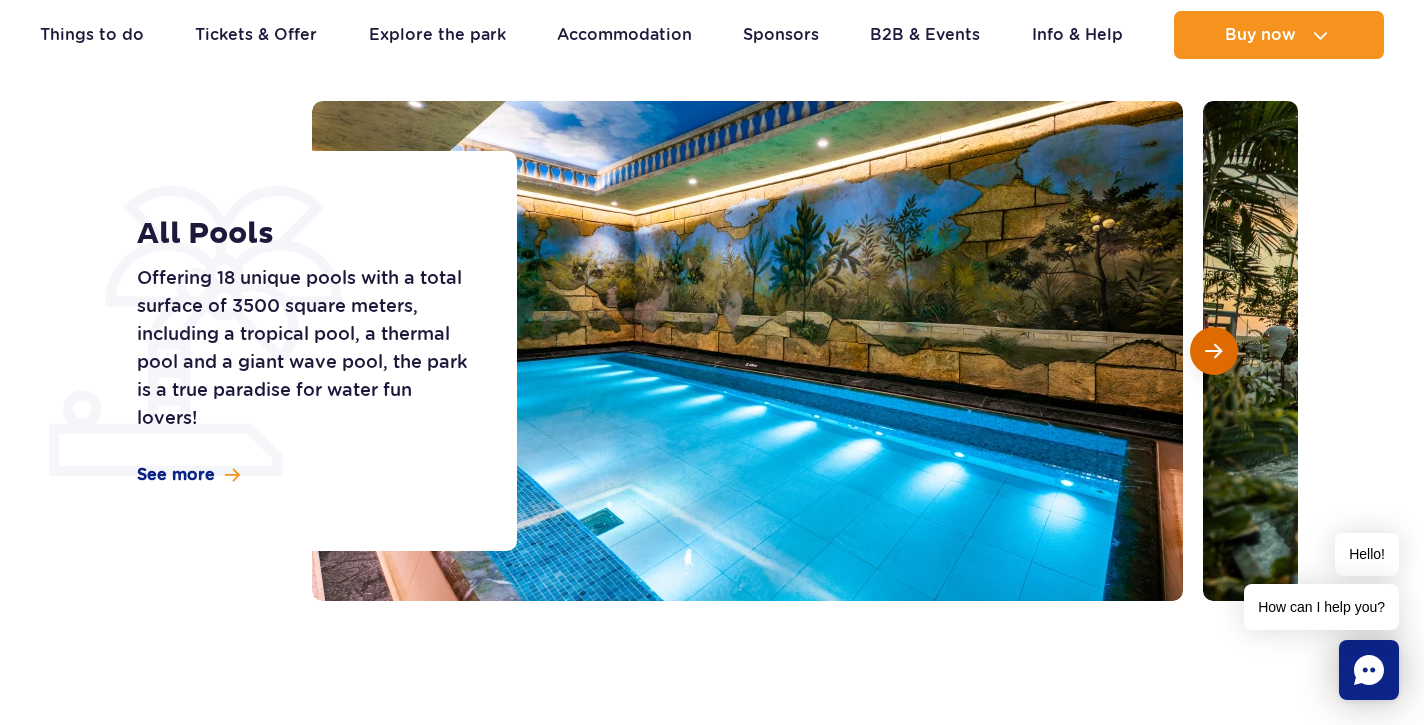 click at bounding box center (1213, 351) 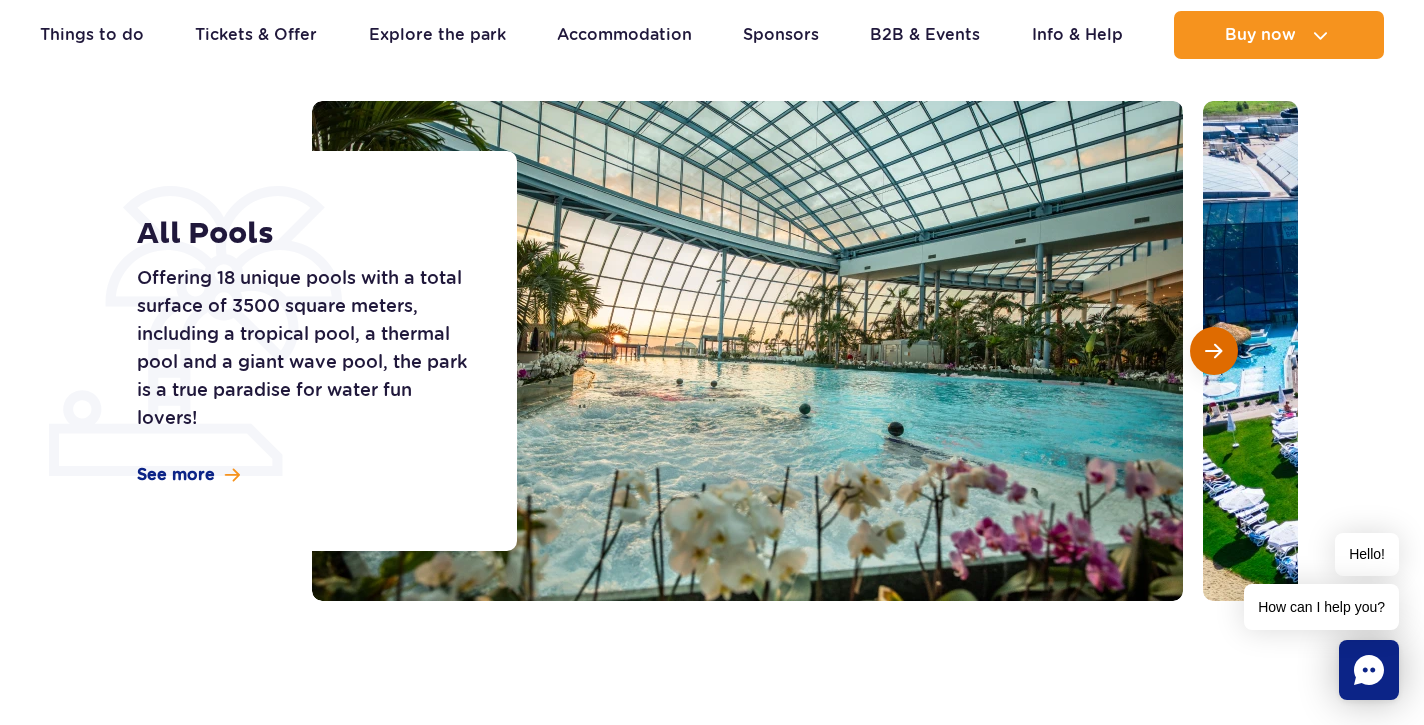 click at bounding box center (1213, 351) 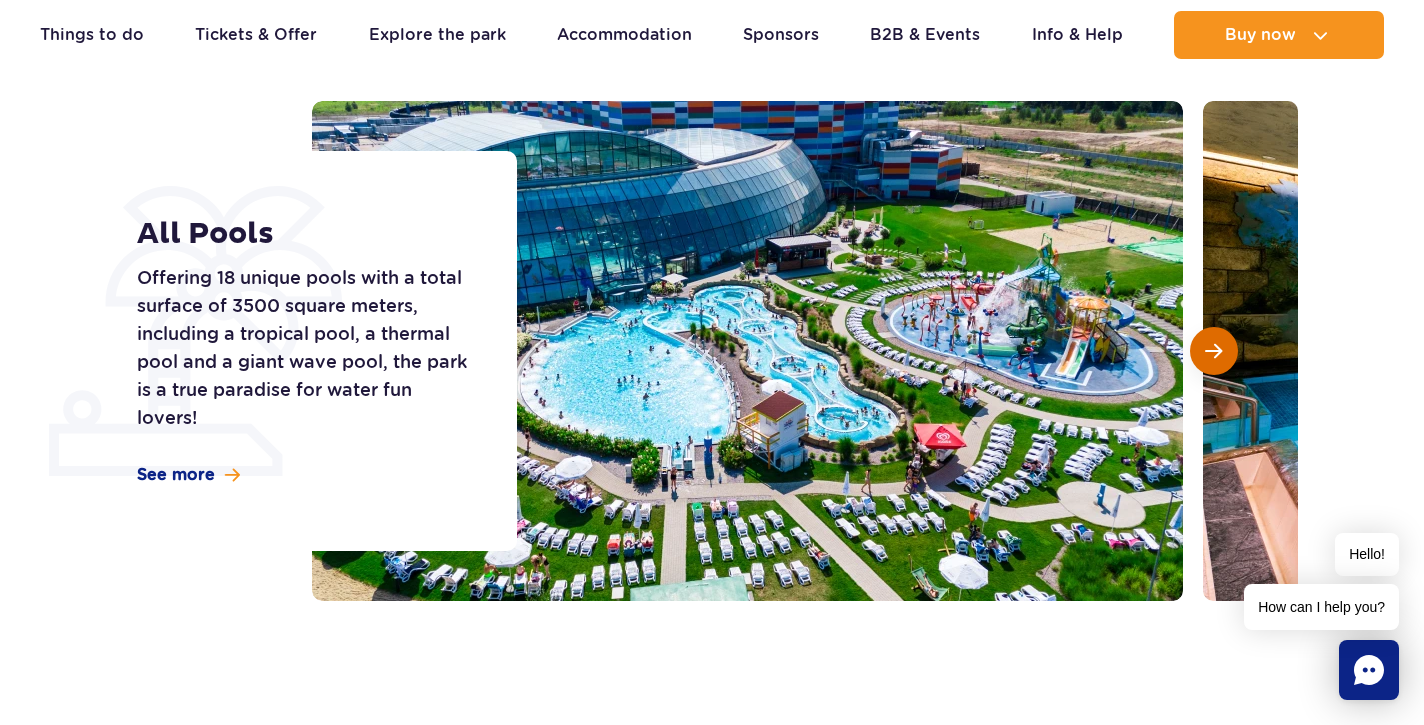 click at bounding box center (1213, 351) 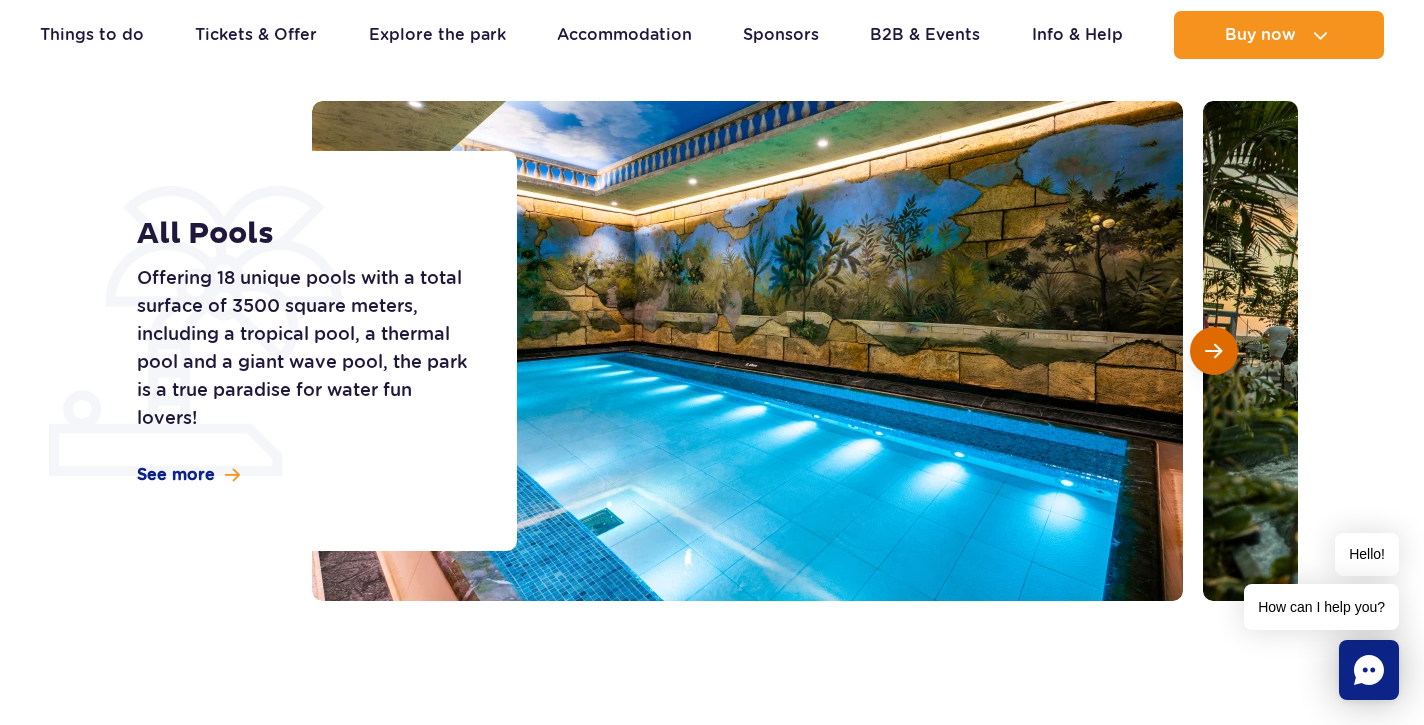 click at bounding box center (1213, 351) 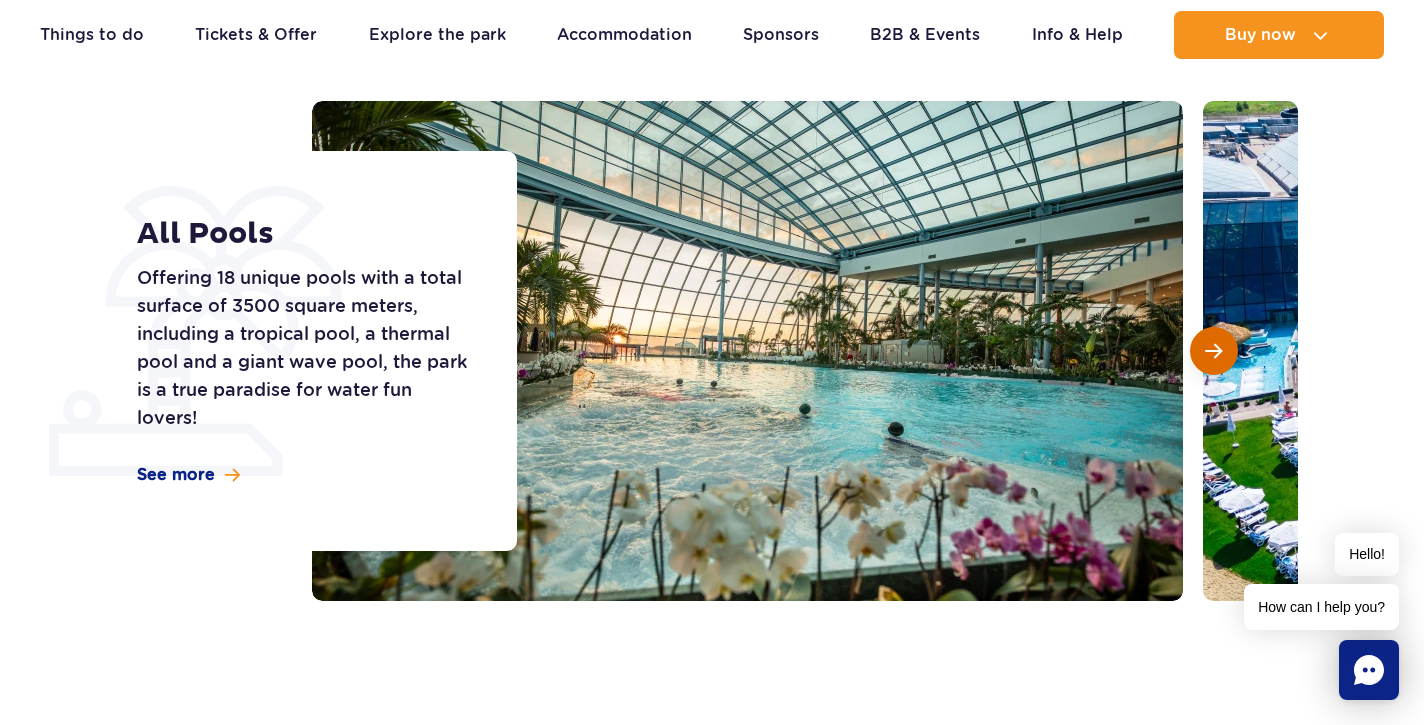 click at bounding box center [1213, 351] 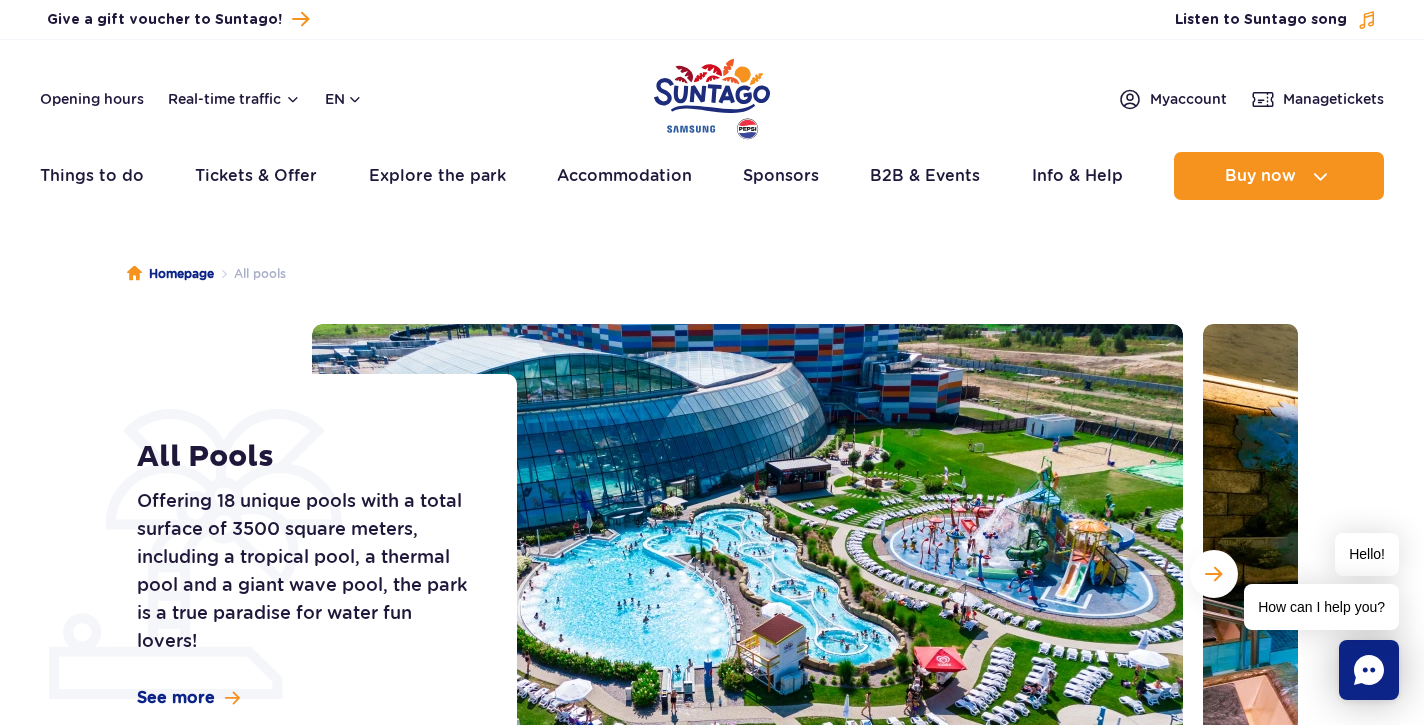 scroll, scrollTop: 0, scrollLeft: 0, axis: both 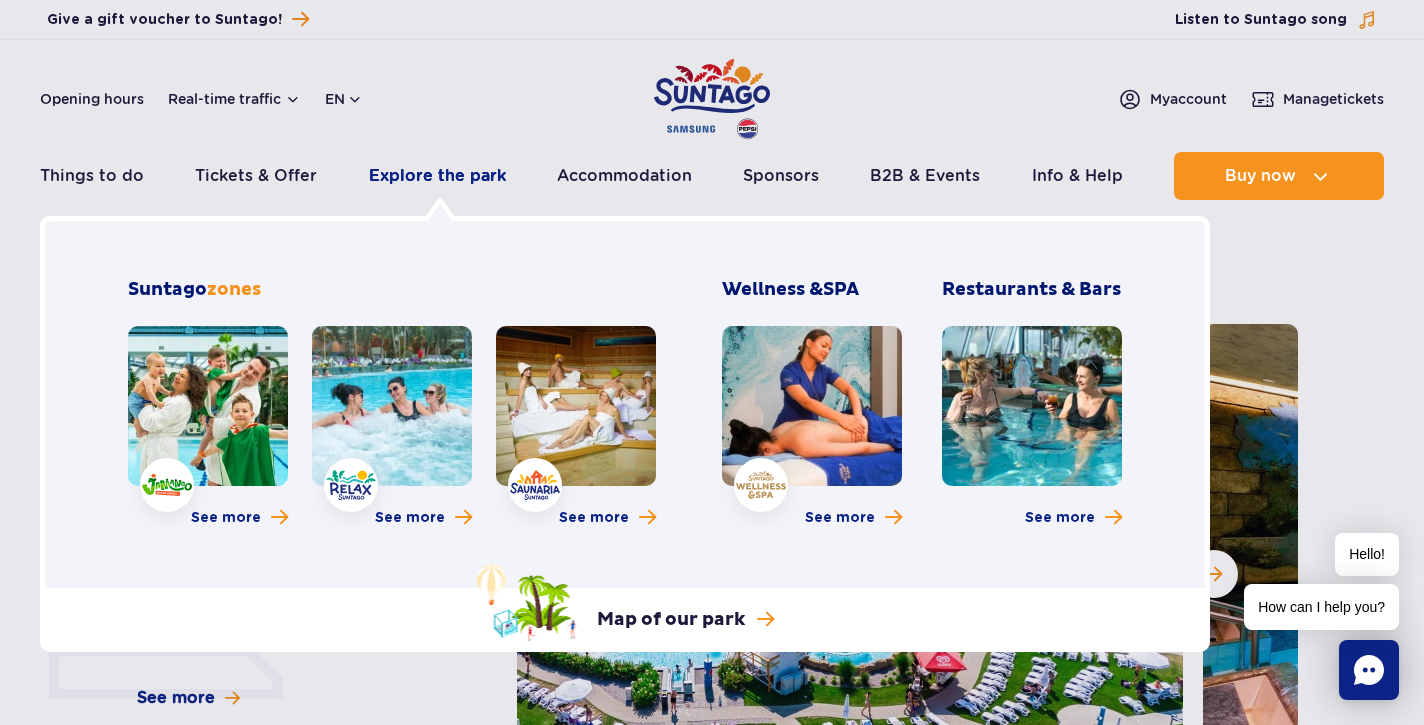 click on "Explore the park" at bounding box center [437, 176] 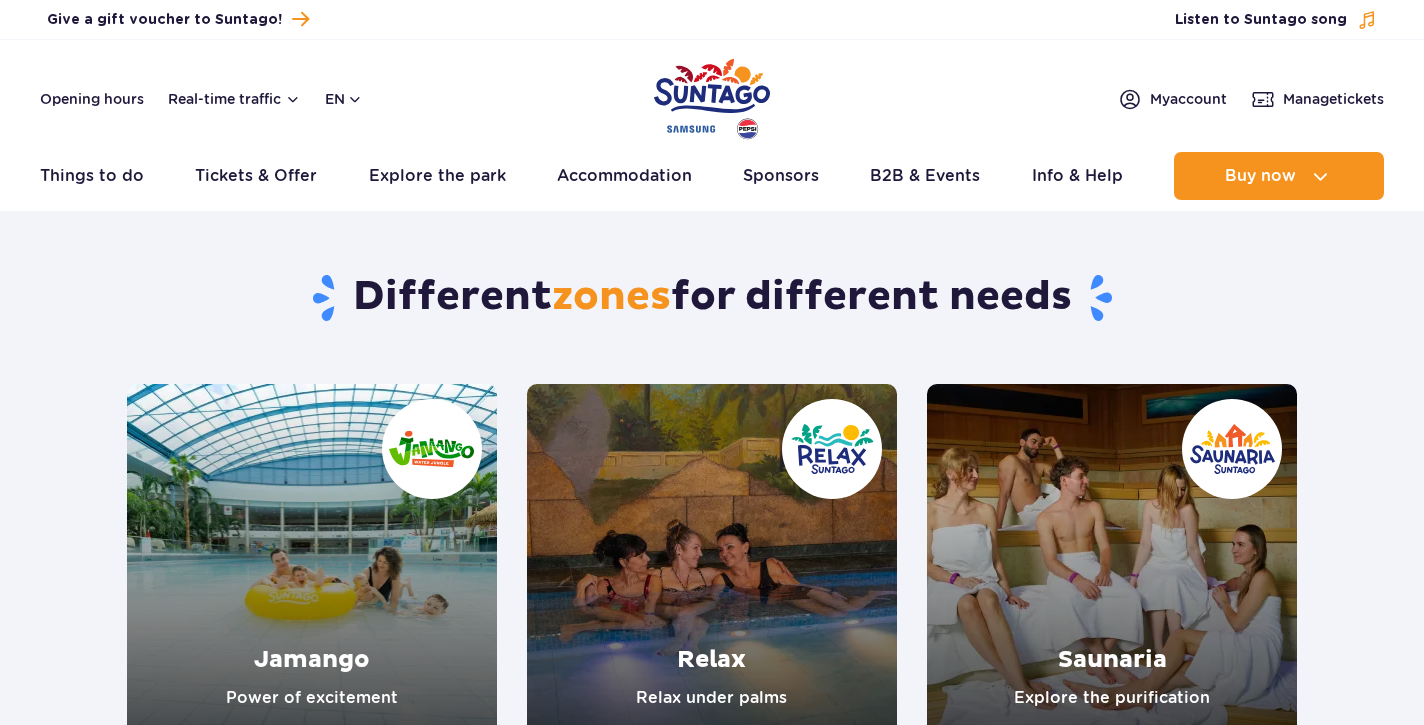scroll, scrollTop: 0, scrollLeft: 0, axis: both 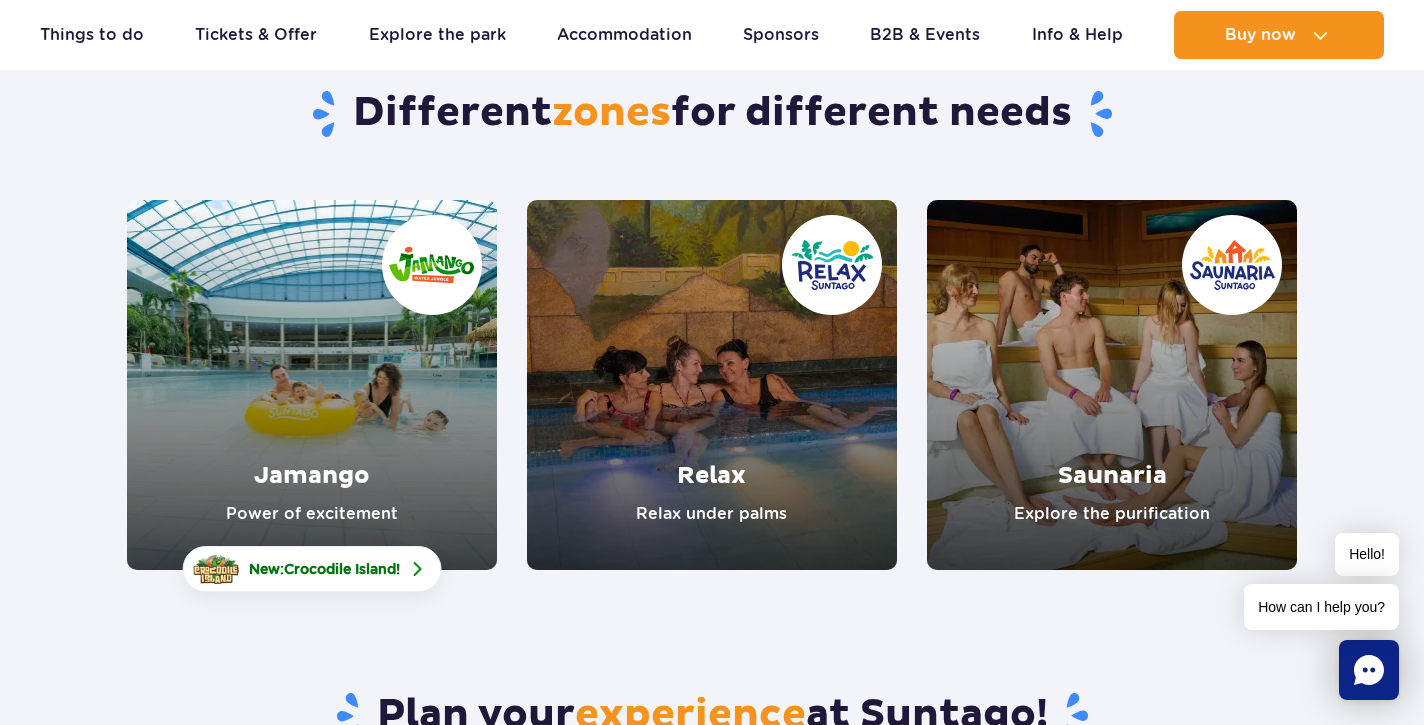 click at bounding box center (712, 385) 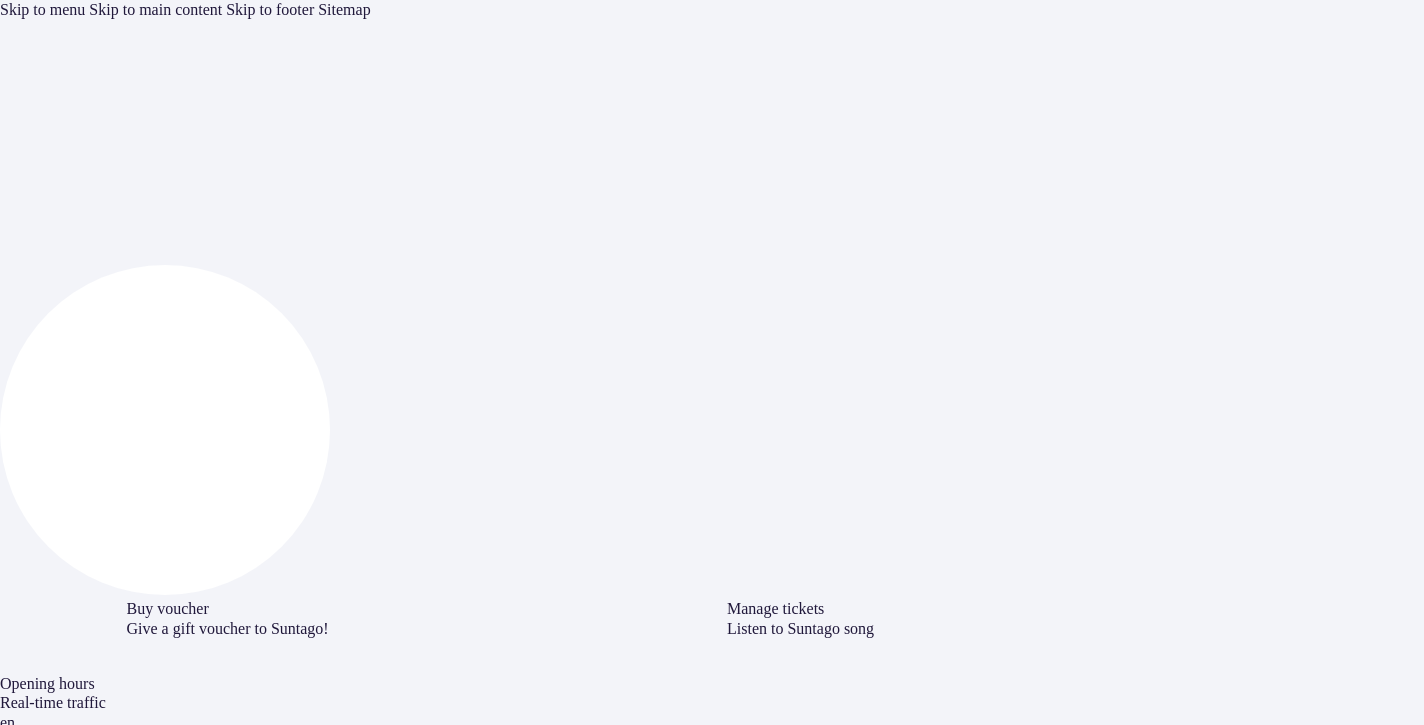 scroll, scrollTop: 0, scrollLeft: 0, axis: both 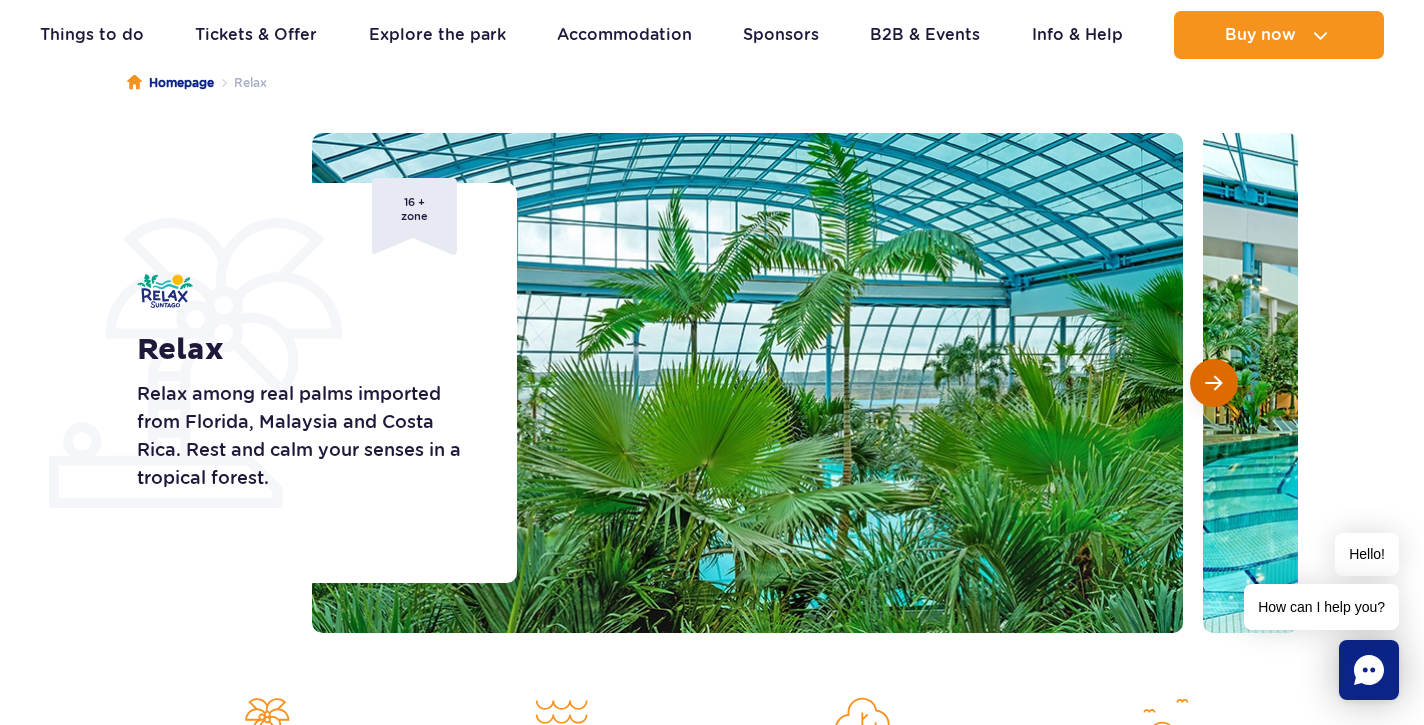 click at bounding box center [1213, 383] 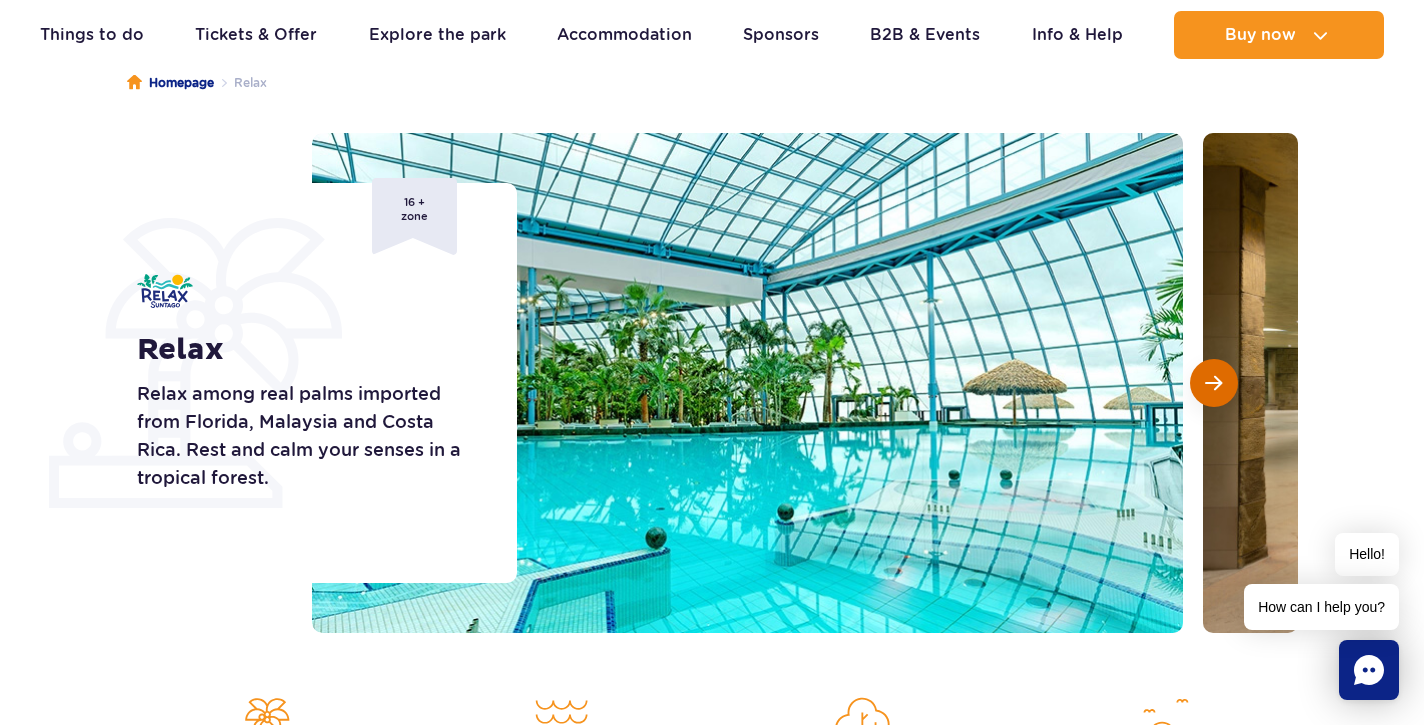 click at bounding box center [1213, 383] 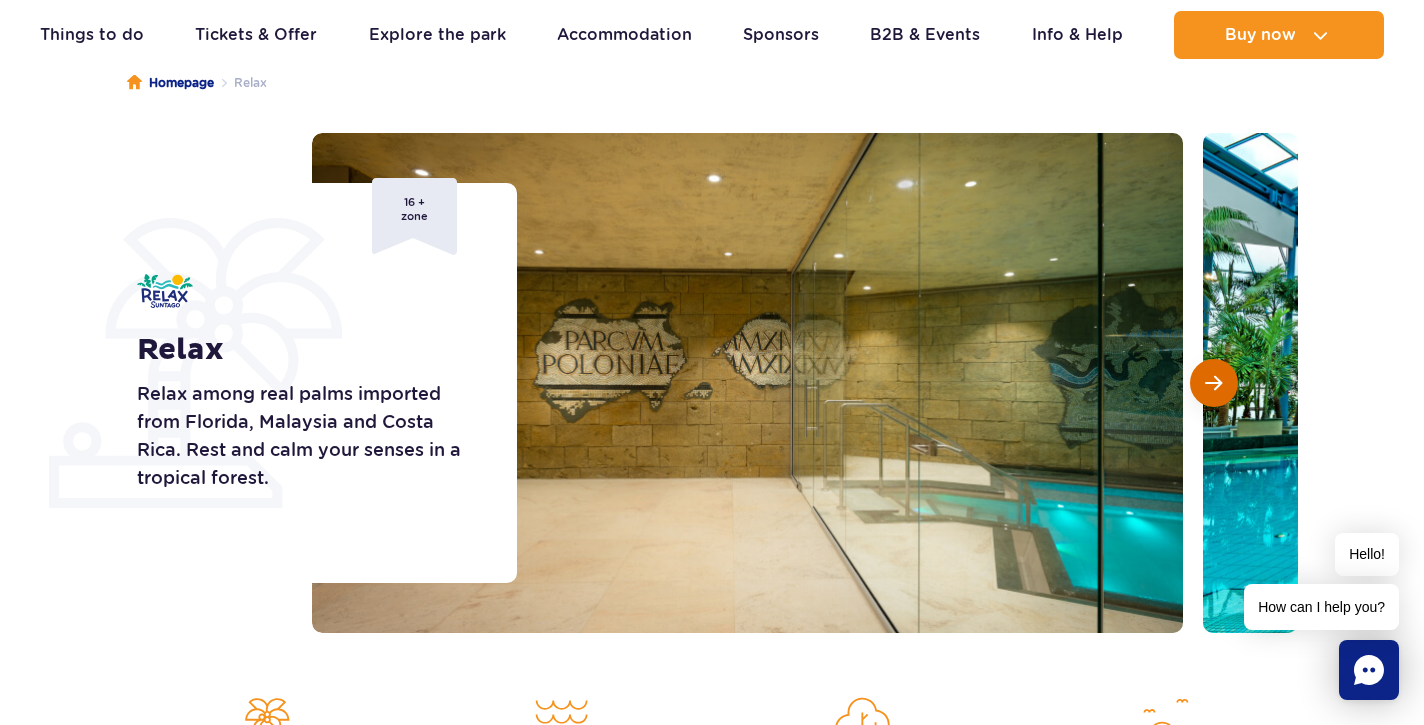 click at bounding box center (1213, 383) 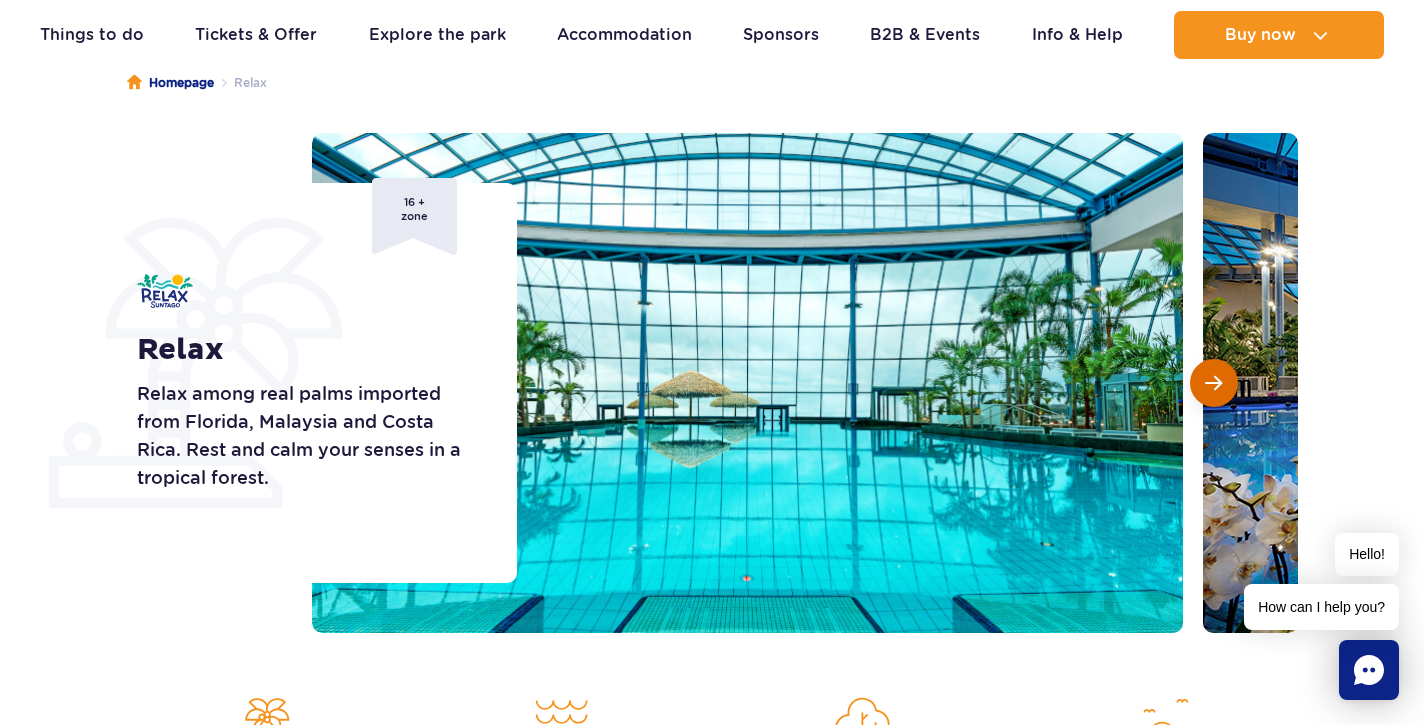 click at bounding box center (1213, 383) 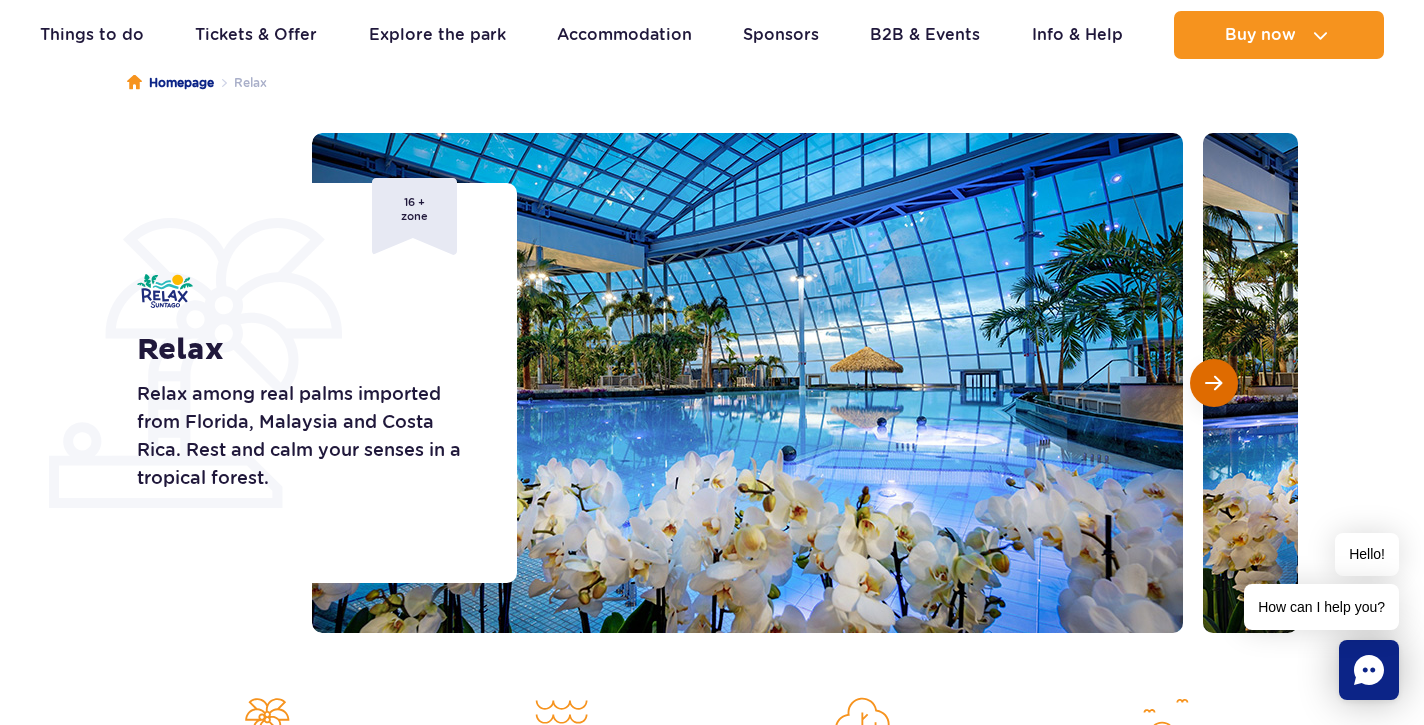 click at bounding box center (1213, 383) 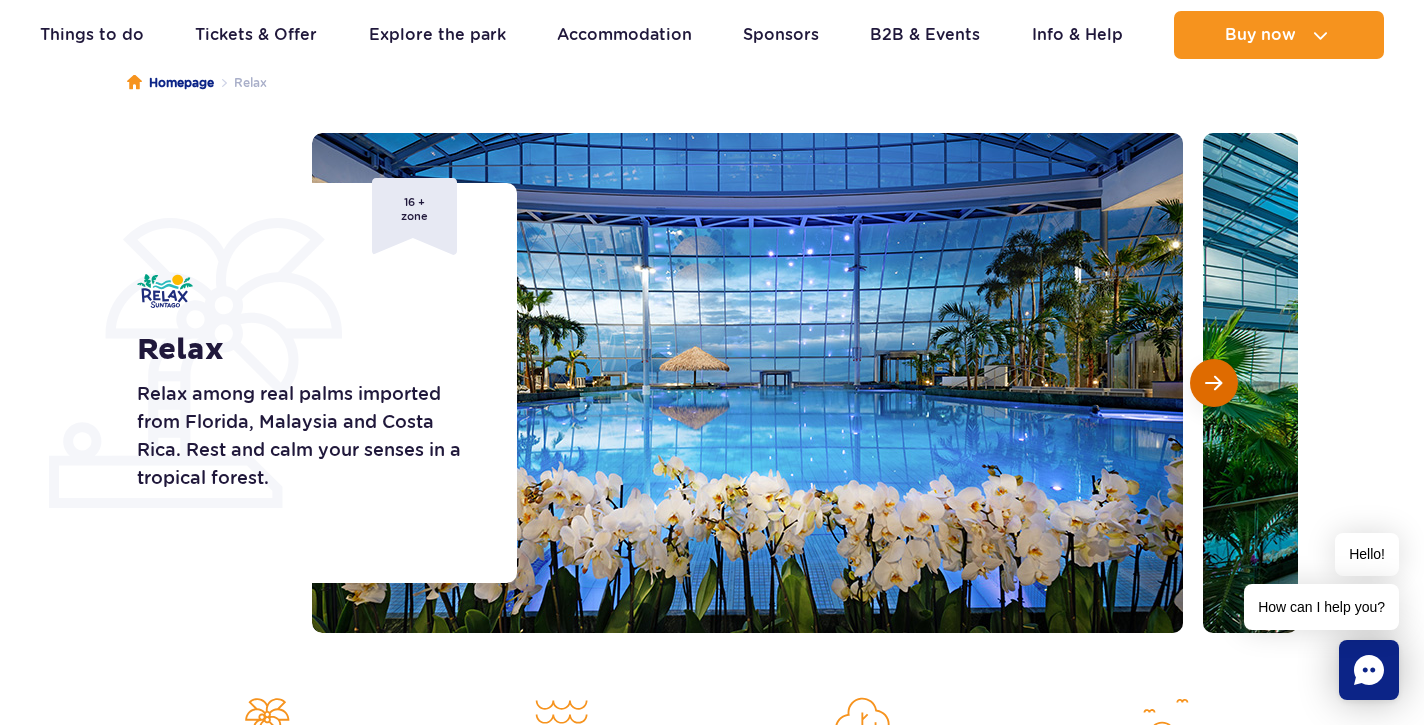 click at bounding box center (1213, 383) 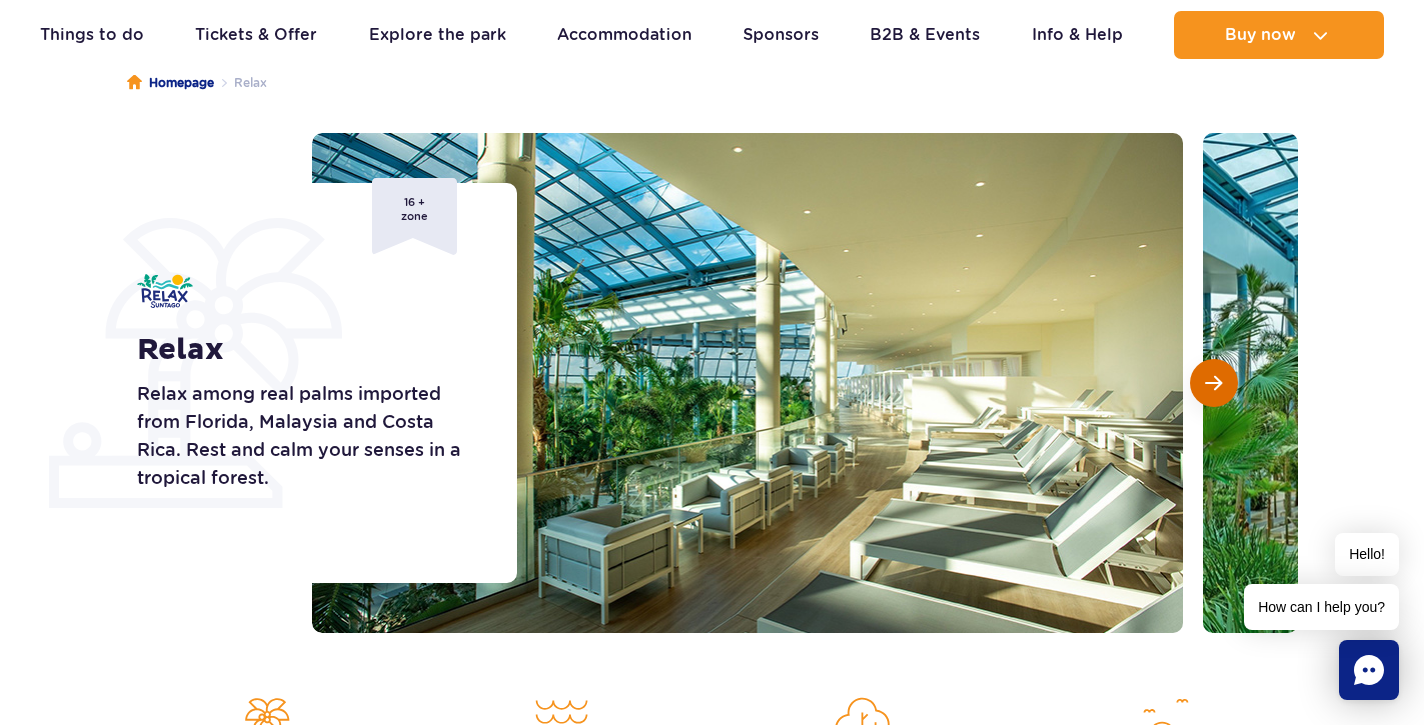 click at bounding box center (1213, 383) 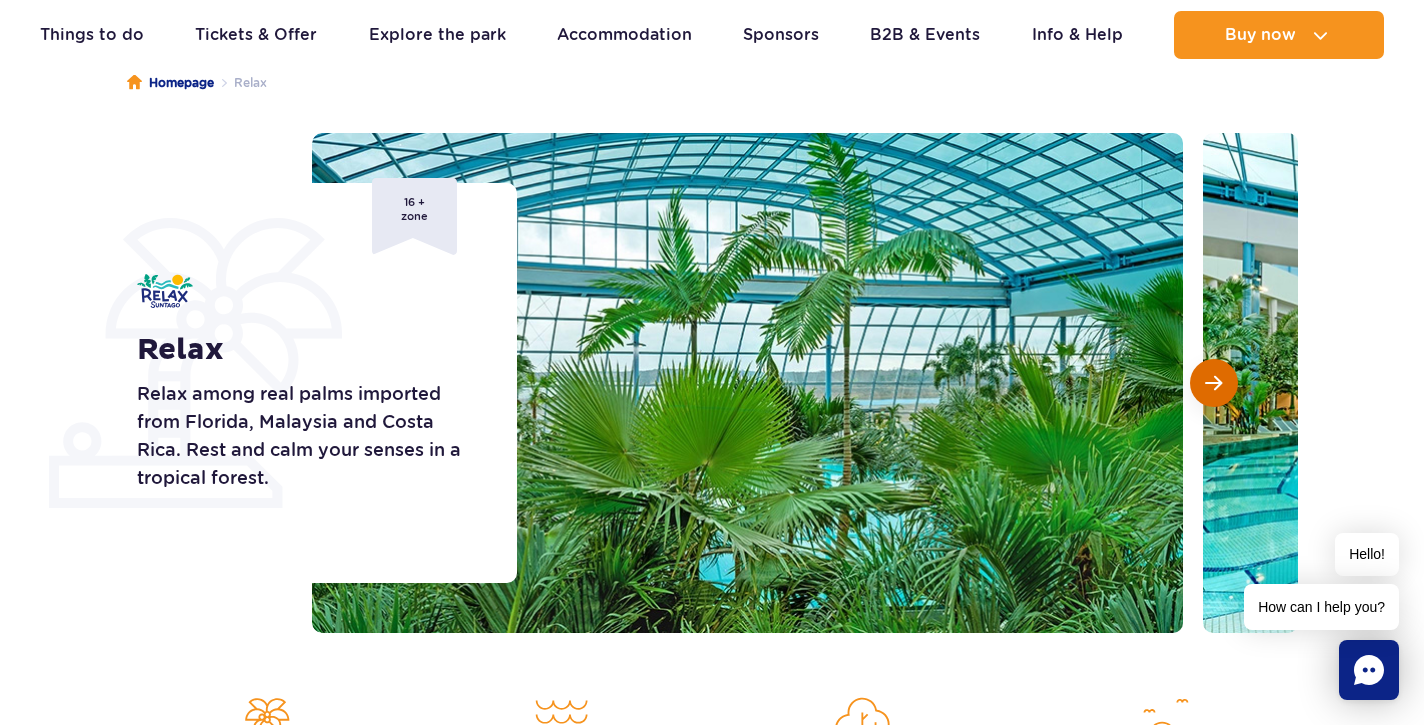 click at bounding box center (1213, 383) 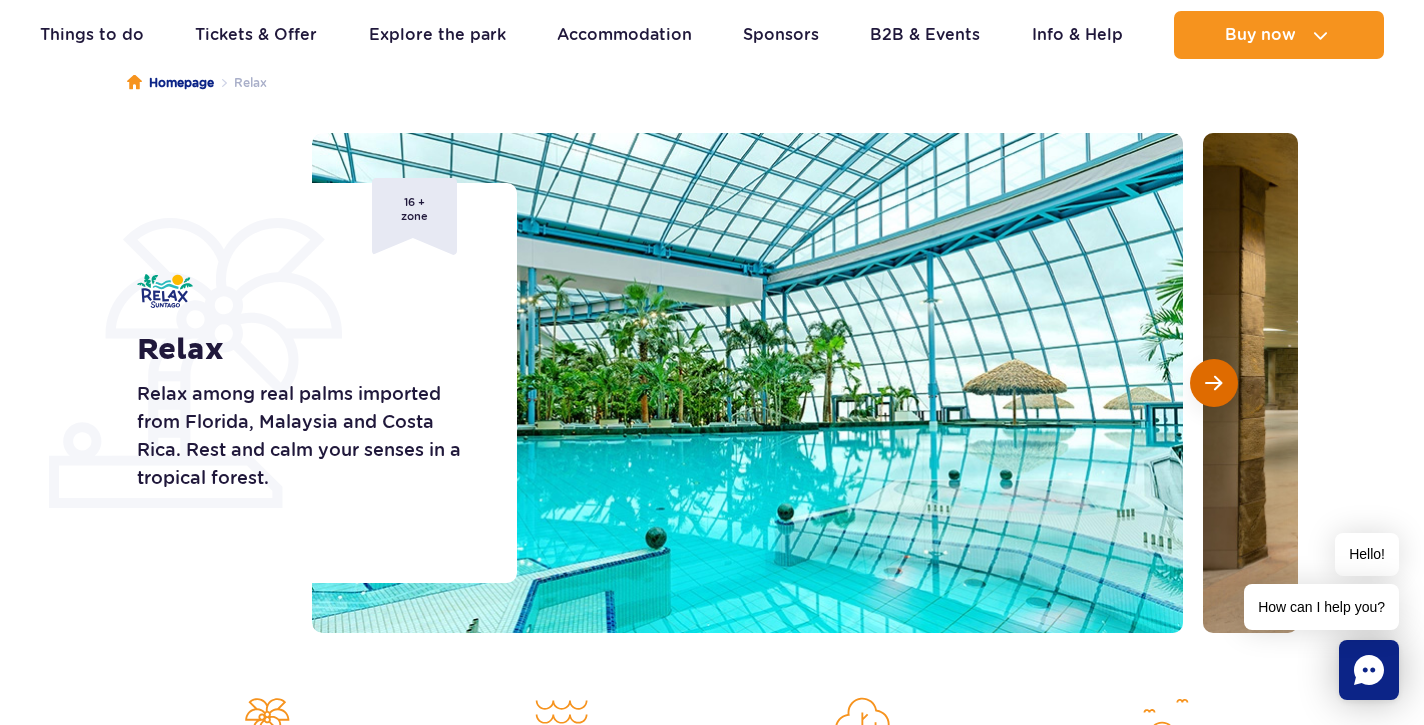 click at bounding box center (1213, 383) 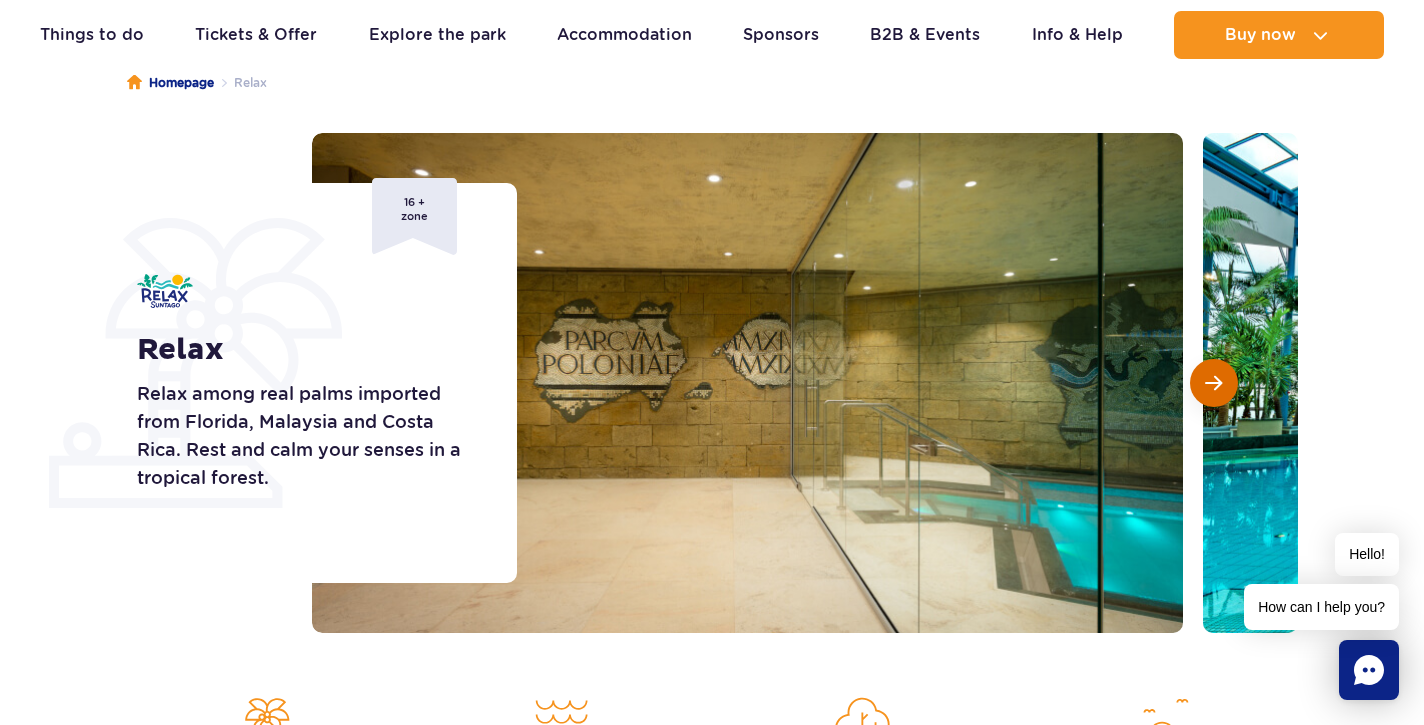 click at bounding box center [1213, 383] 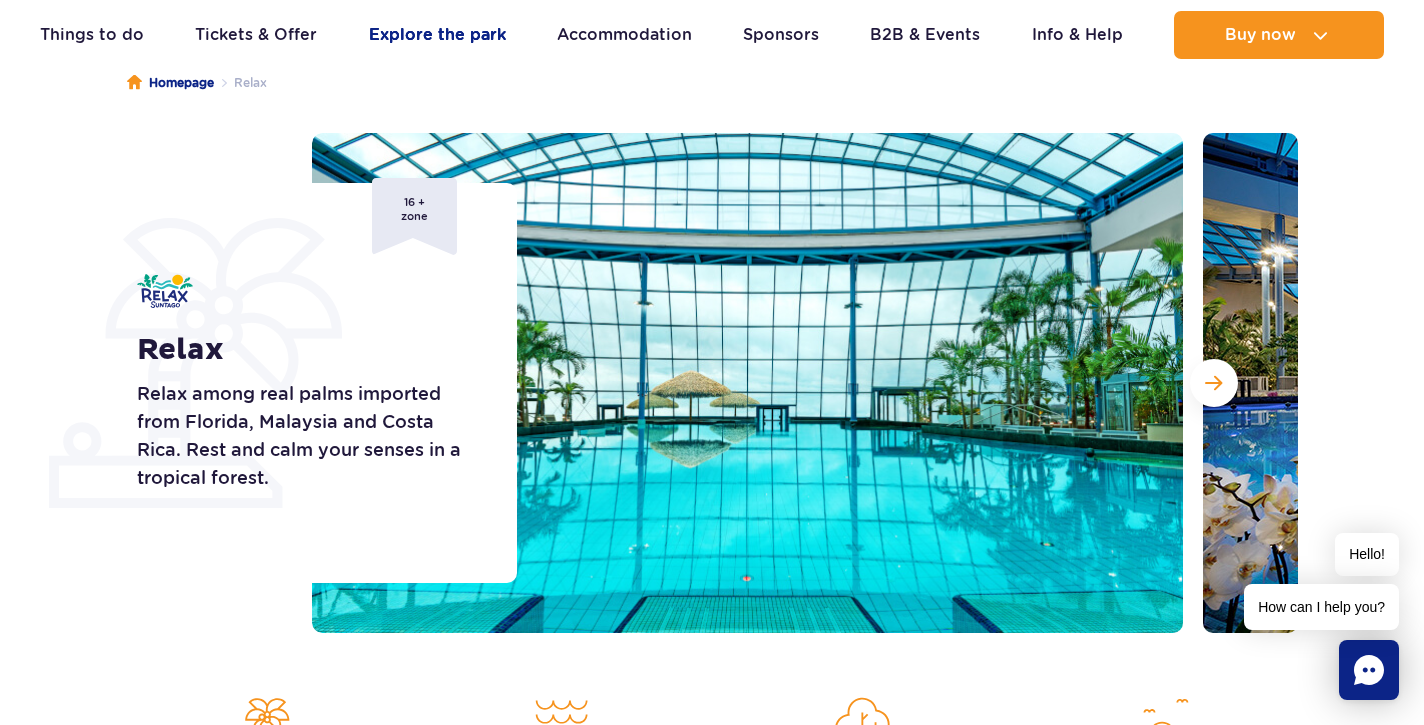 click on "Explore the park" at bounding box center (437, 35) 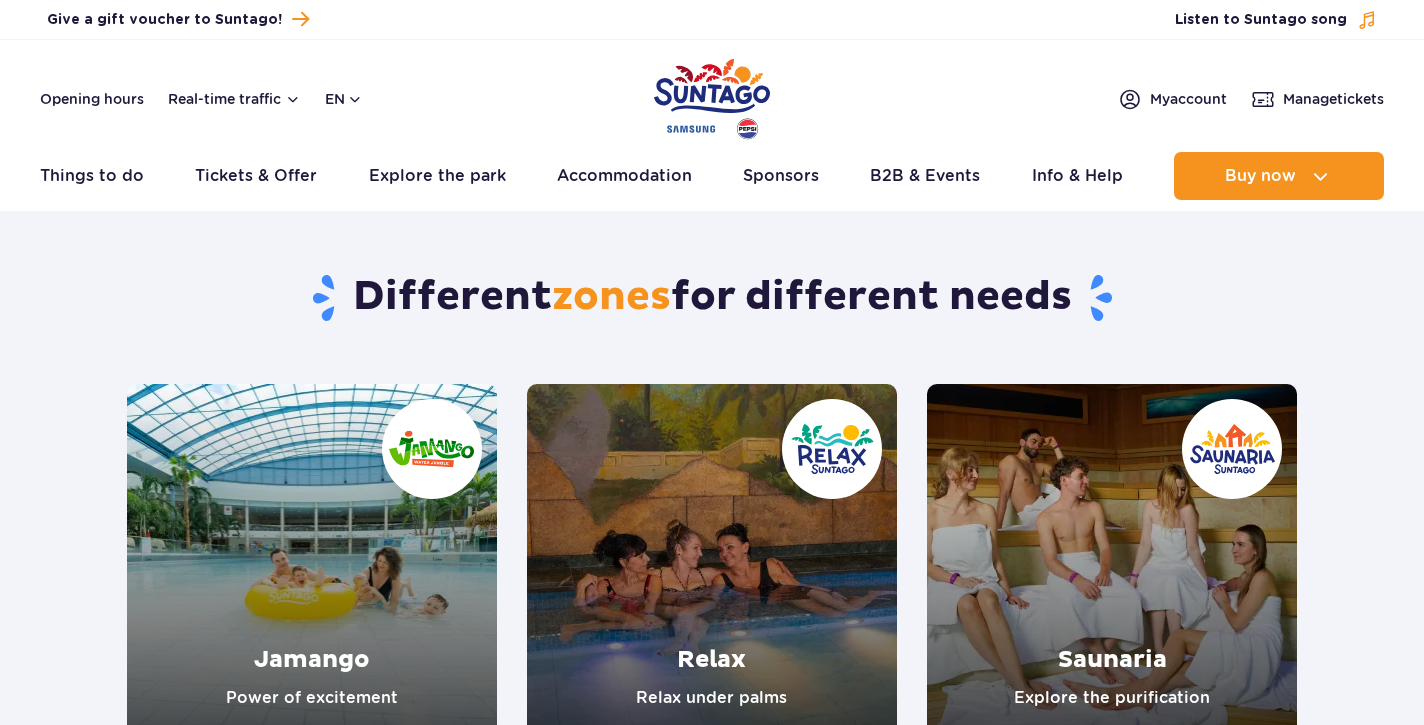 scroll, scrollTop: 0, scrollLeft: 0, axis: both 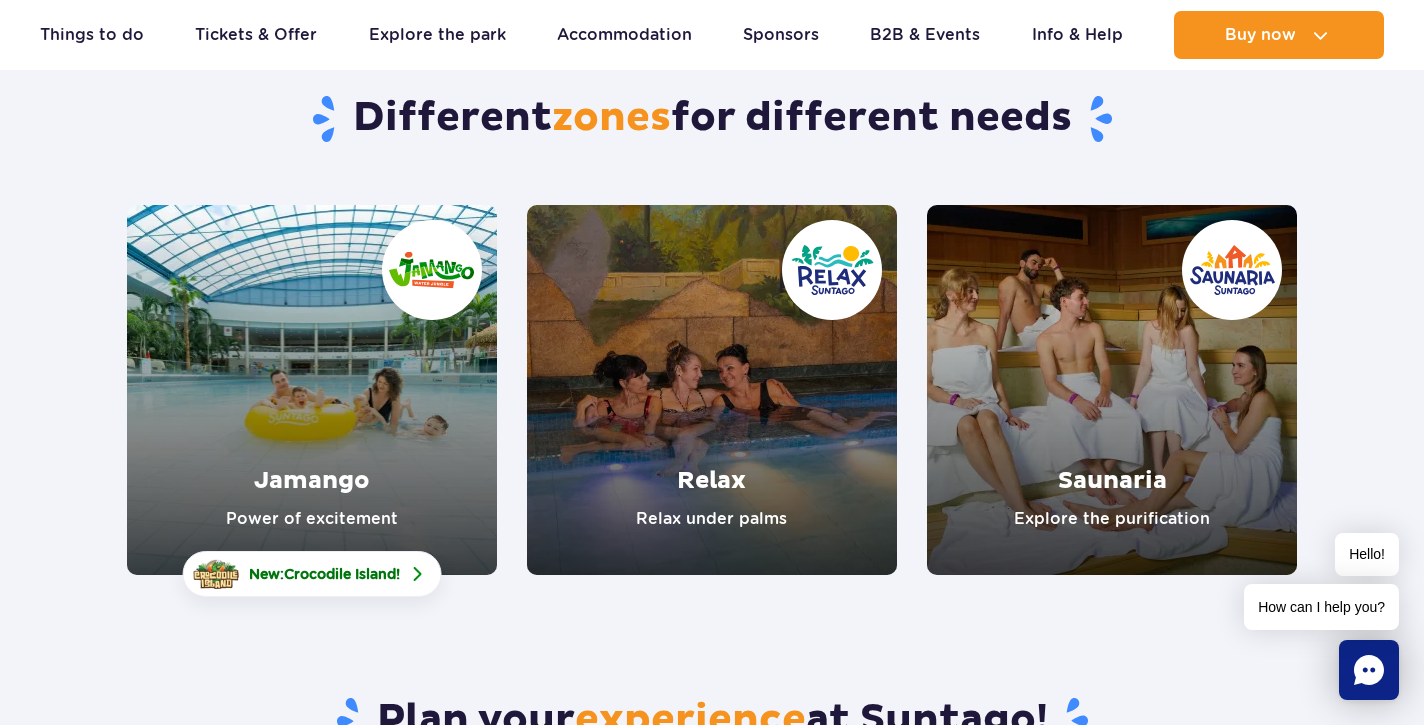 click at bounding box center (312, 390) 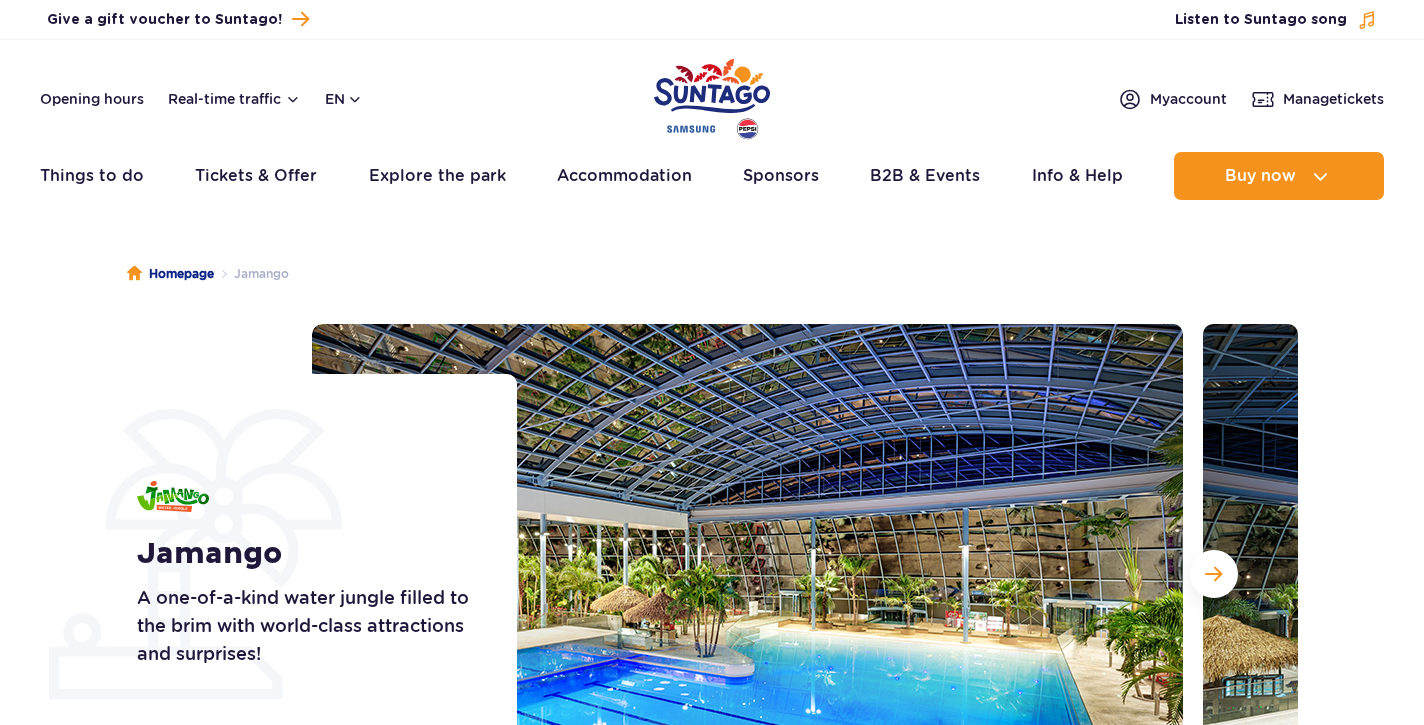 scroll, scrollTop: 0, scrollLeft: 0, axis: both 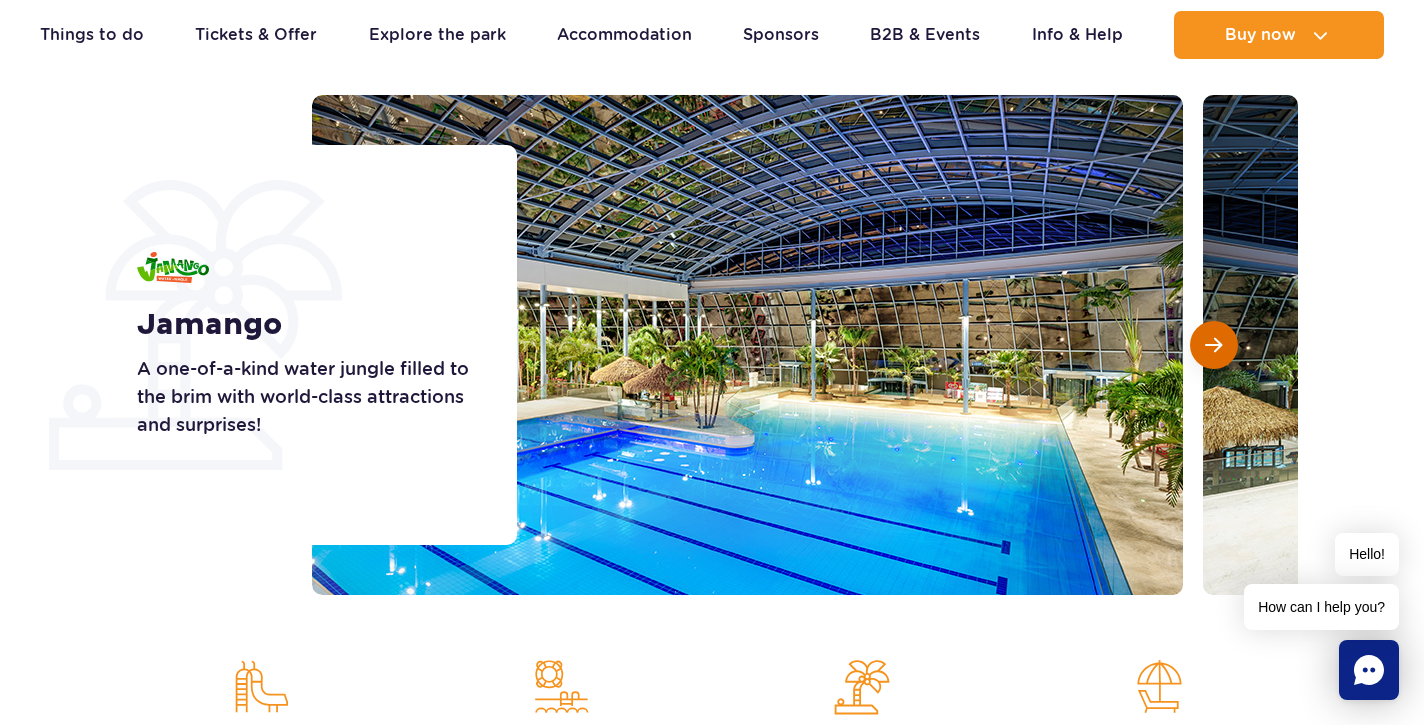 click at bounding box center [1213, 345] 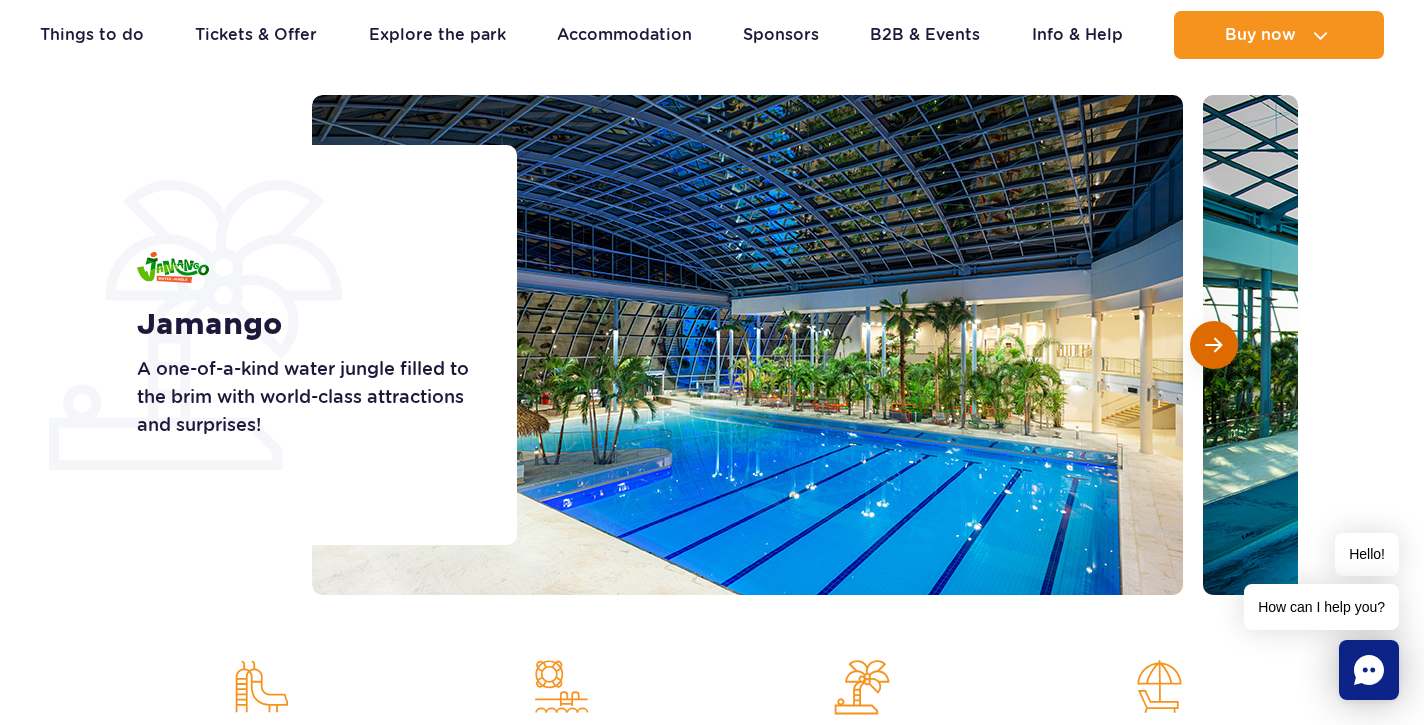 click at bounding box center (1213, 345) 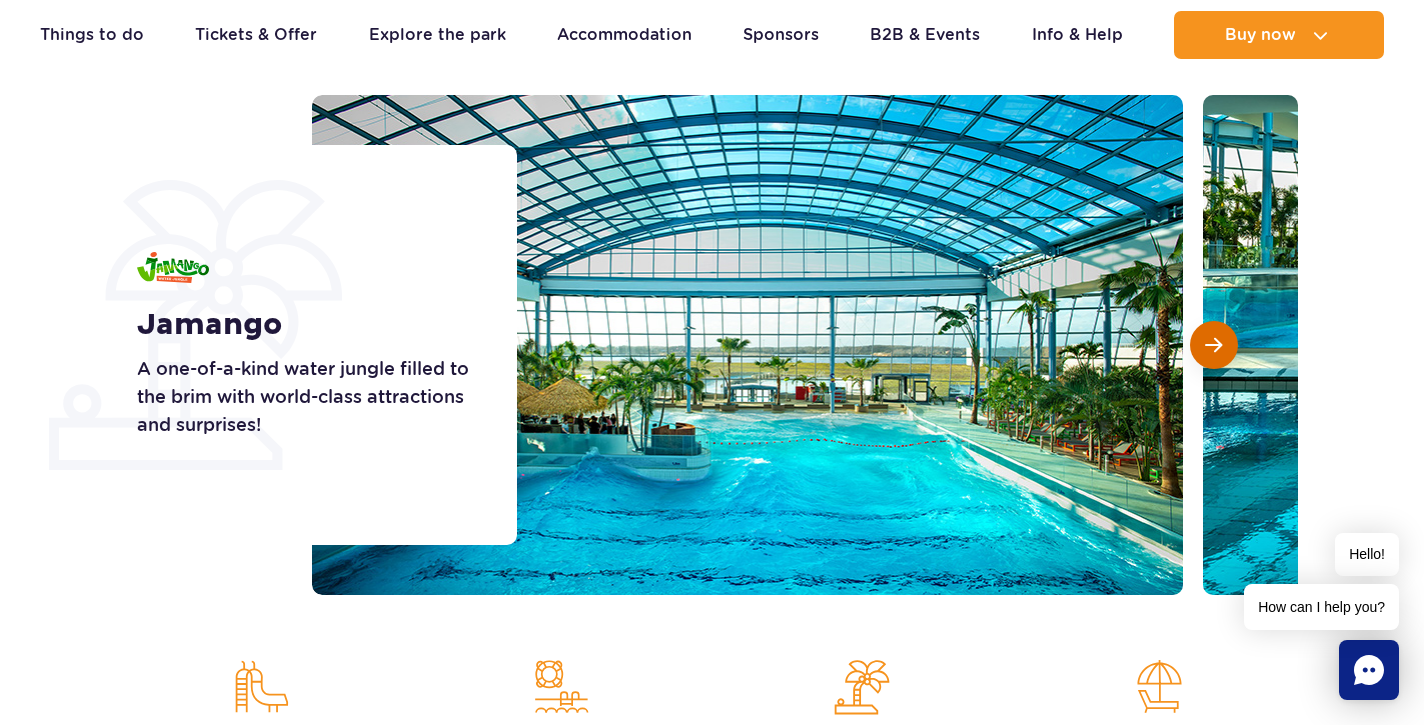 click at bounding box center (1213, 345) 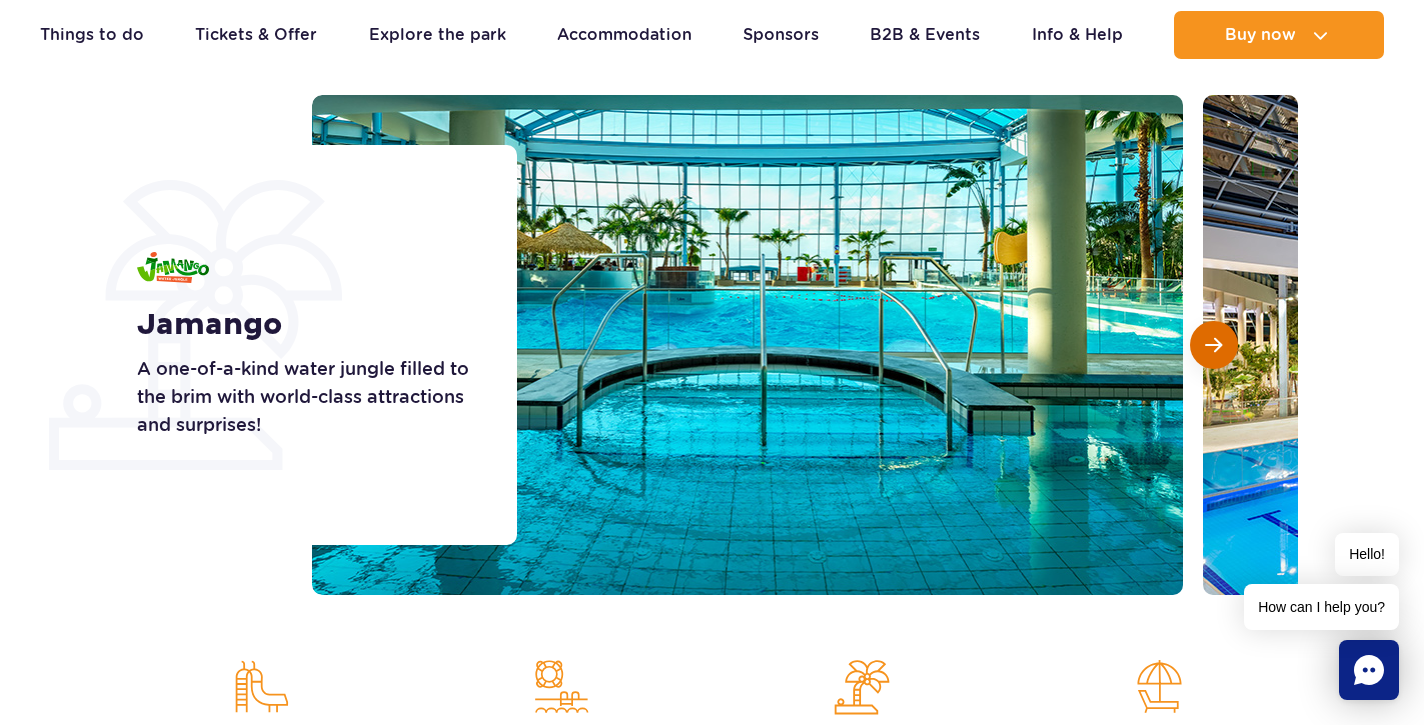 click at bounding box center (1213, 345) 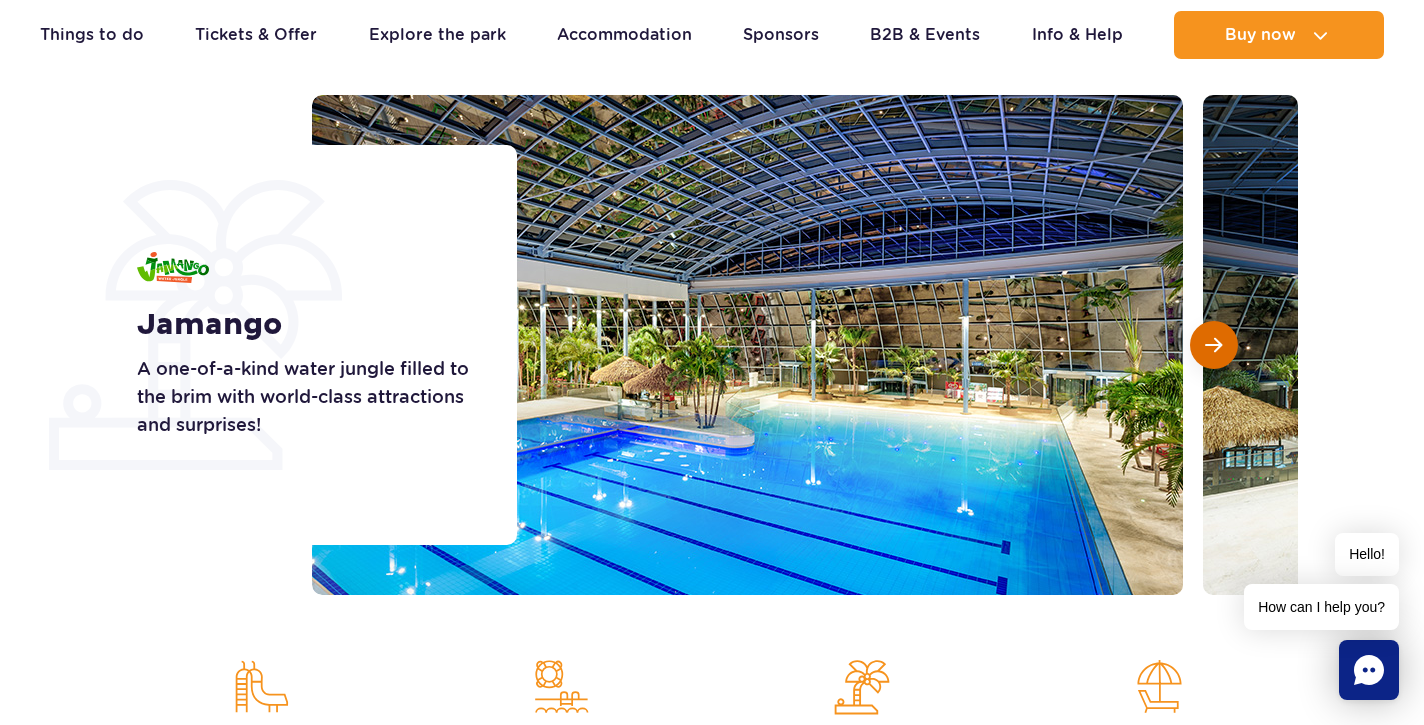 click at bounding box center [1213, 345] 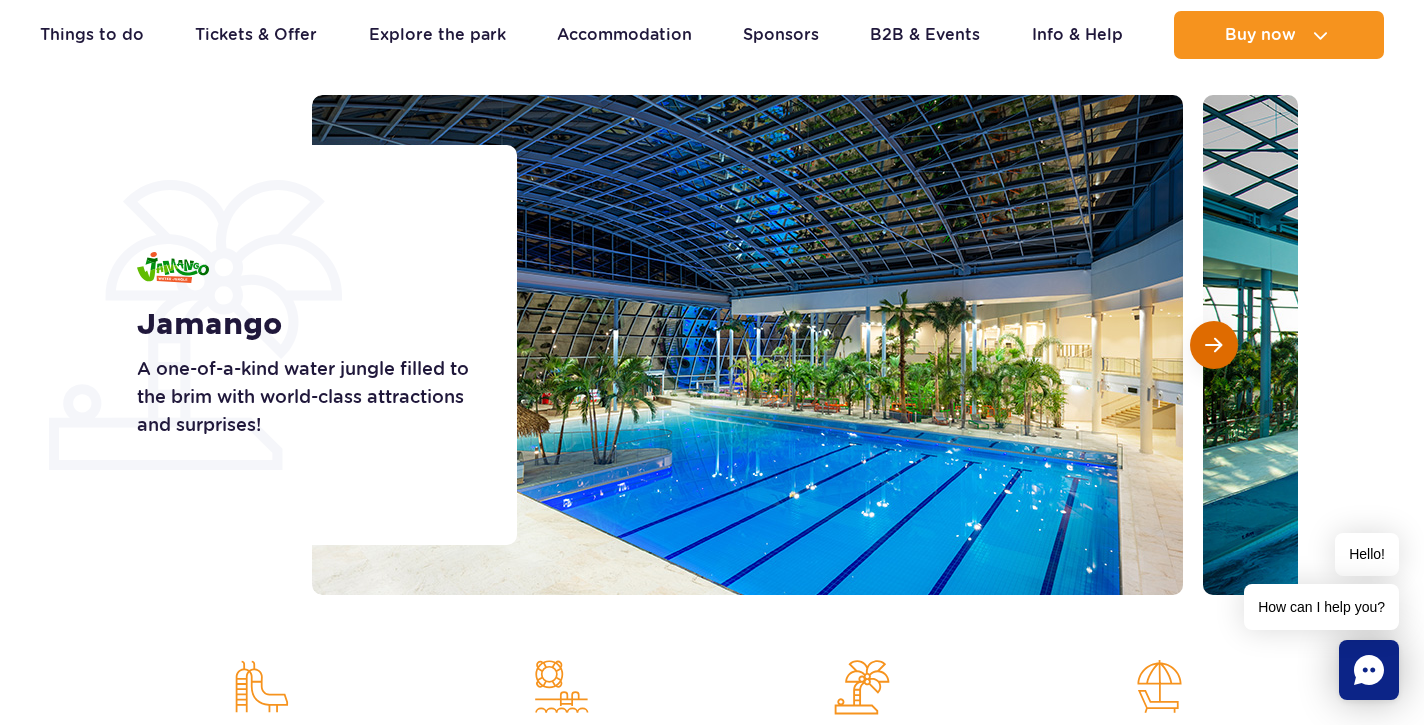 click at bounding box center [1213, 345] 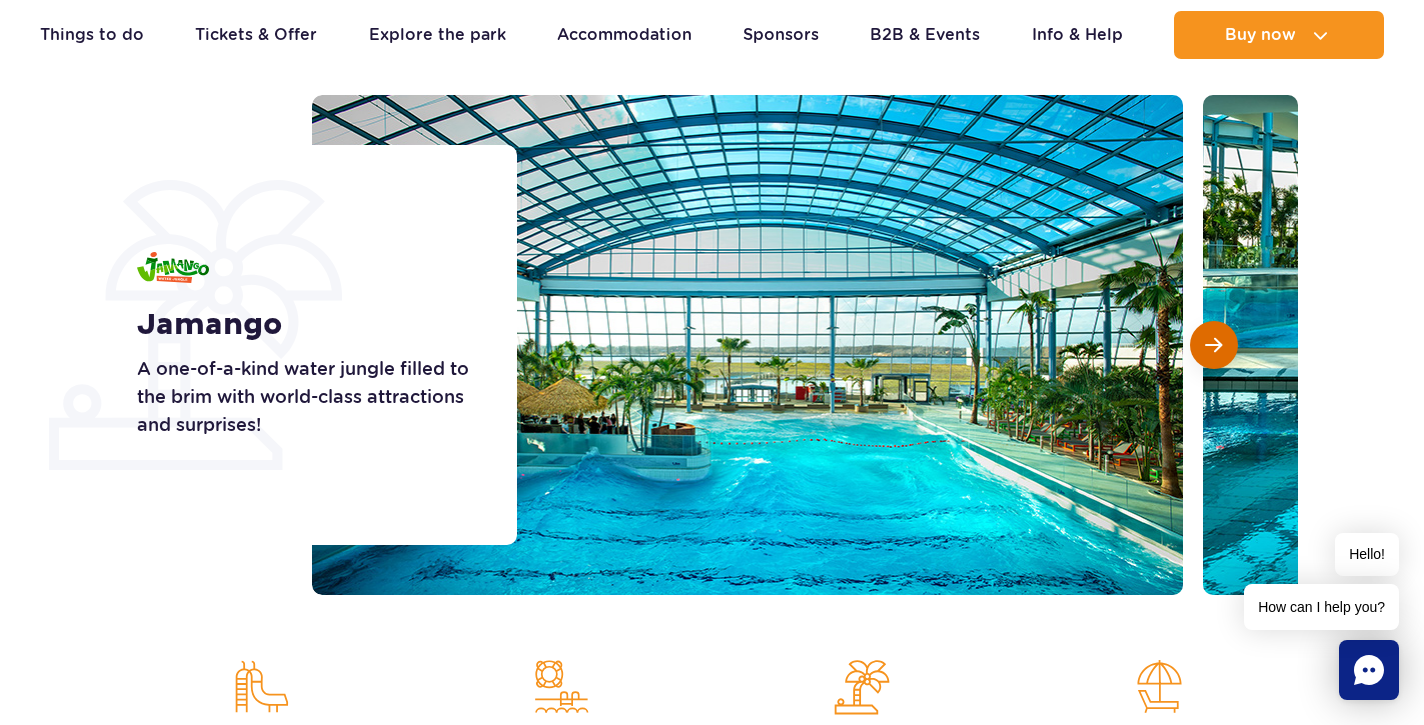 click at bounding box center (1213, 345) 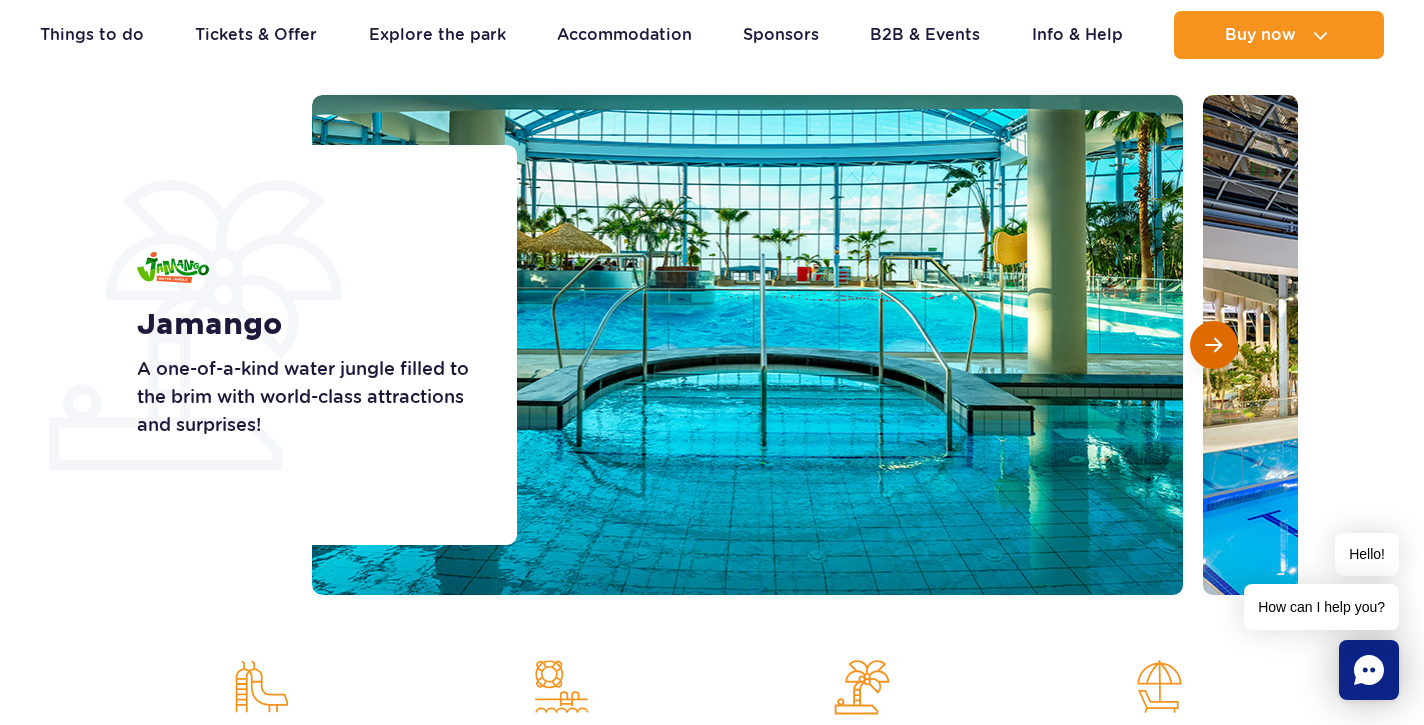 click at bounding box center (1213, 345) 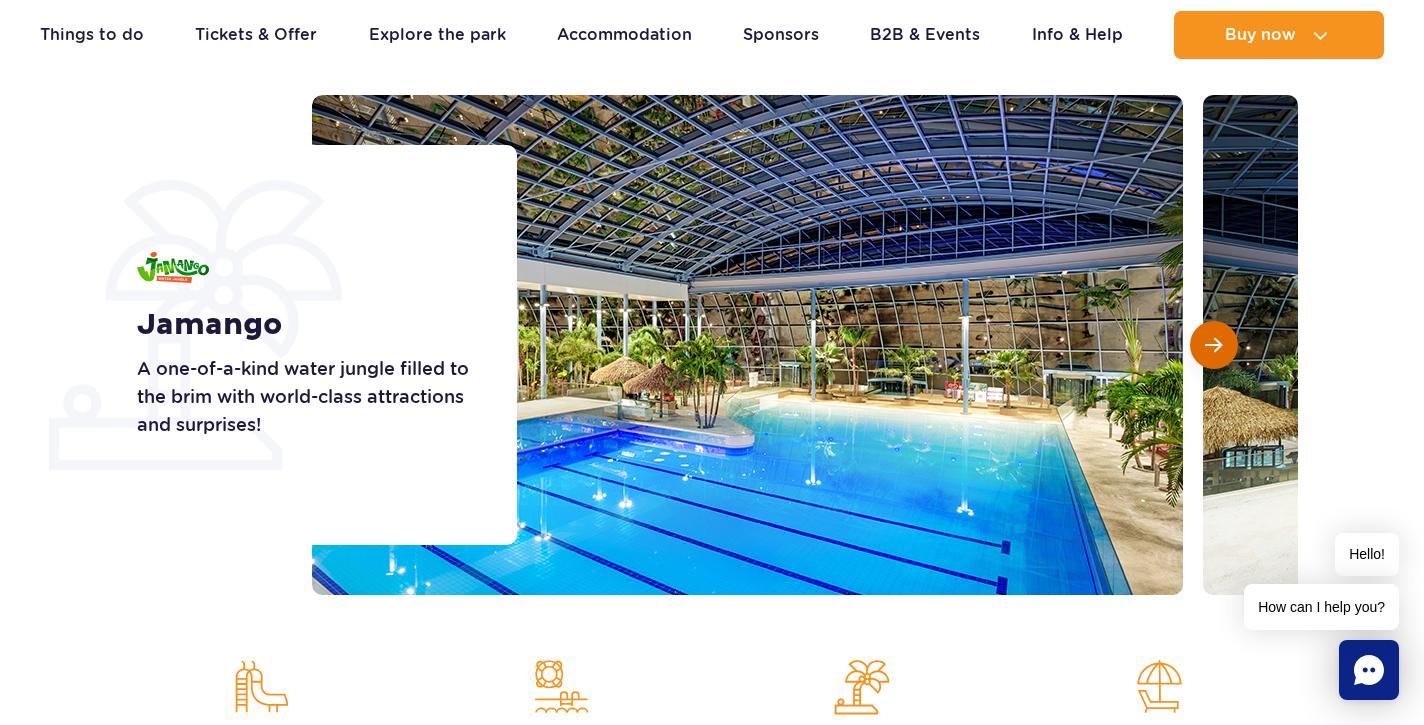 click at bounding box center [1213, 345] 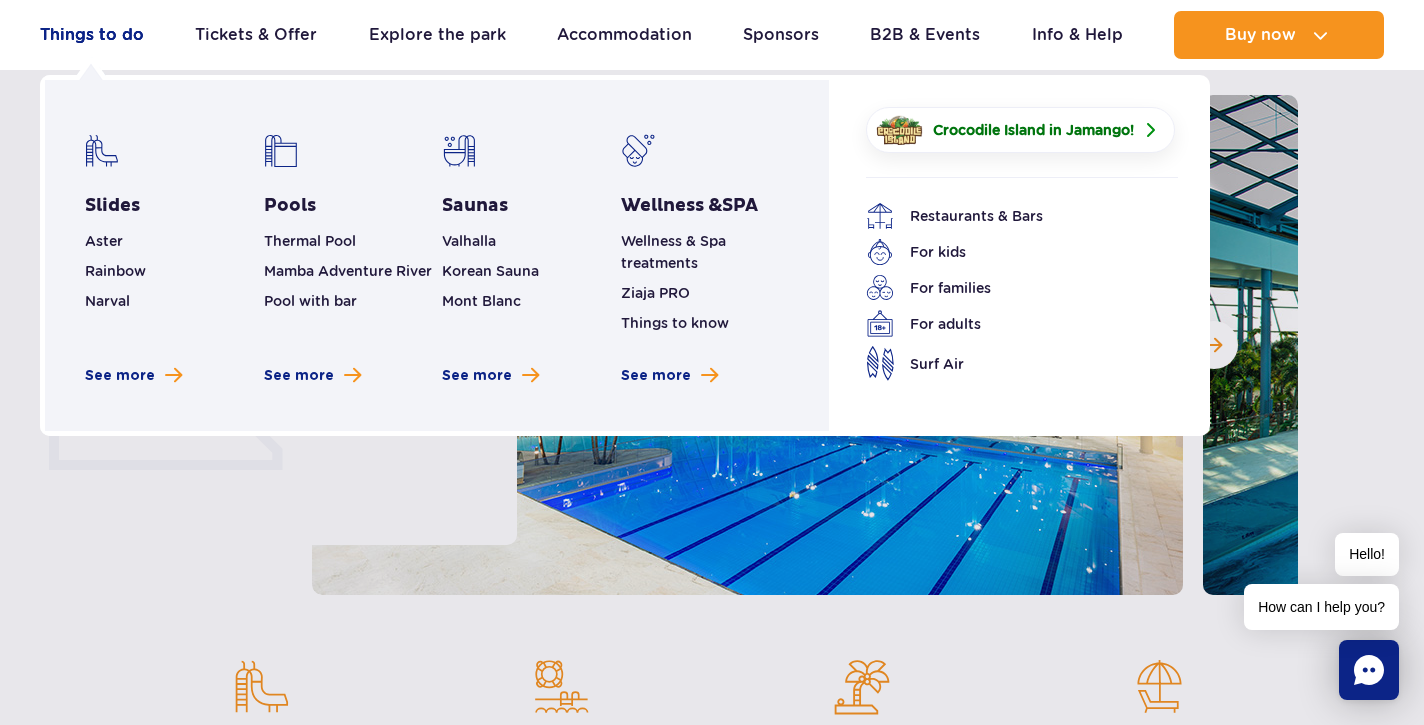 click on "Things to do" at bounding box center (92, 35) 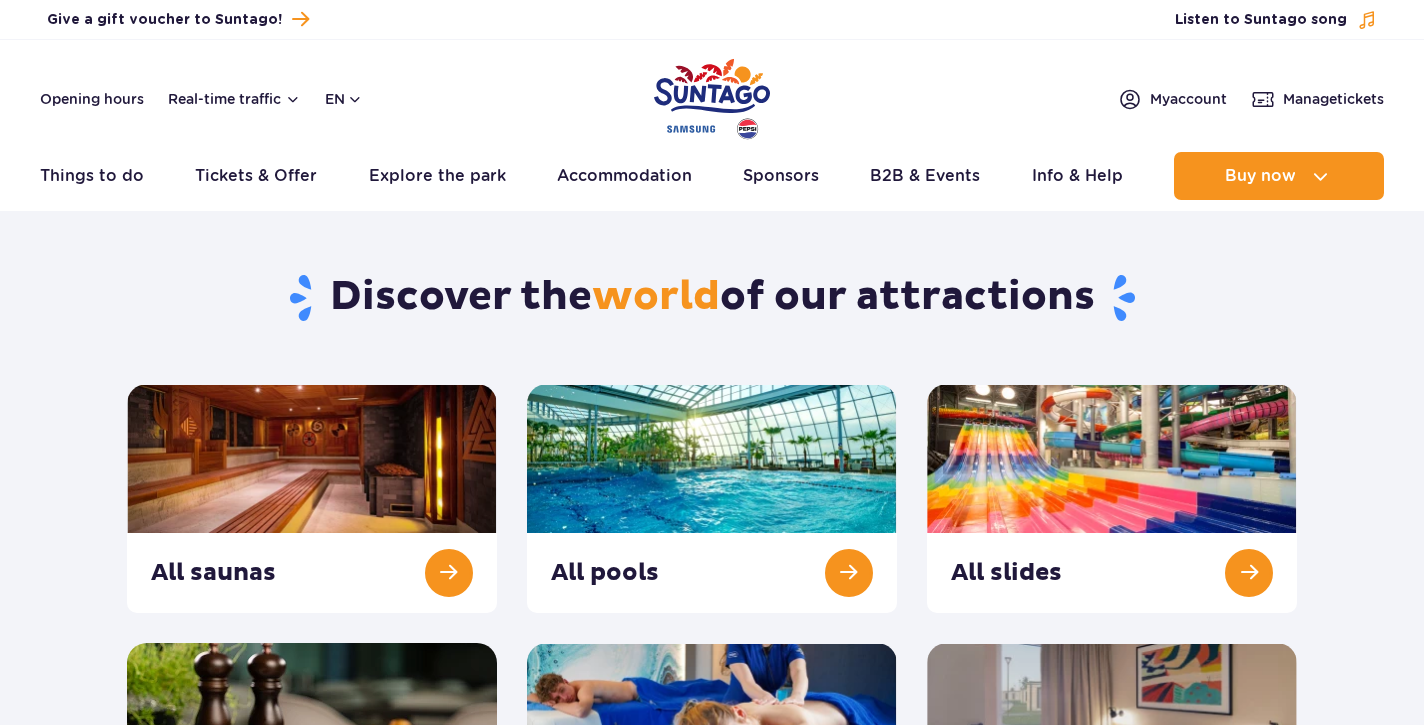 scroll, scrollTop: 0, scrollLeft: 0, axis: both 